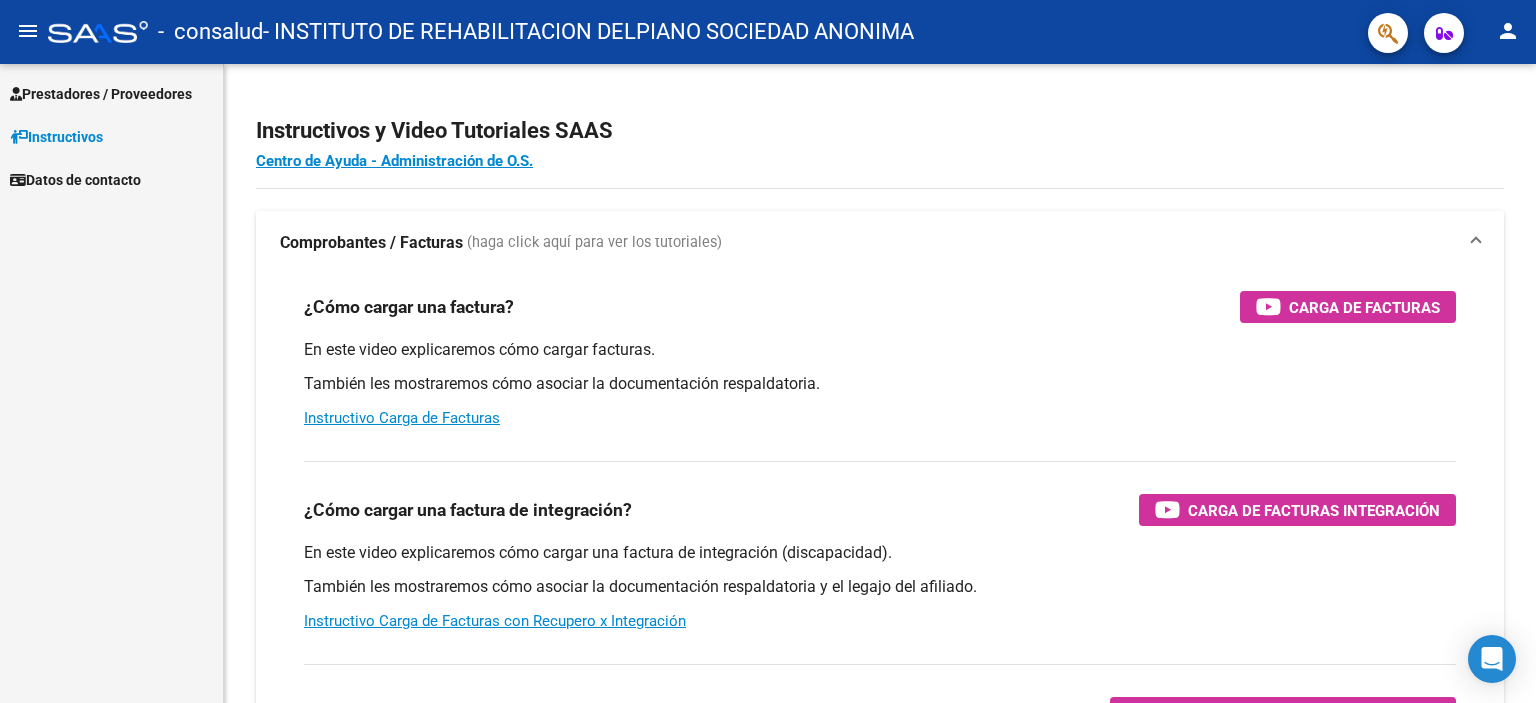 scroll, scrollTop: 0, scrollLeft: 0, axis: both 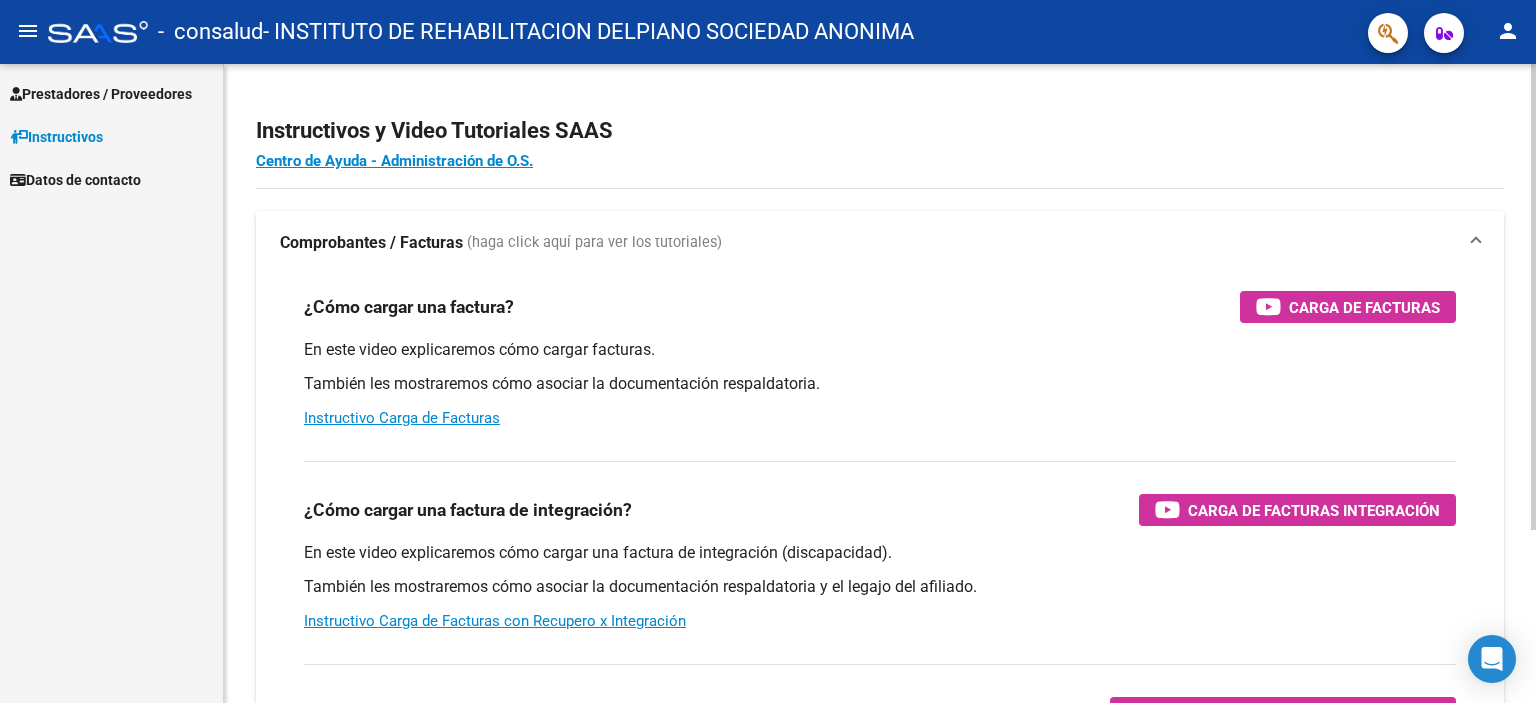 click on "Comprobantes / Facturas     (haga click aquí para ver los tutoriales) ¿Cómo cargar una factura?    Carga de Facturas En este video explicaremos cómo cargar facturas. También les mostraremos cómo asociar la documentación respaldatoria. Instructivo Carga de Facturas ¿Cómo cargar una factura de integración?    Carga de Facturas Integración En este video explicaremos cómo cargar una factura de integración (discapacidad). También les mostraremos cómo asociar la documentación respaldatoria y el legajo del afiliado. Instructivo Carga de Facturas con Recupero x Integración ¿Cómo editar una factura de integración?    Edición de Facturas de integración En este video explicaremos cómo editar una factura que ya habíamos cargado. Les mostraremos cómo asociar la documentación respaldatoria y la trazabilidad." 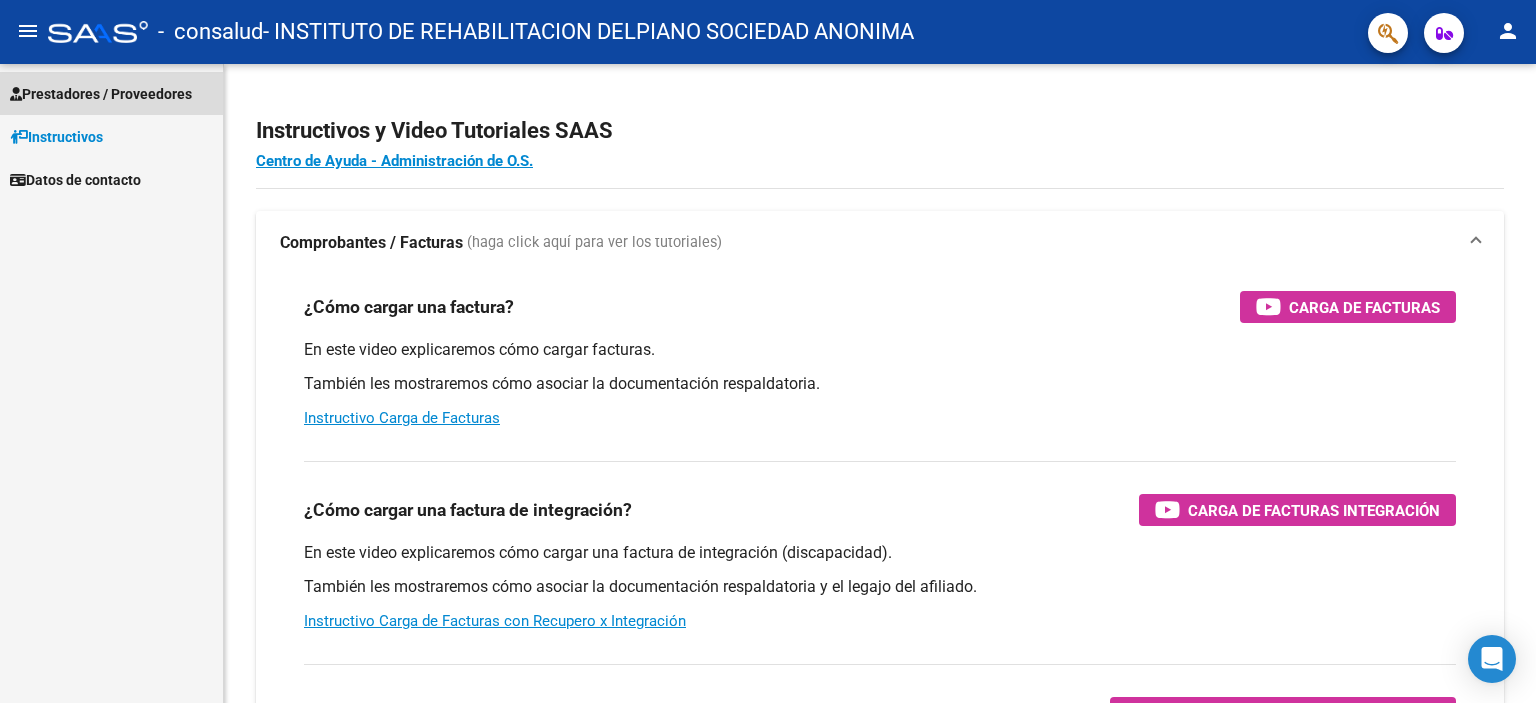 click on "Prestadores / Proveedores" at bounding box center (101, 94) 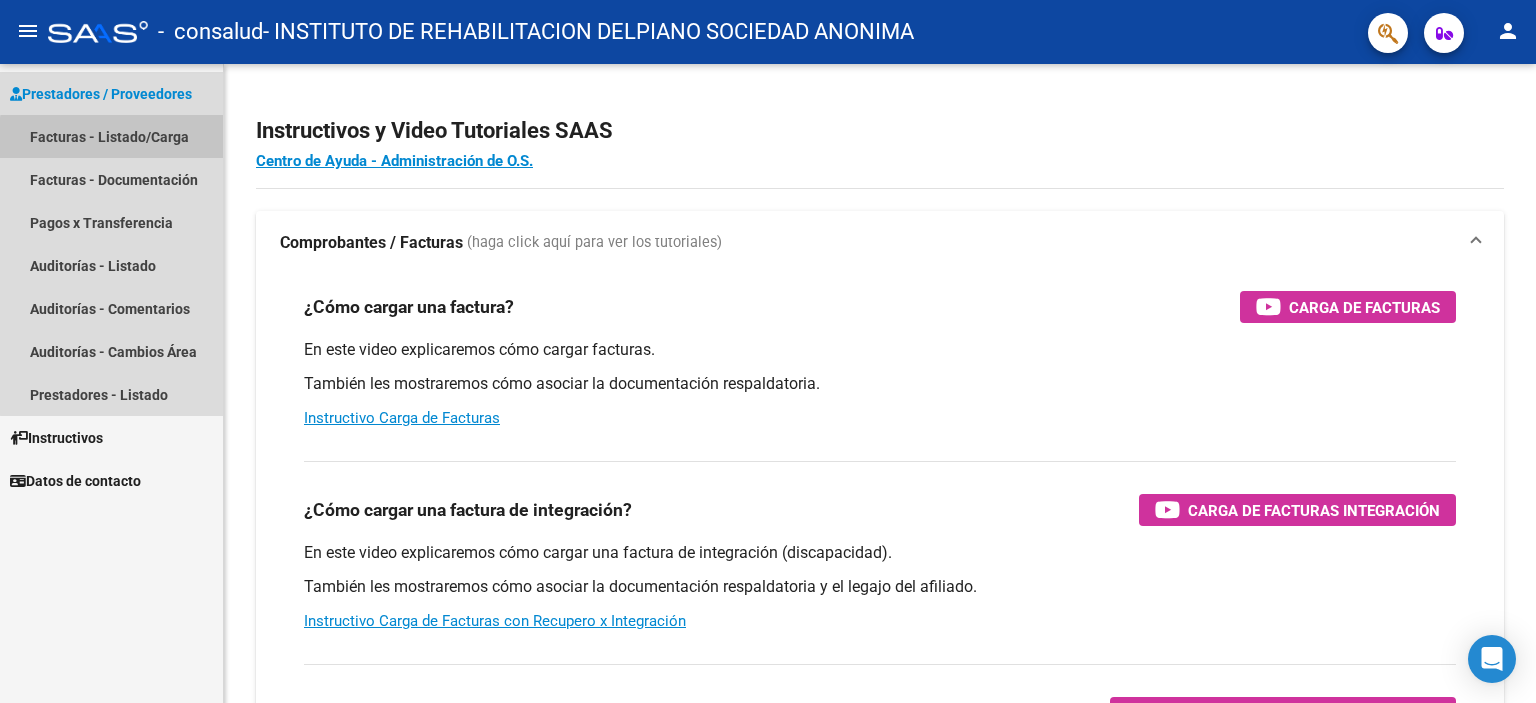 click on "Facturas - Listado/Carga" at bounding box center [111, 136] 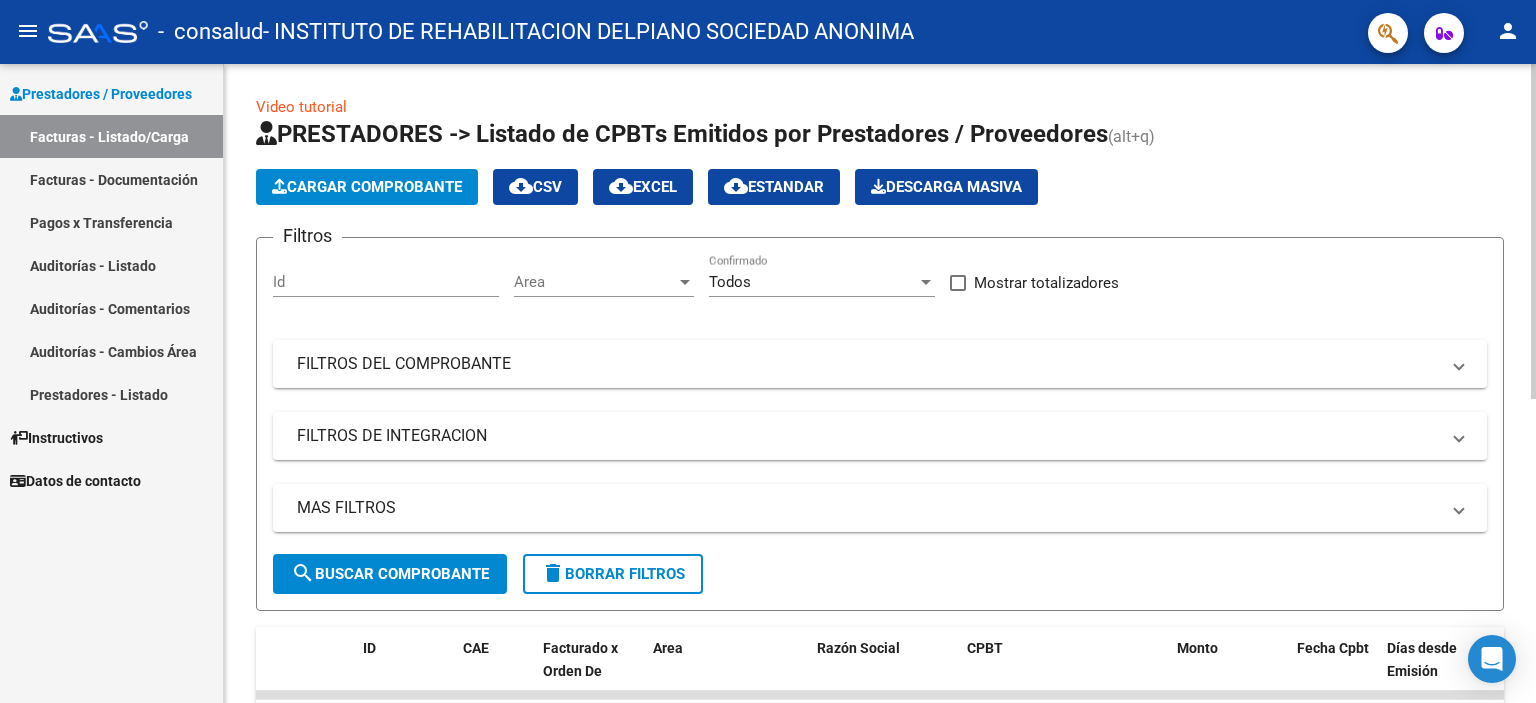click on "Cargar Comprobante" 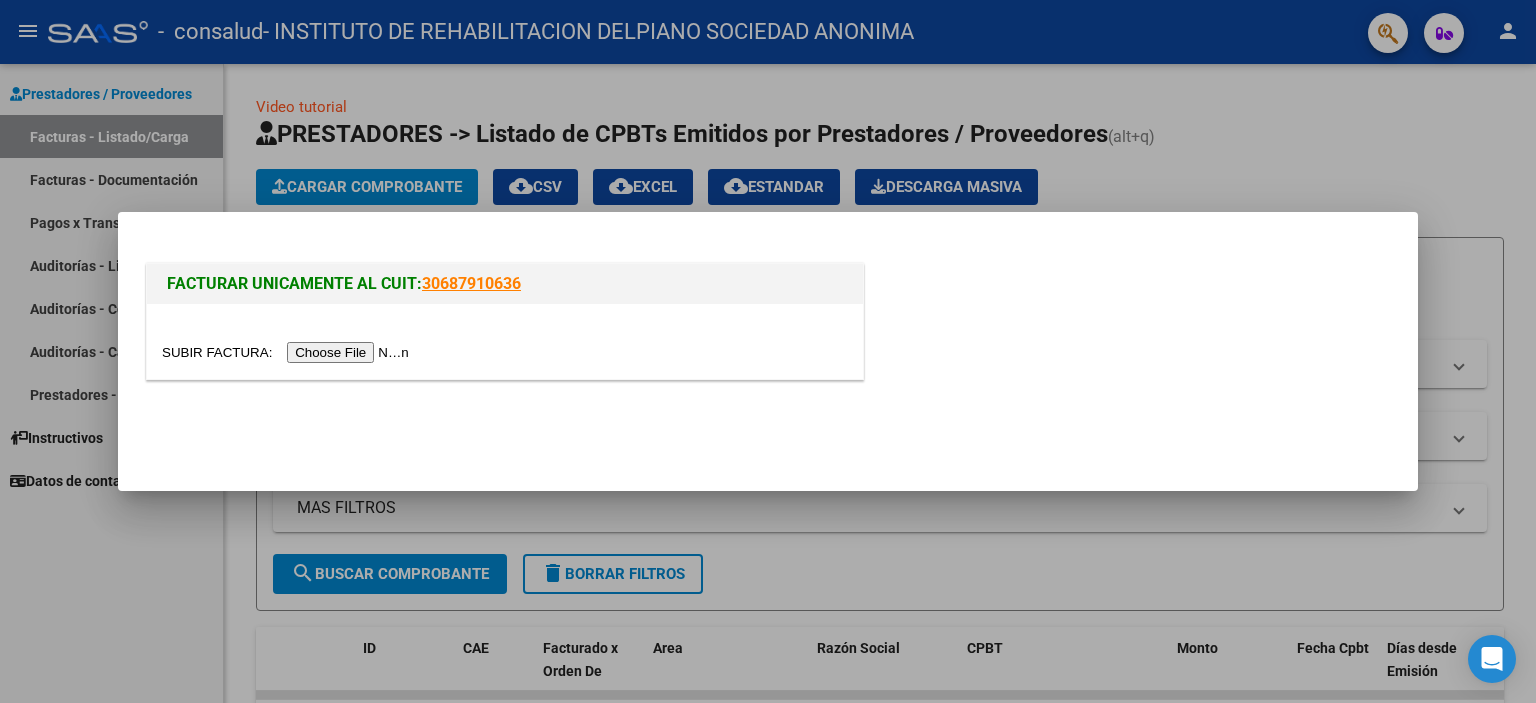 click at bounding box center (288, 352) 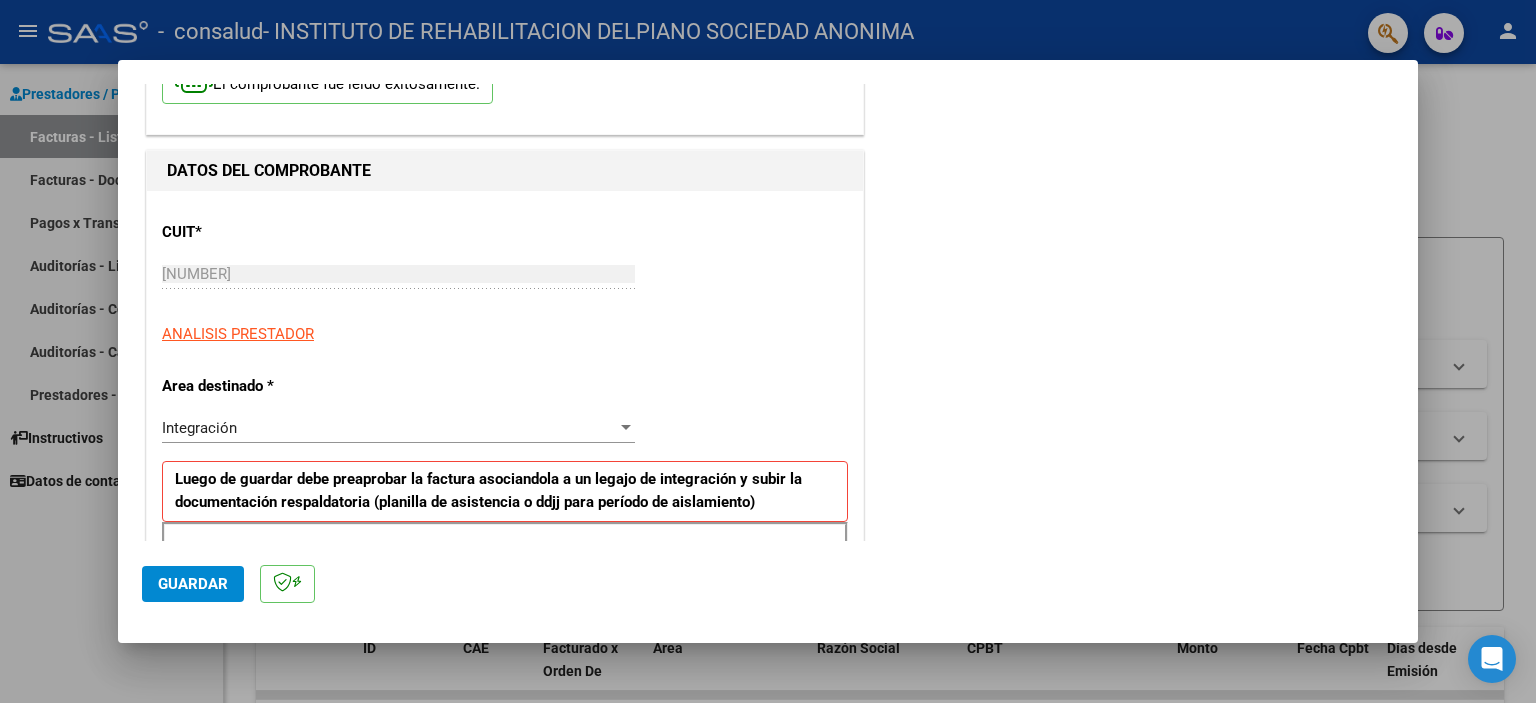 scroll, scrollTop: 300, scrollLeft: 0, axis: vertical 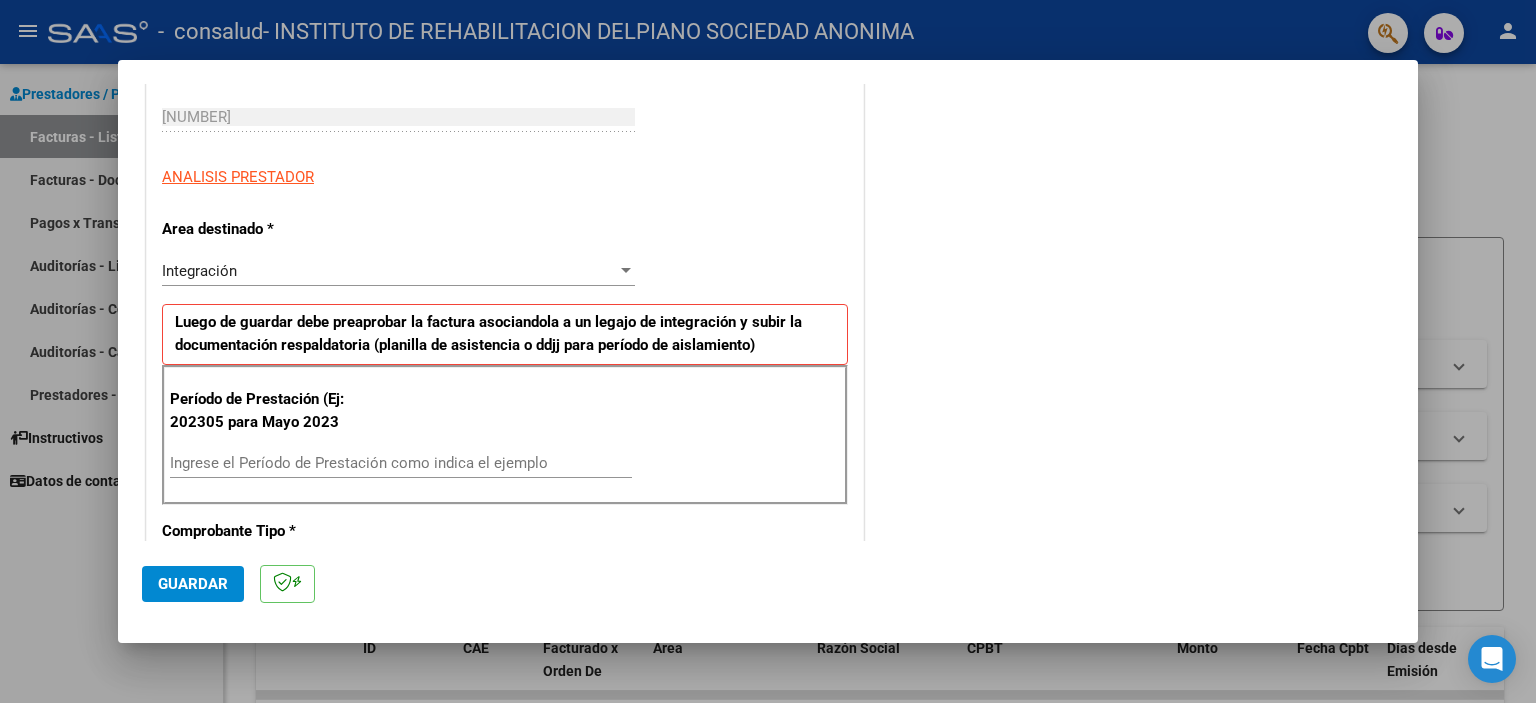 click on "Ingrese el Período de Prestación como indica el ejemplo" at bounding box center [401, 463] 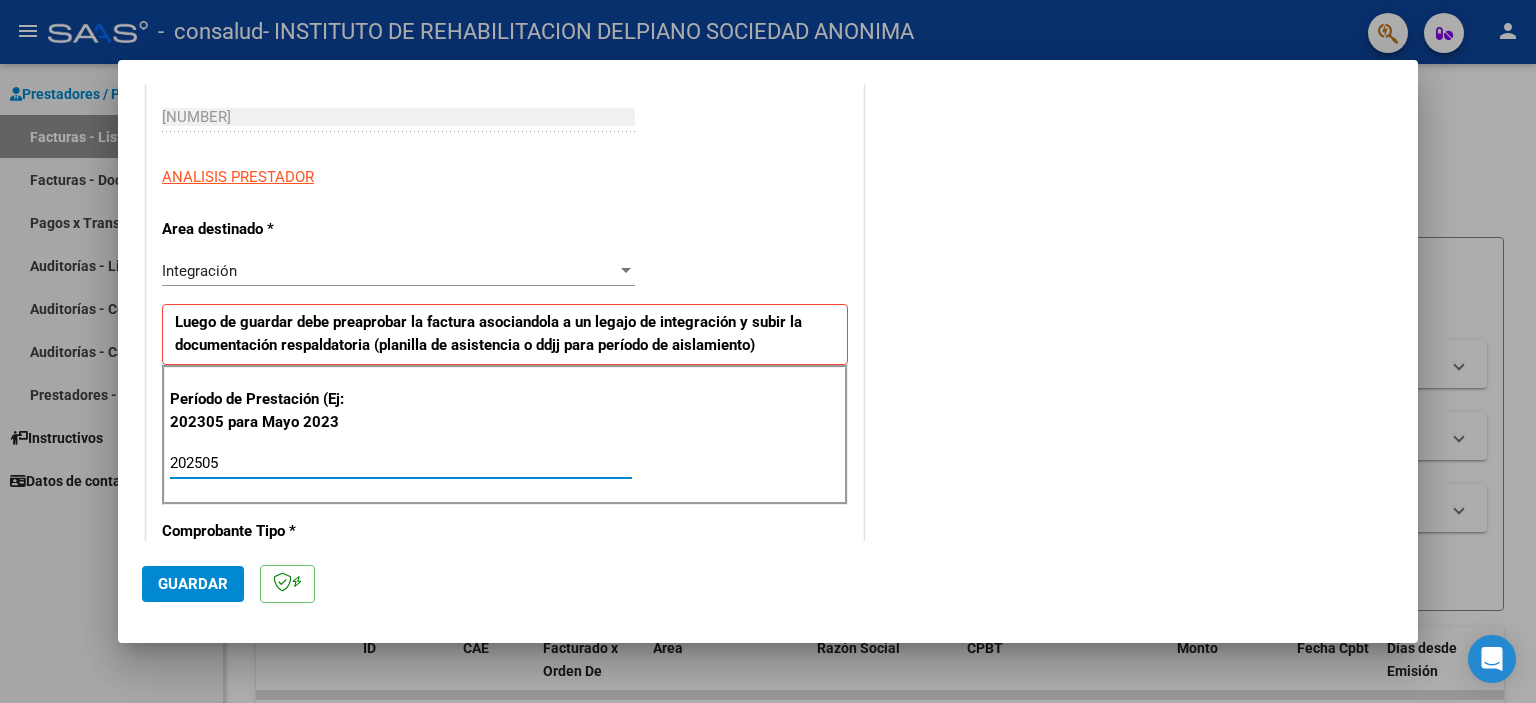 type on "202505" 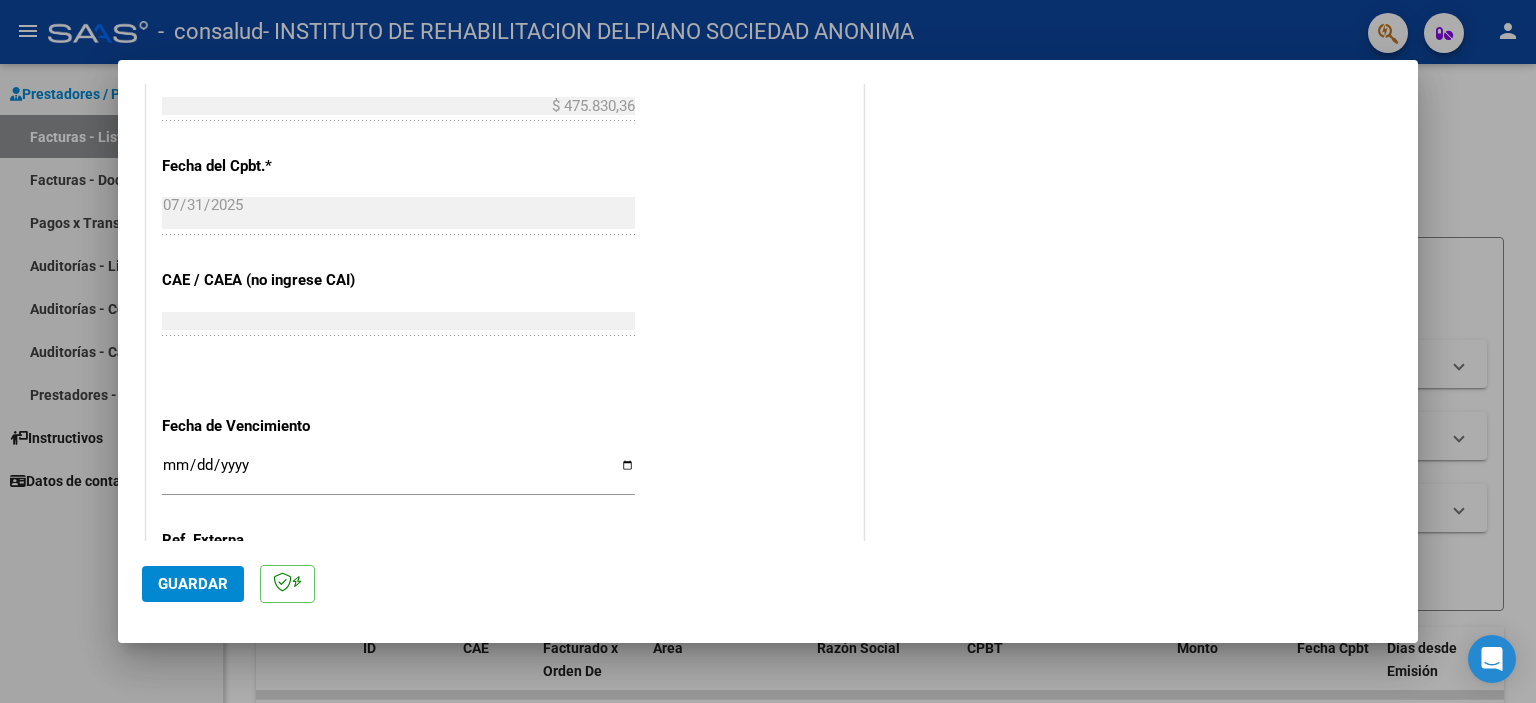 scroll, scrollTop: 1100, scrollLeft: 0, axis: vertical 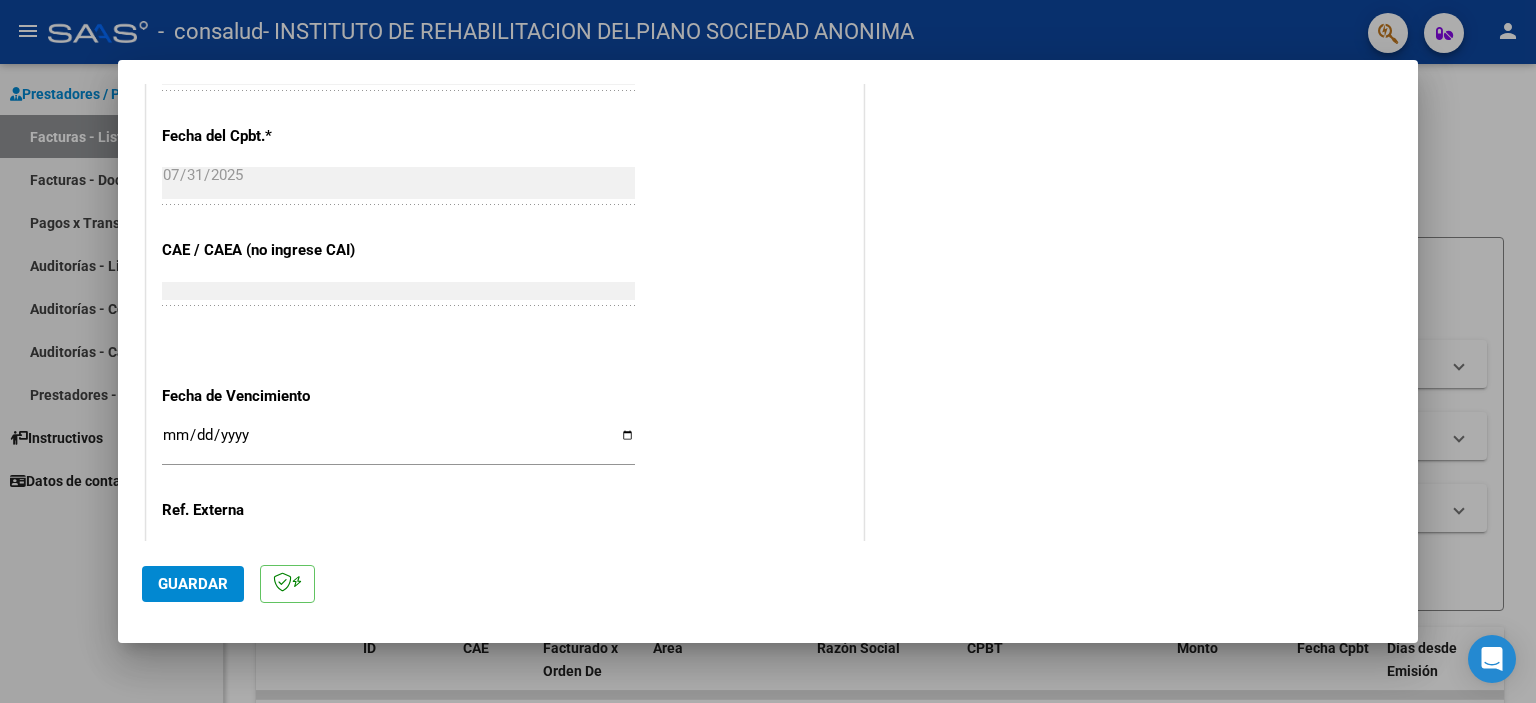 click on "Ingresar la fecha" at bounding box center [398, 443] 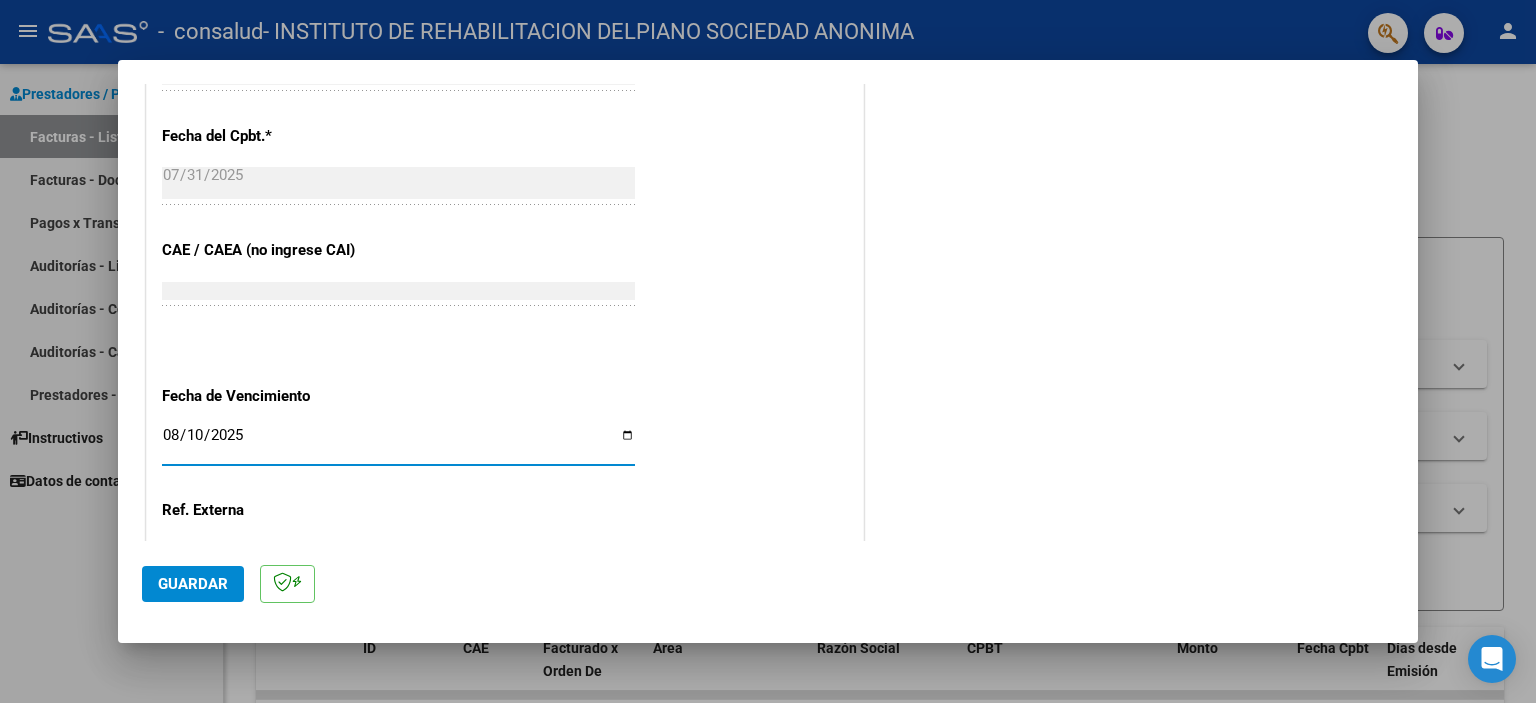 type on "2025-08-10" 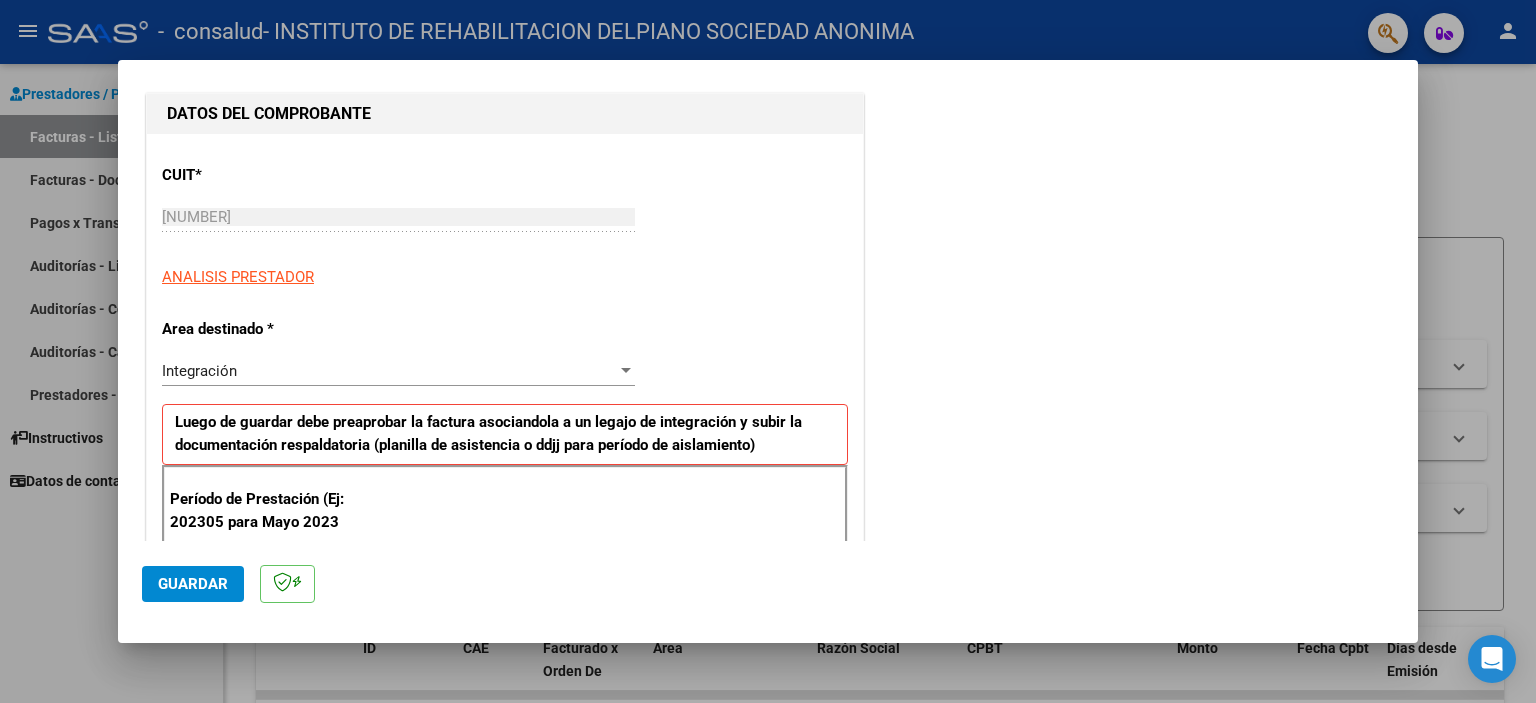 scroll, scrollTop: 0, scrollLeft: 0, axis: both 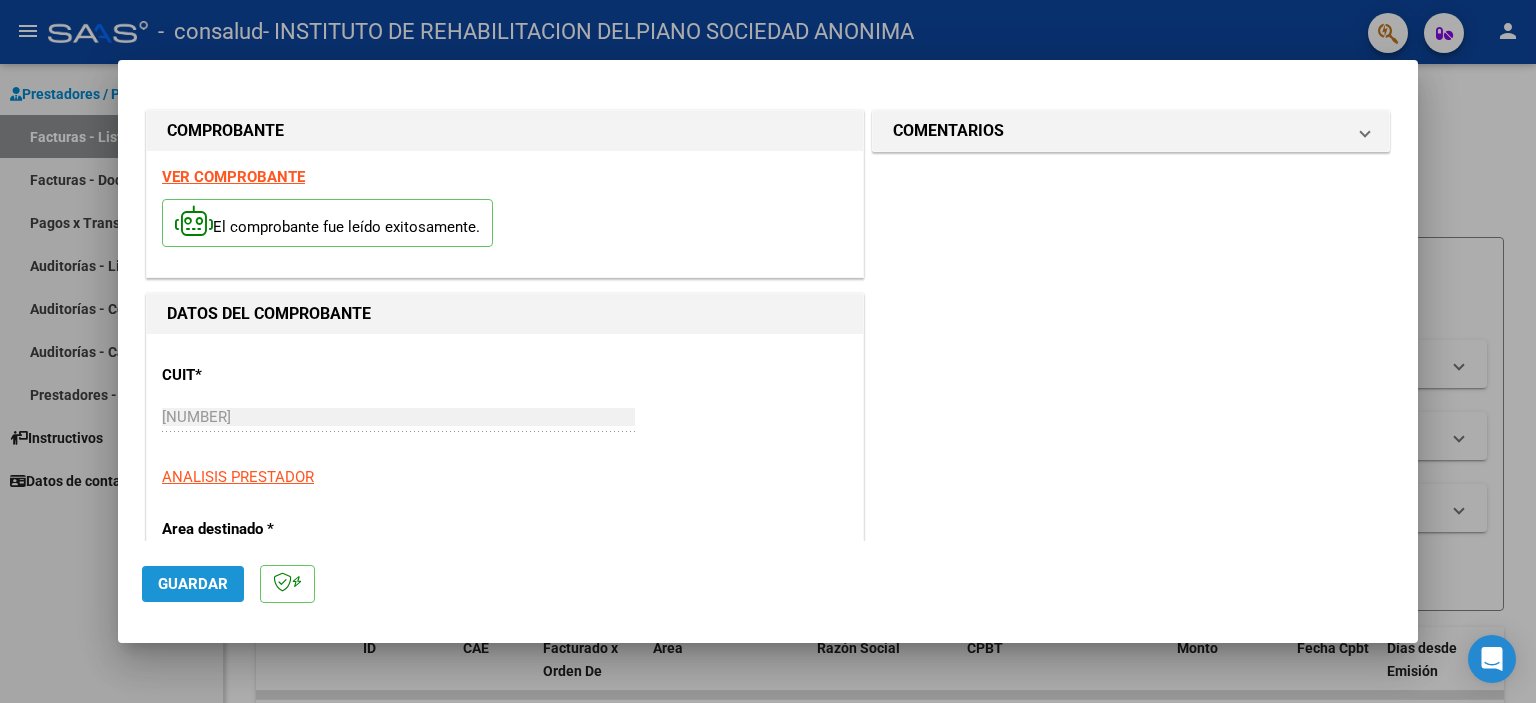 click on "Guardar" 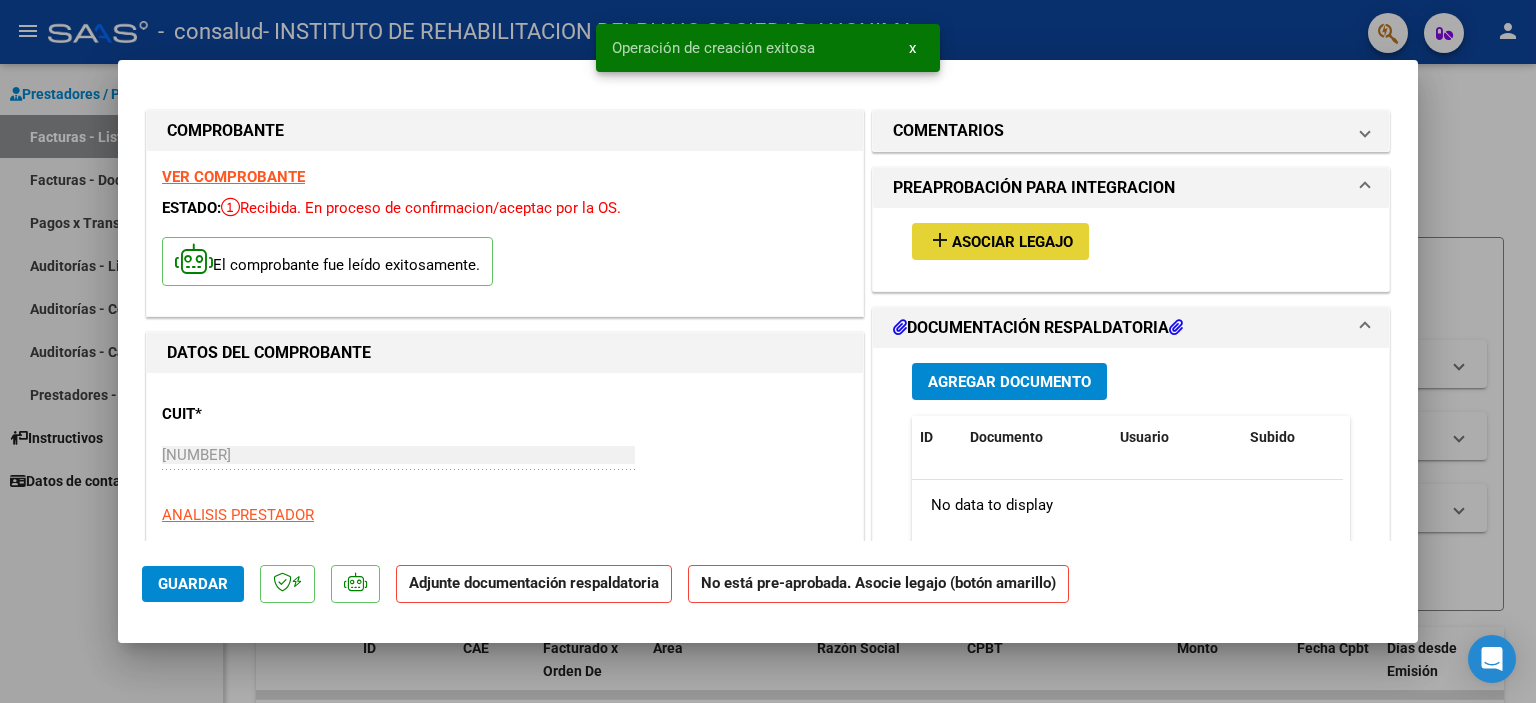 click on "Asociar Legajo" at bounding box center [1012, 242] 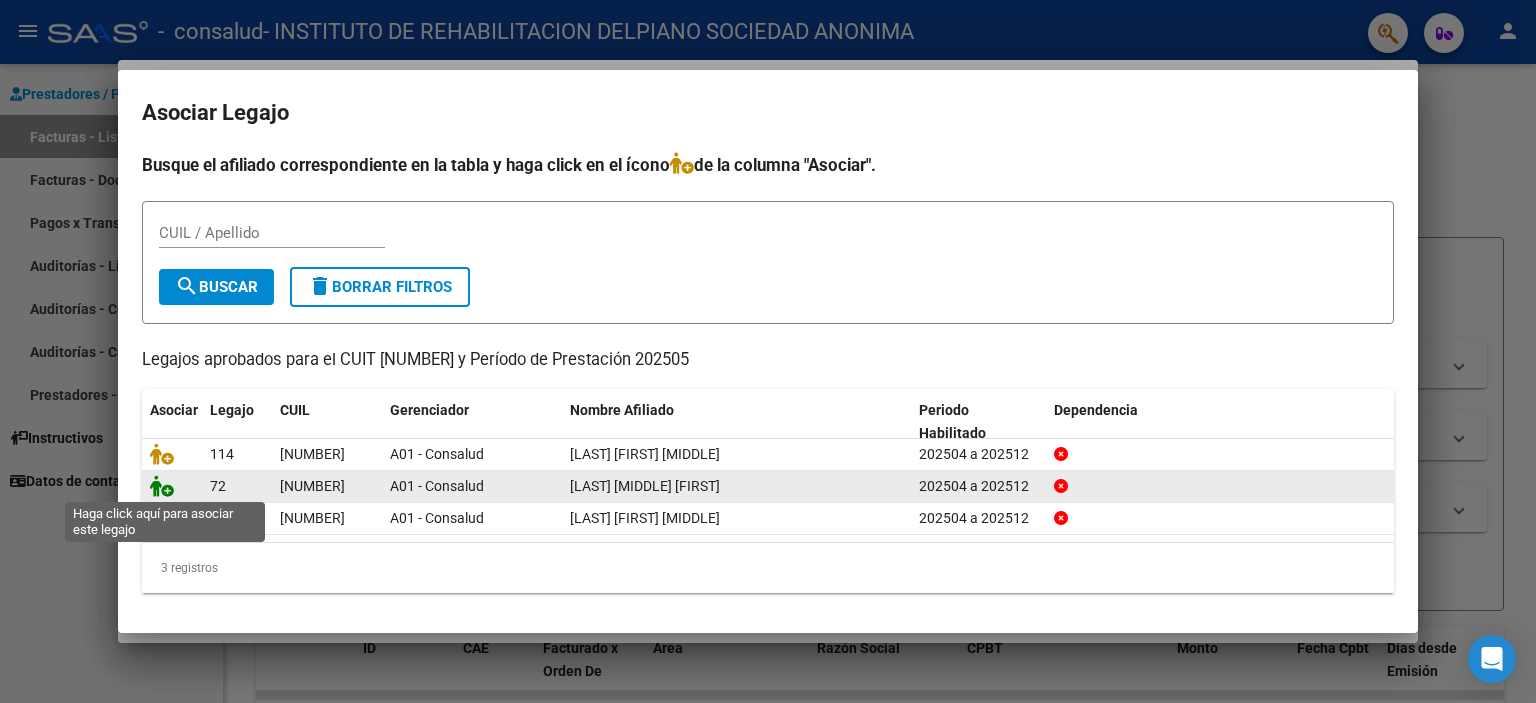 click 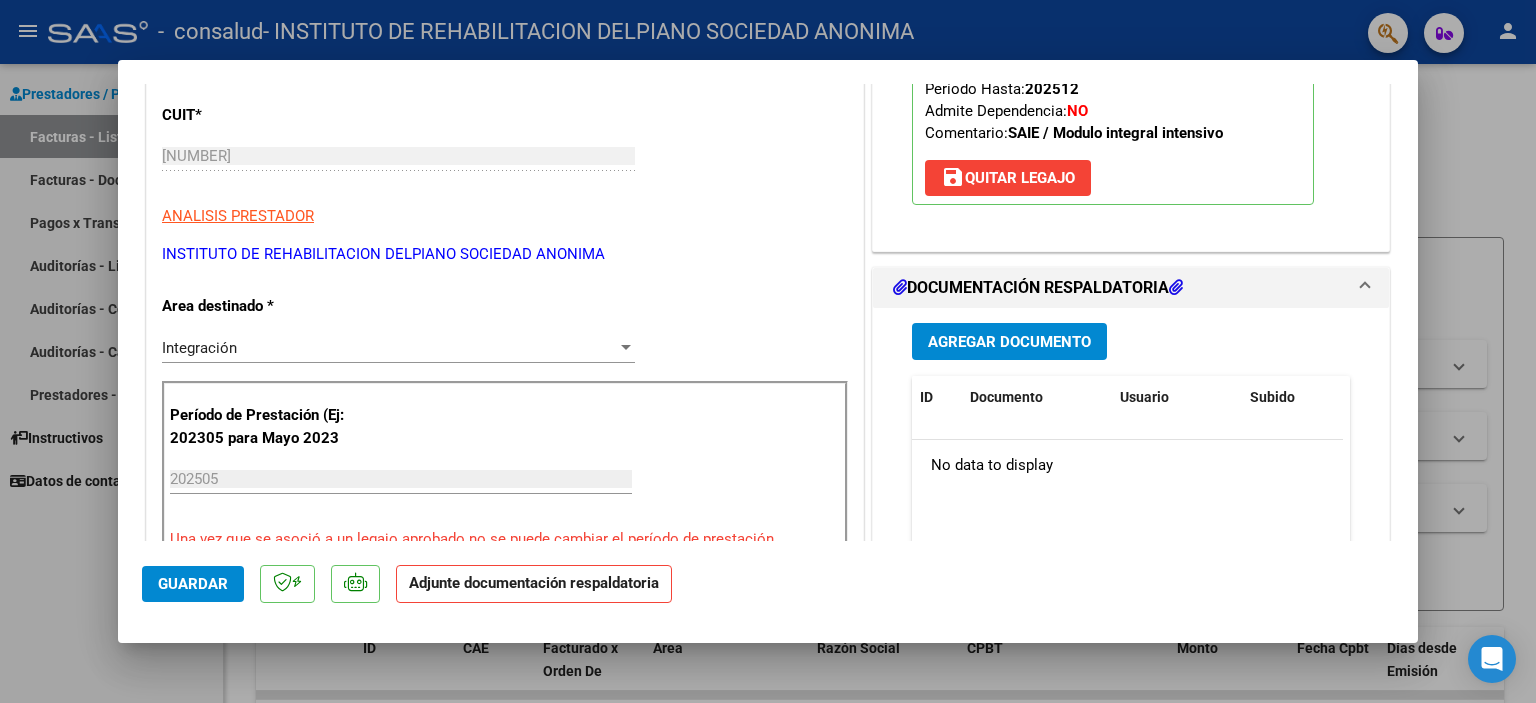 scroll, scrollTop: 300, scrollLeft: 0, axis: vertical 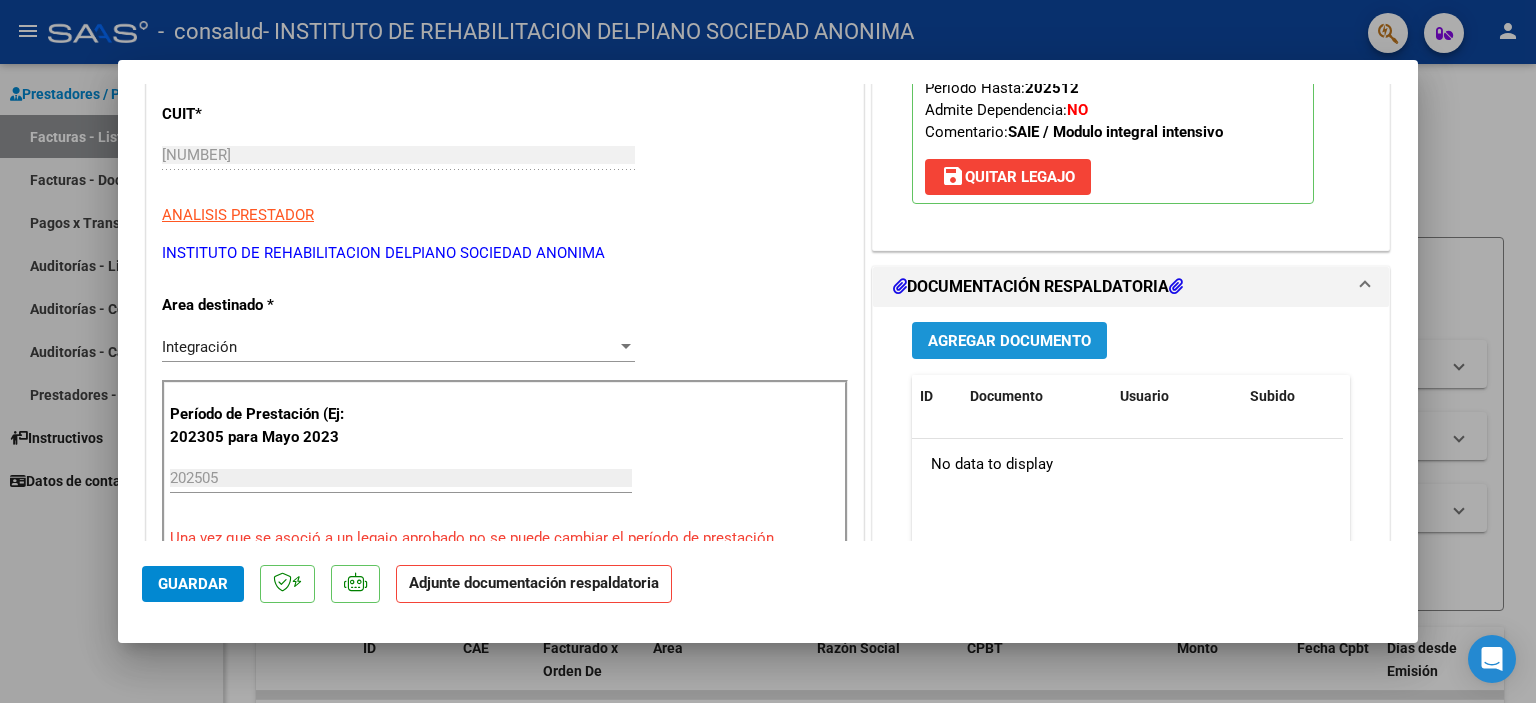 click on "Agregar Documento" at bounding box center (1009, 341) 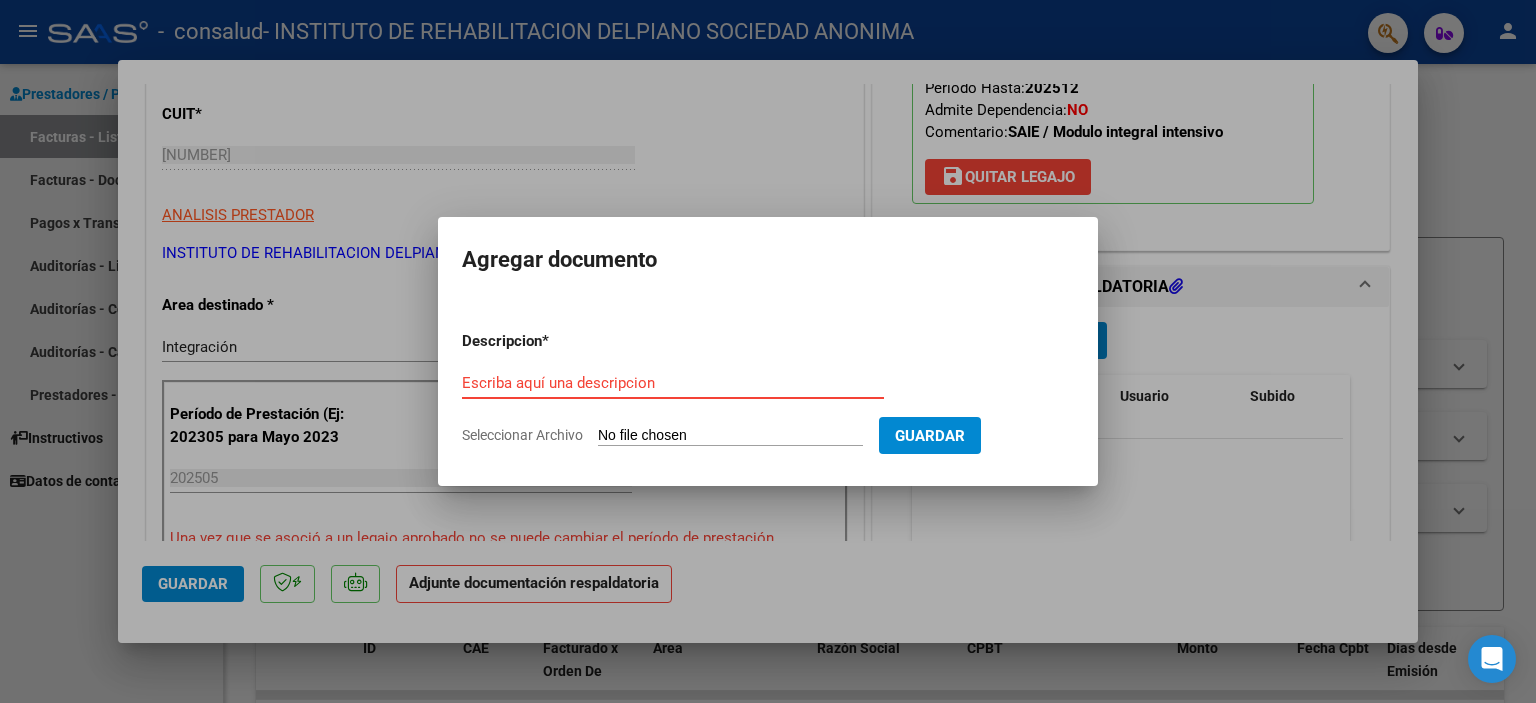 paste on "Asistencia [LAST] [FIRST] SAIE - mayo" 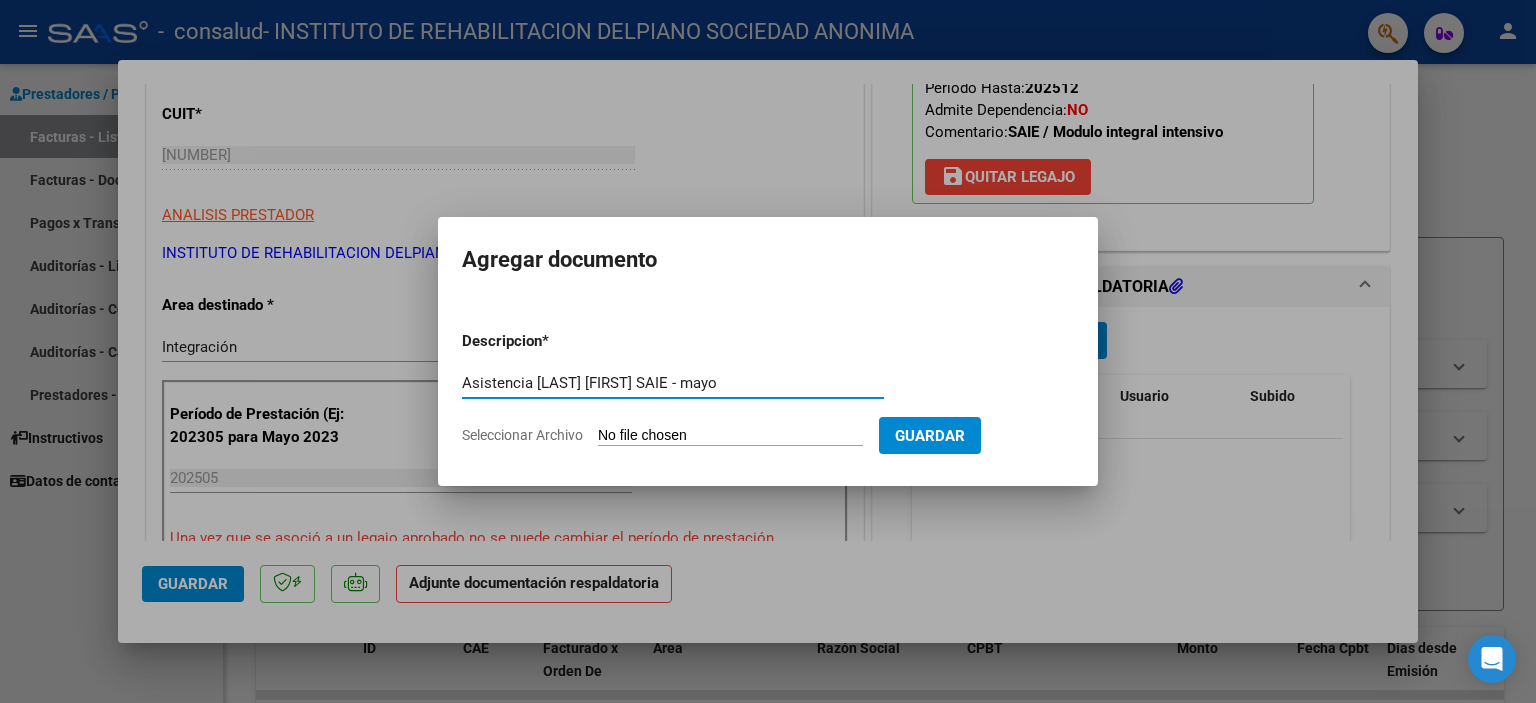 type on "Asistencia [LAST] [FIRST] SAIE - mayo" 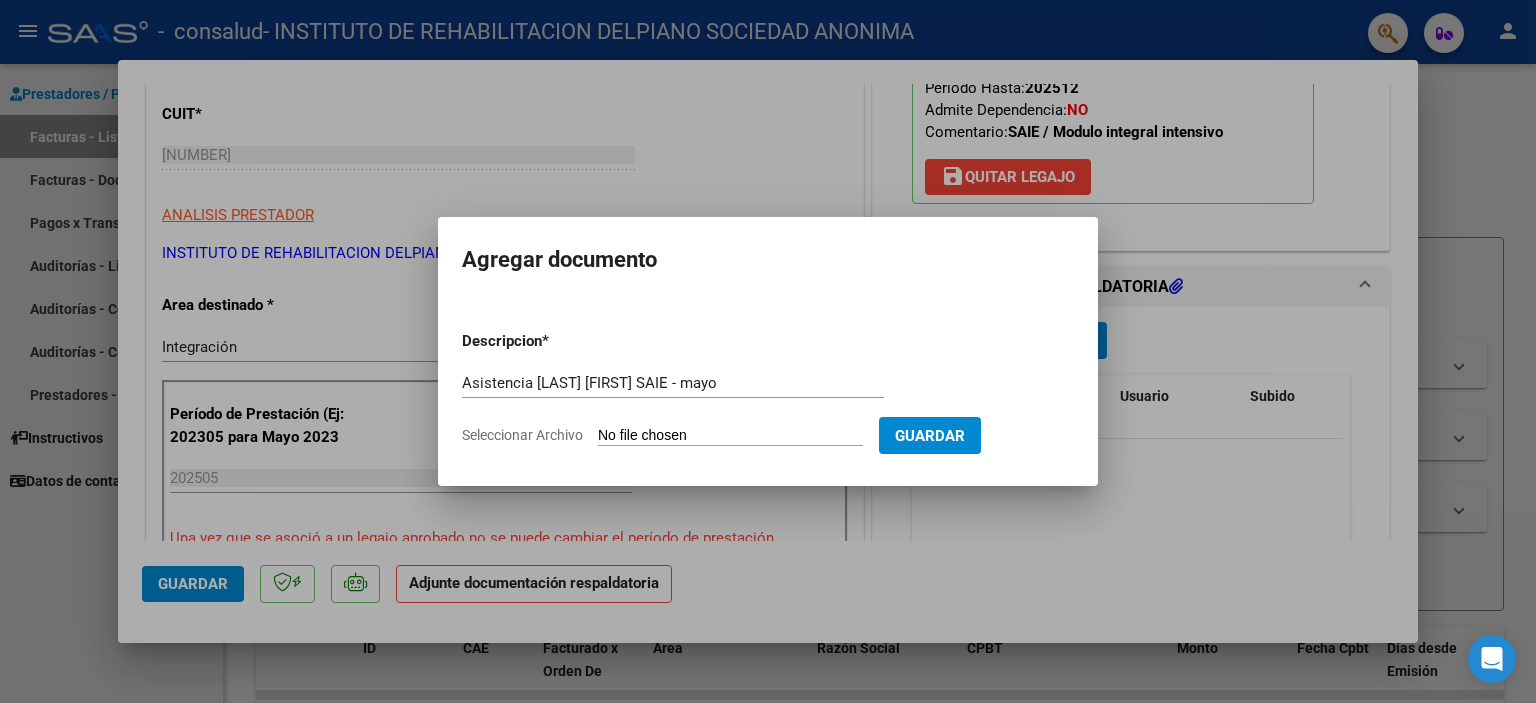 click on "Descripcion  *   Asistencia [LAST] [FIRST] SAIE - mayo Escriba aquí una descripcion  Seleccionar Archivo Guardar" at bounding box center [768, 388] 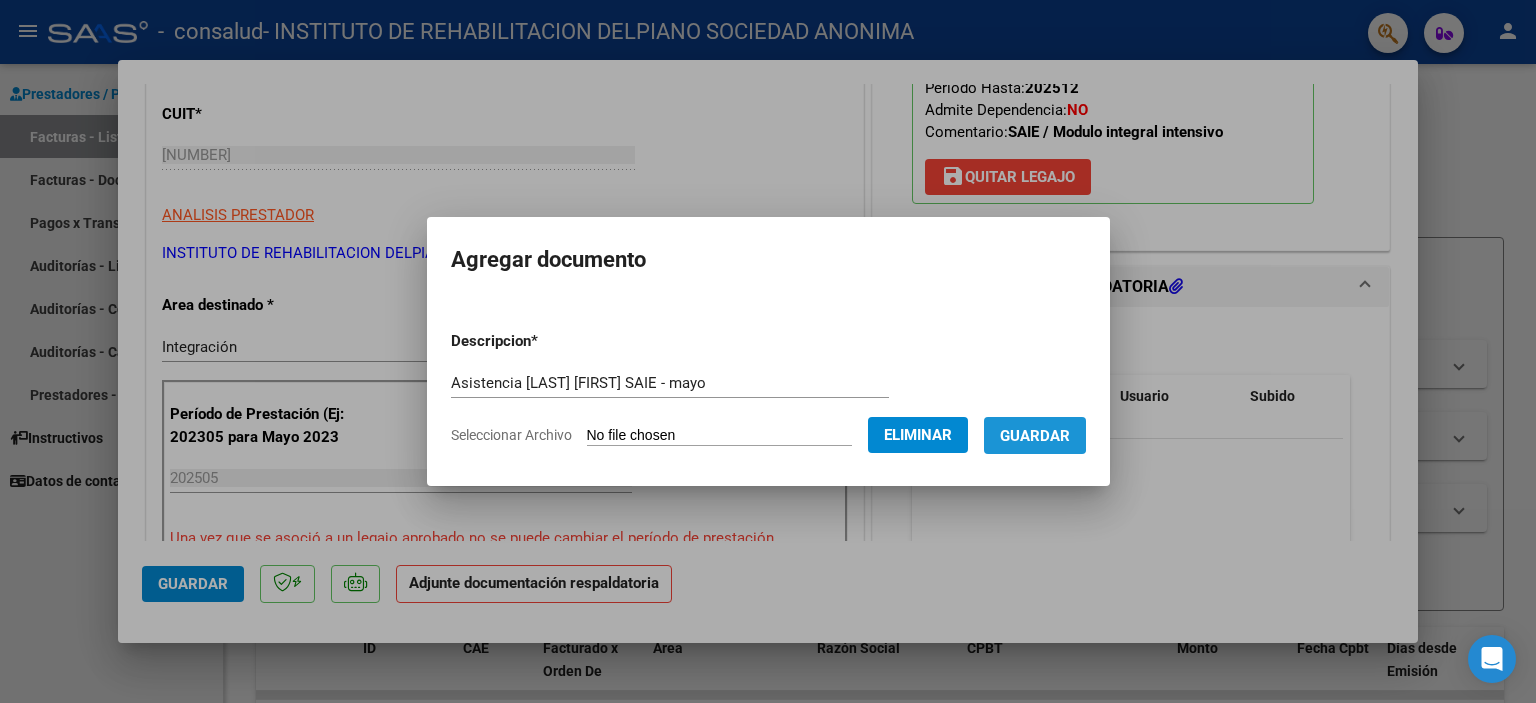 click on "Guardar" at bounding box center [1035, 436] 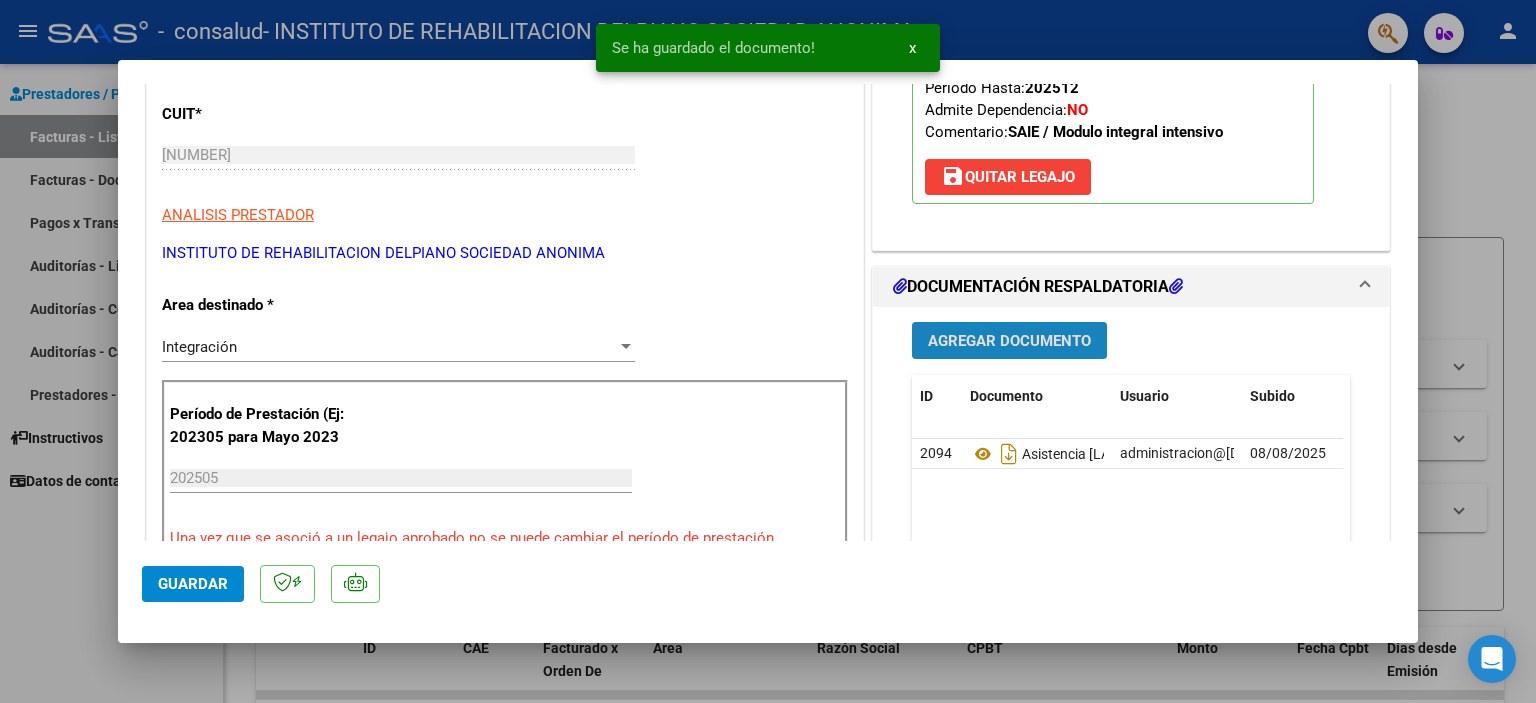 click on "Agregar Documento" at bounding box center (1009, 341) 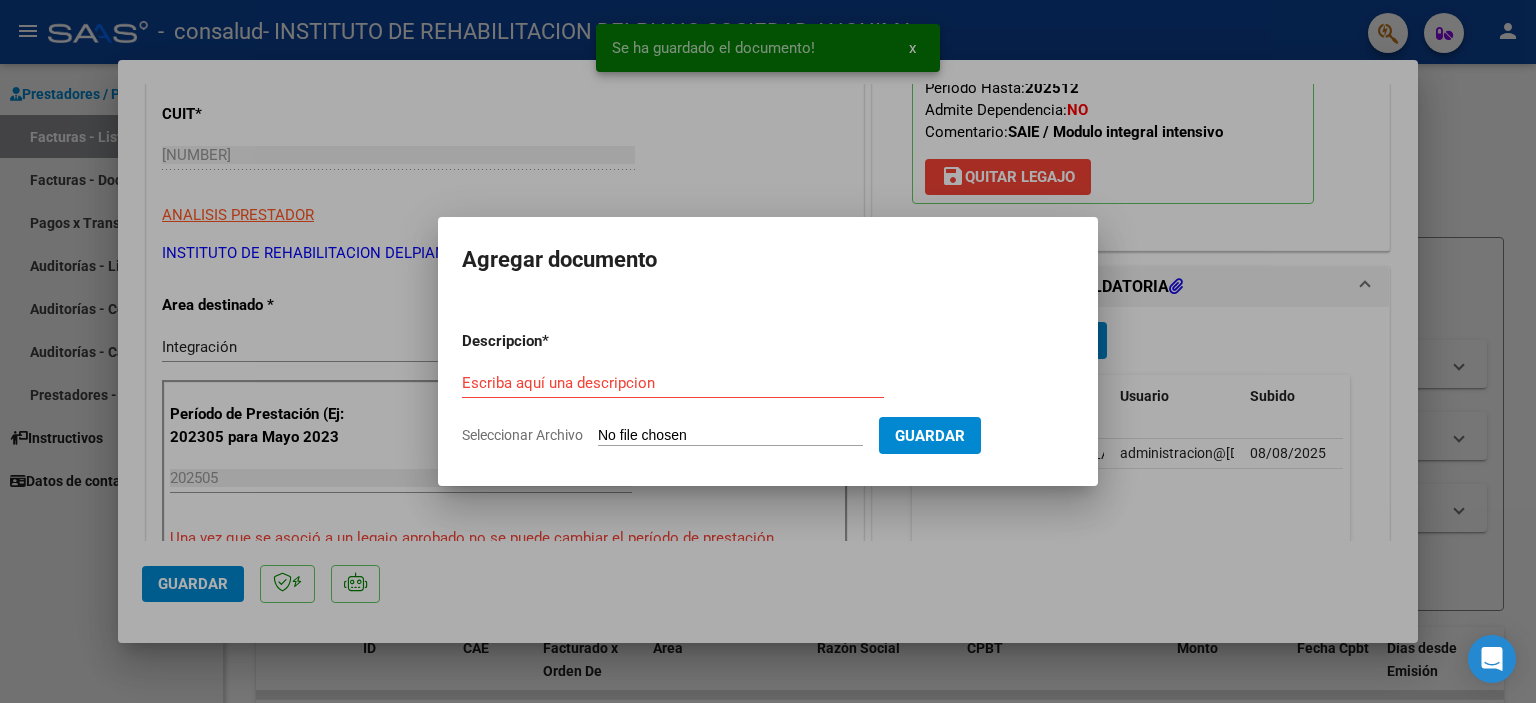click on "Seleccionar Archivo" at bounding box center [730, 436] 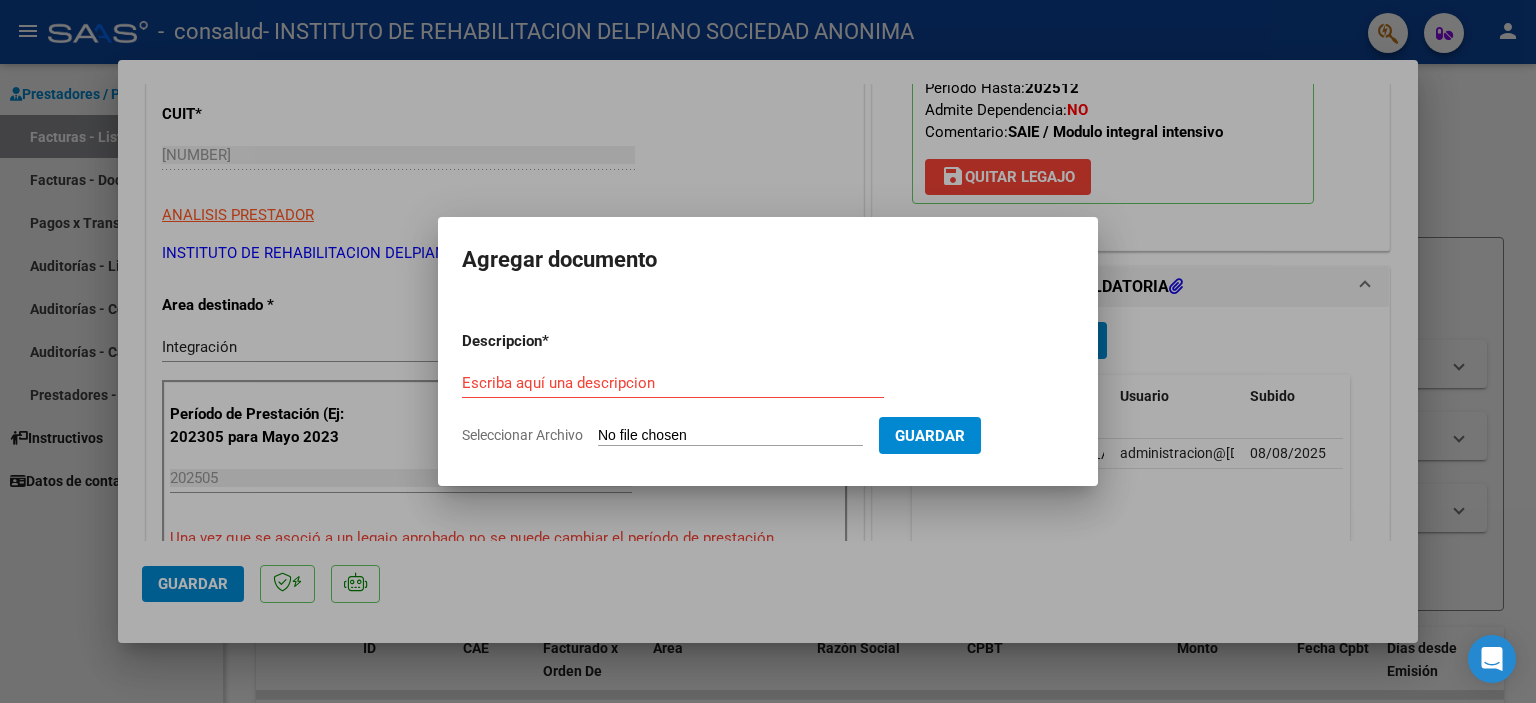 click at bounding box center (768, 351) 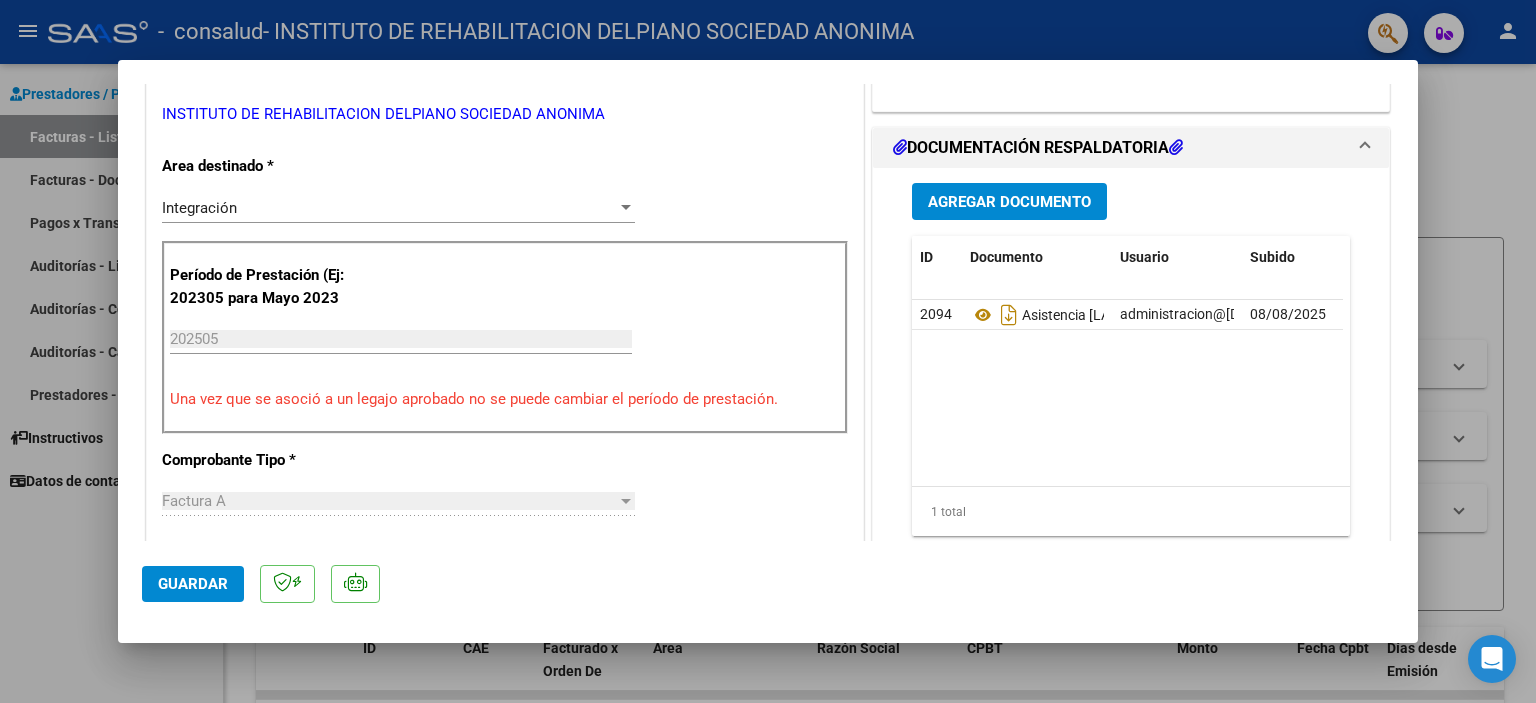 scroll, scrollTop: 500, scrollLeft: 0, axis: vertical 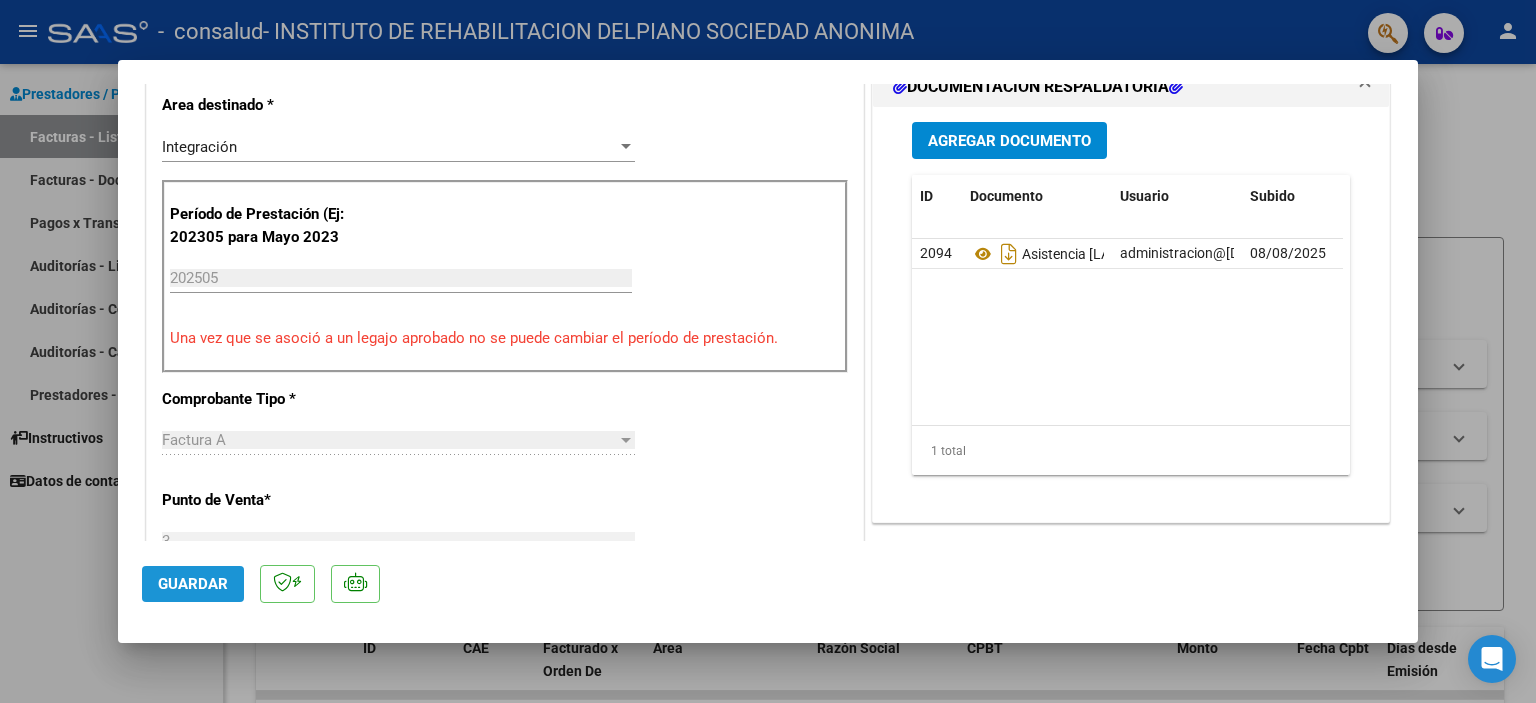 drag, startPoint x: 176, startPoint y: 585, endPoint x: 132, endPoint y: 607, distance: 49.193497 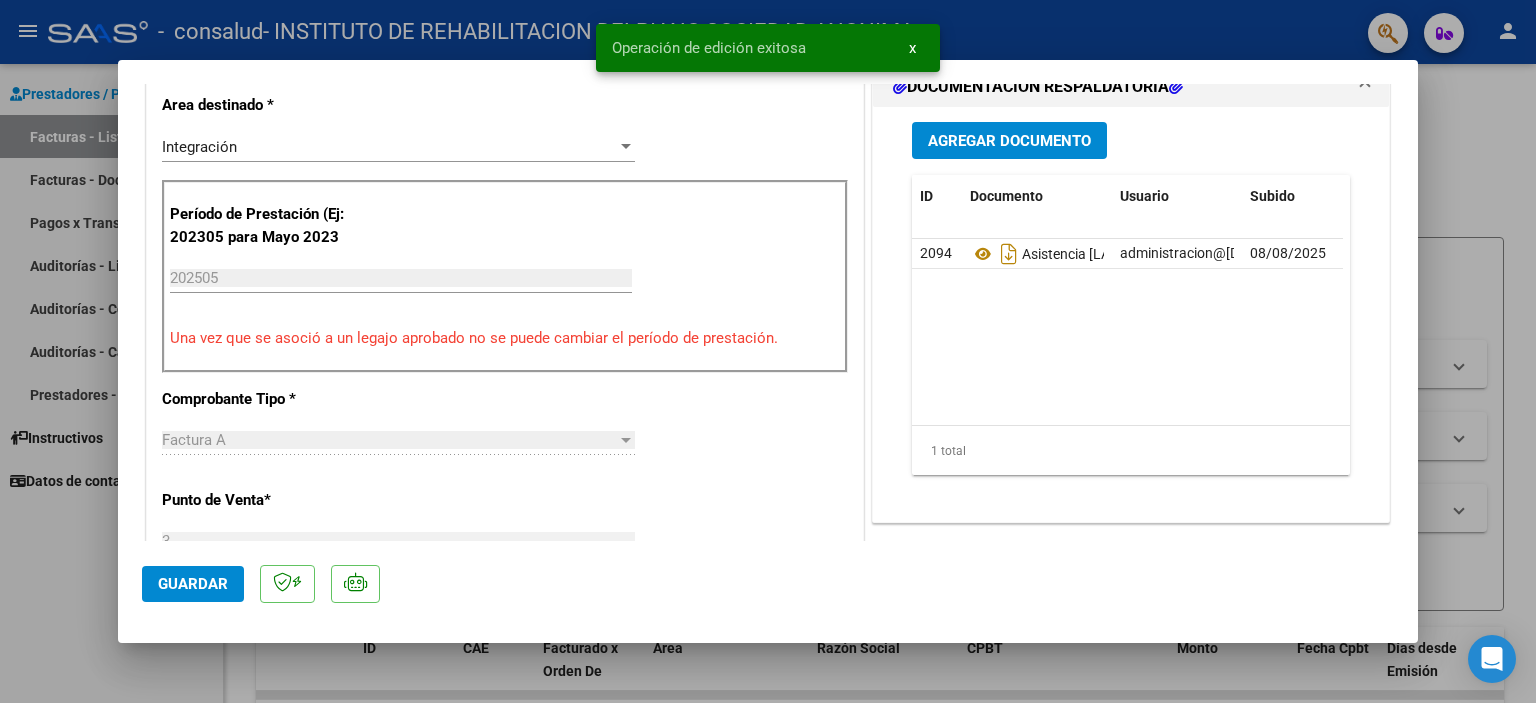 click at bounding box center [768, 351] 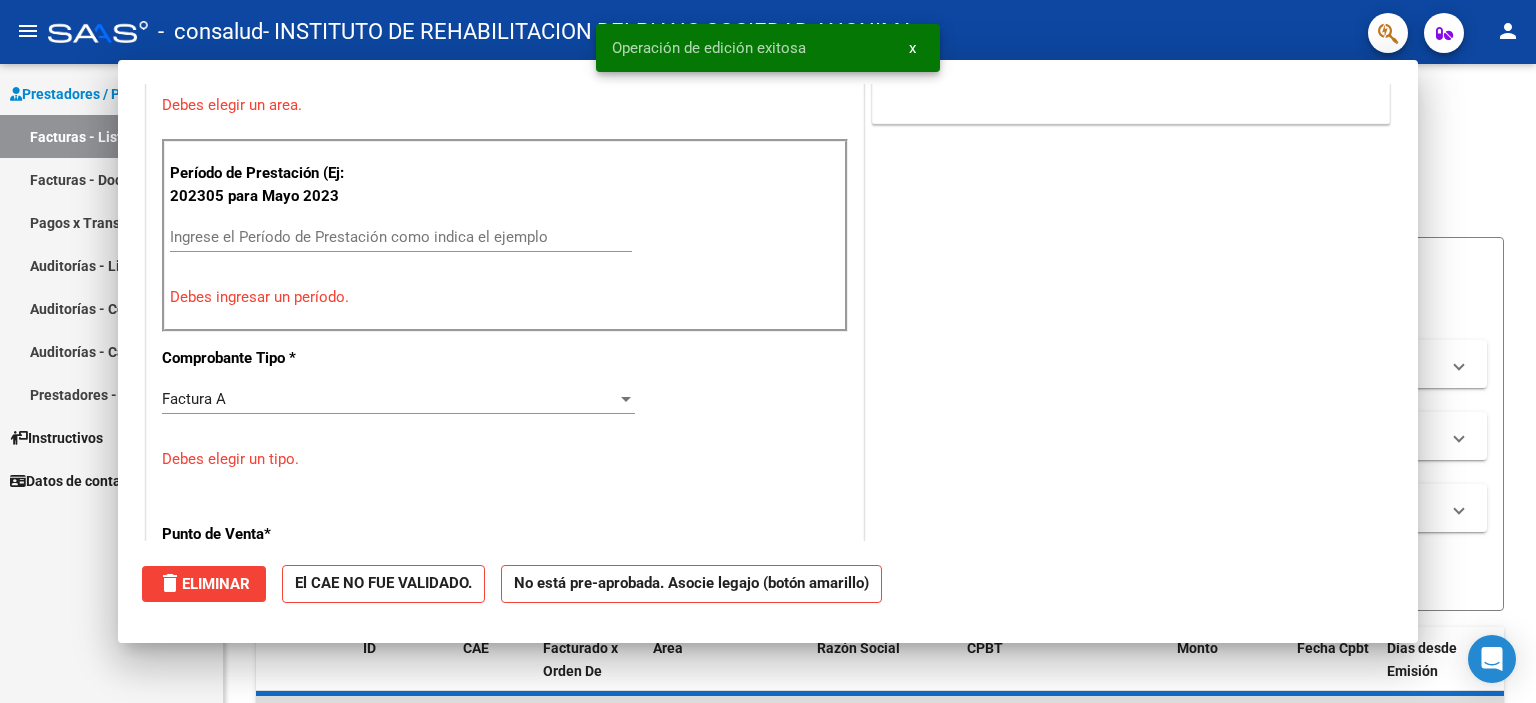 scroll, scrollTop: 414, scrollLeft: 0, axis: vertical 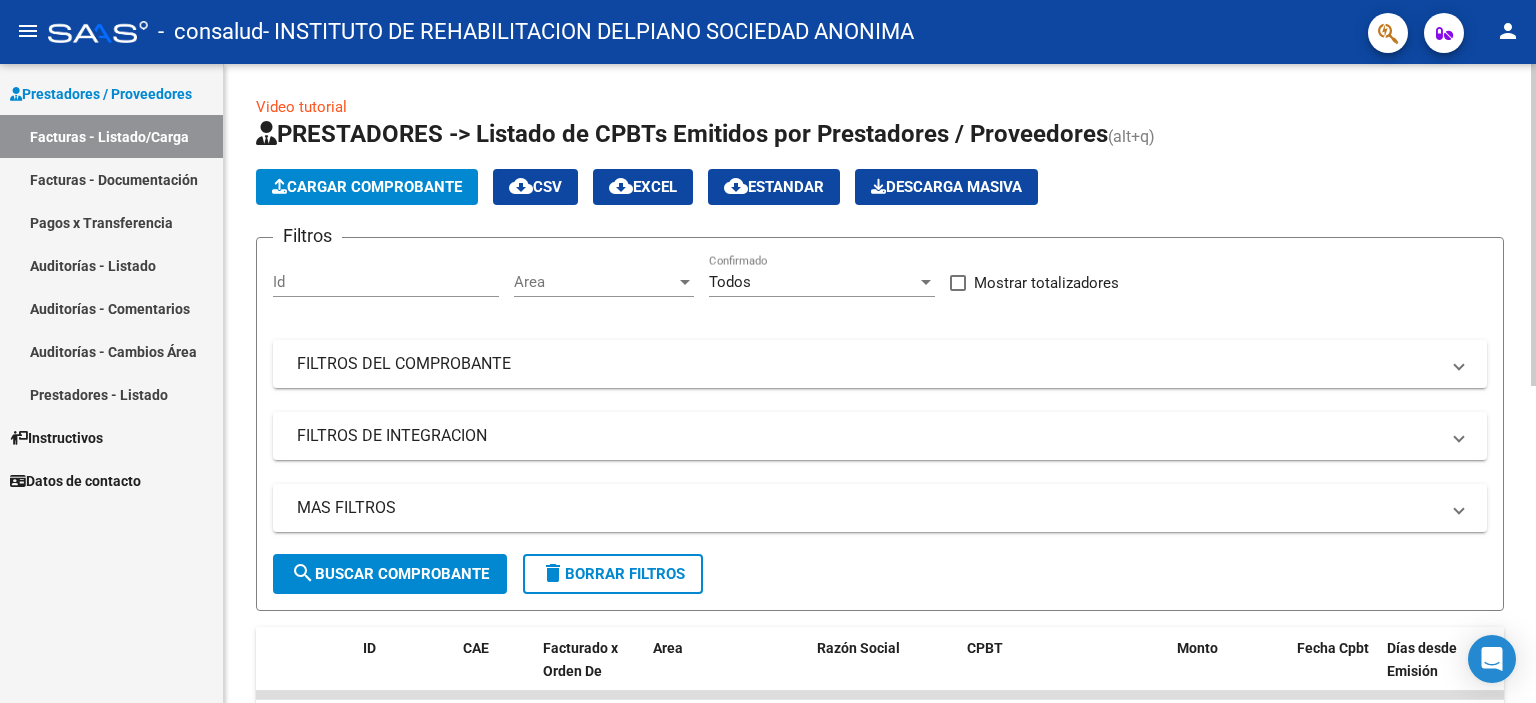 click on "Cargar Comprobante" 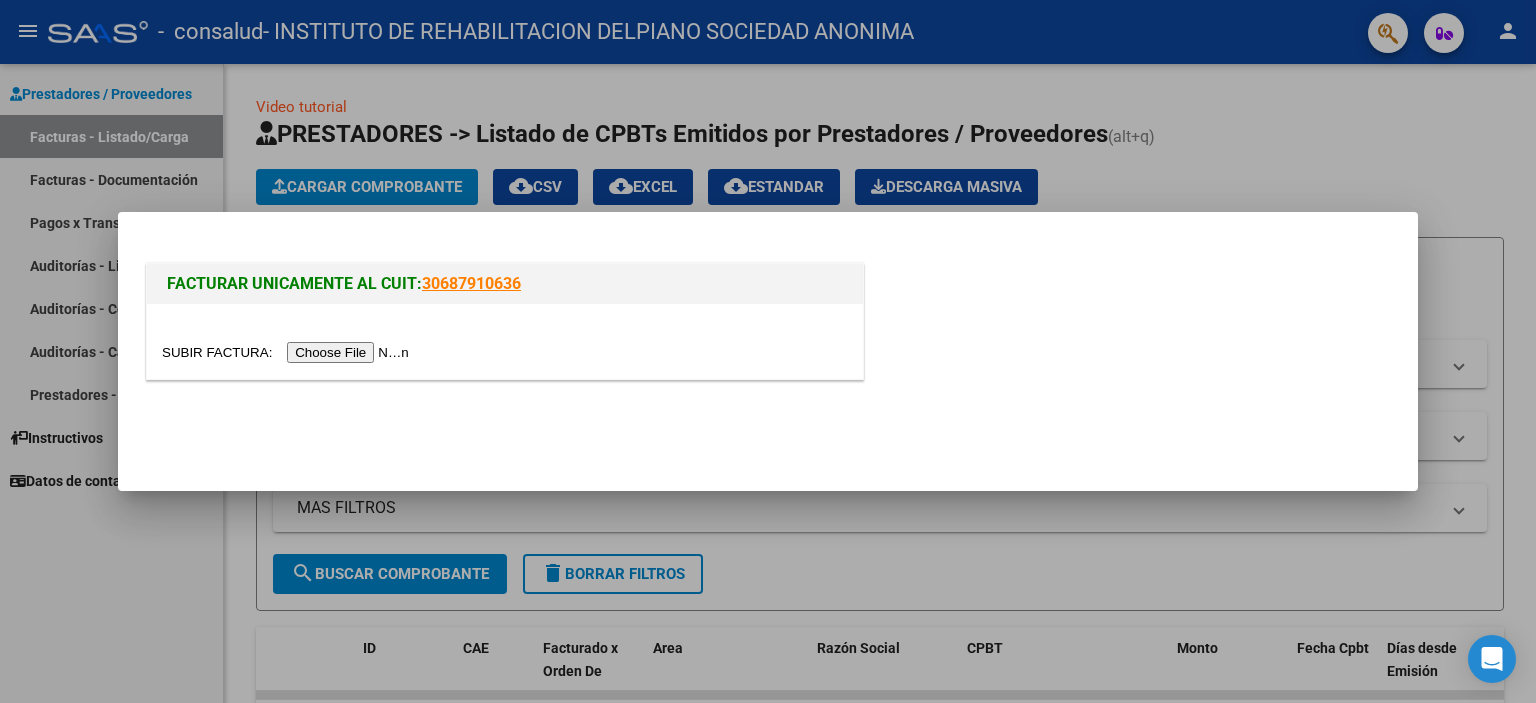 click at bounding box center [288, 352] 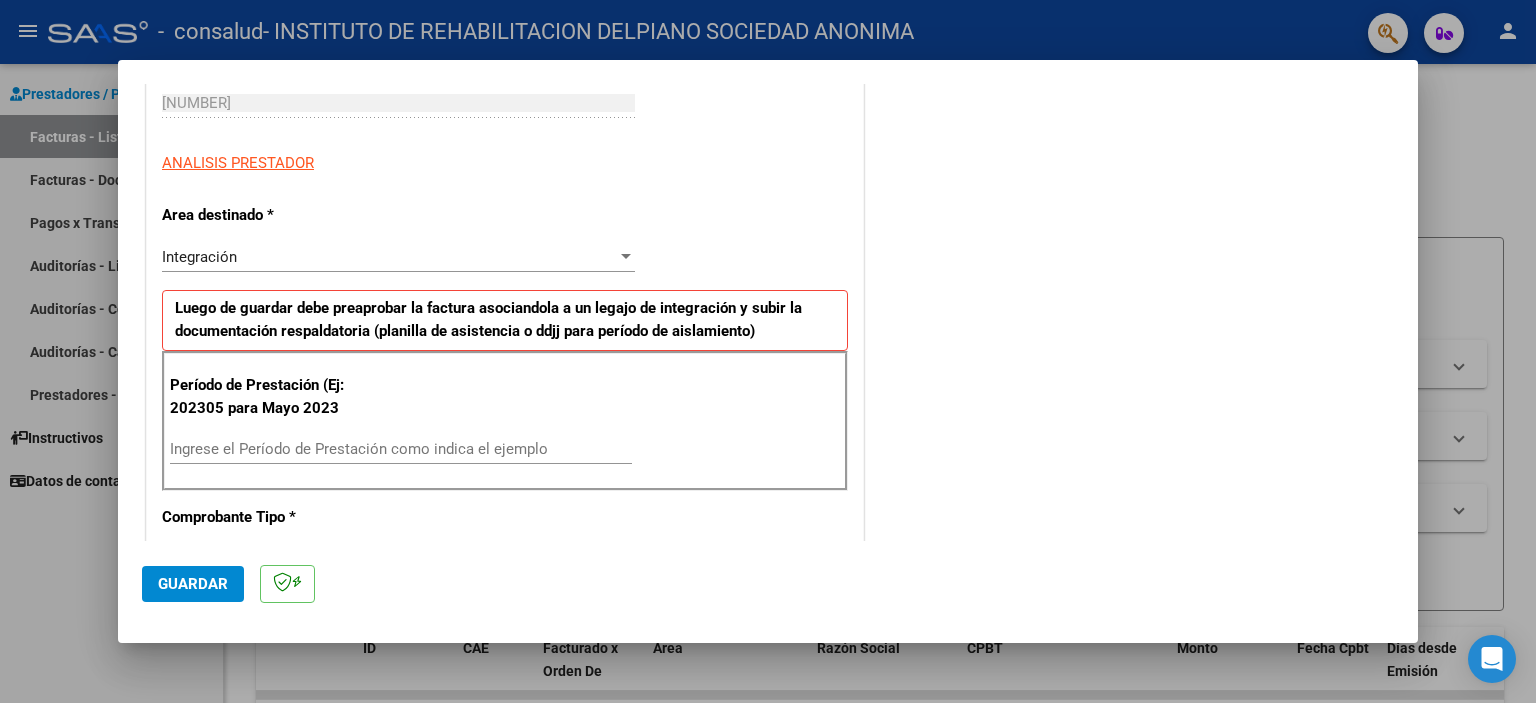 scroll, scrollTop: 400, scrollLeft: 0, axis: vertical 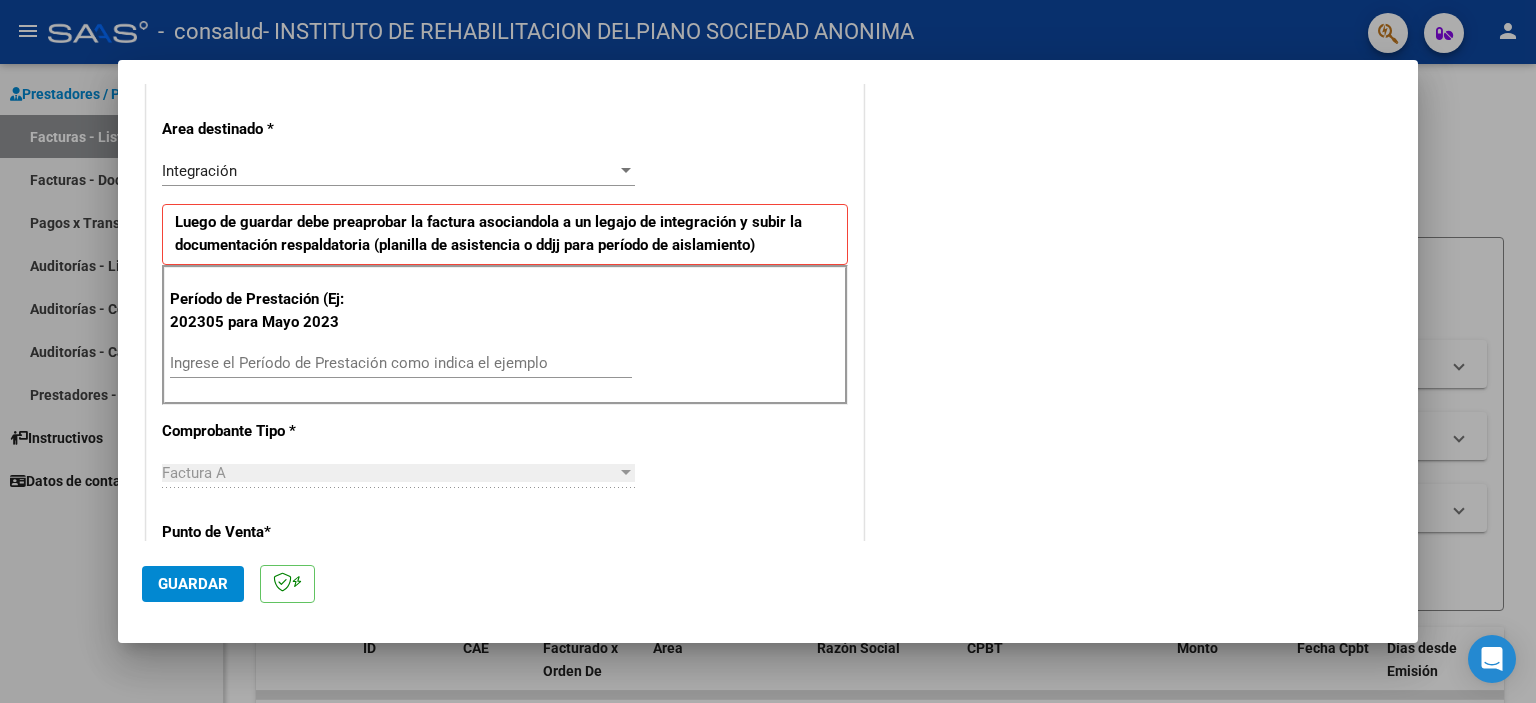 click on "Ingrese el Período de Prestación como indica el ejemplo" at bounding box center [401, 363] 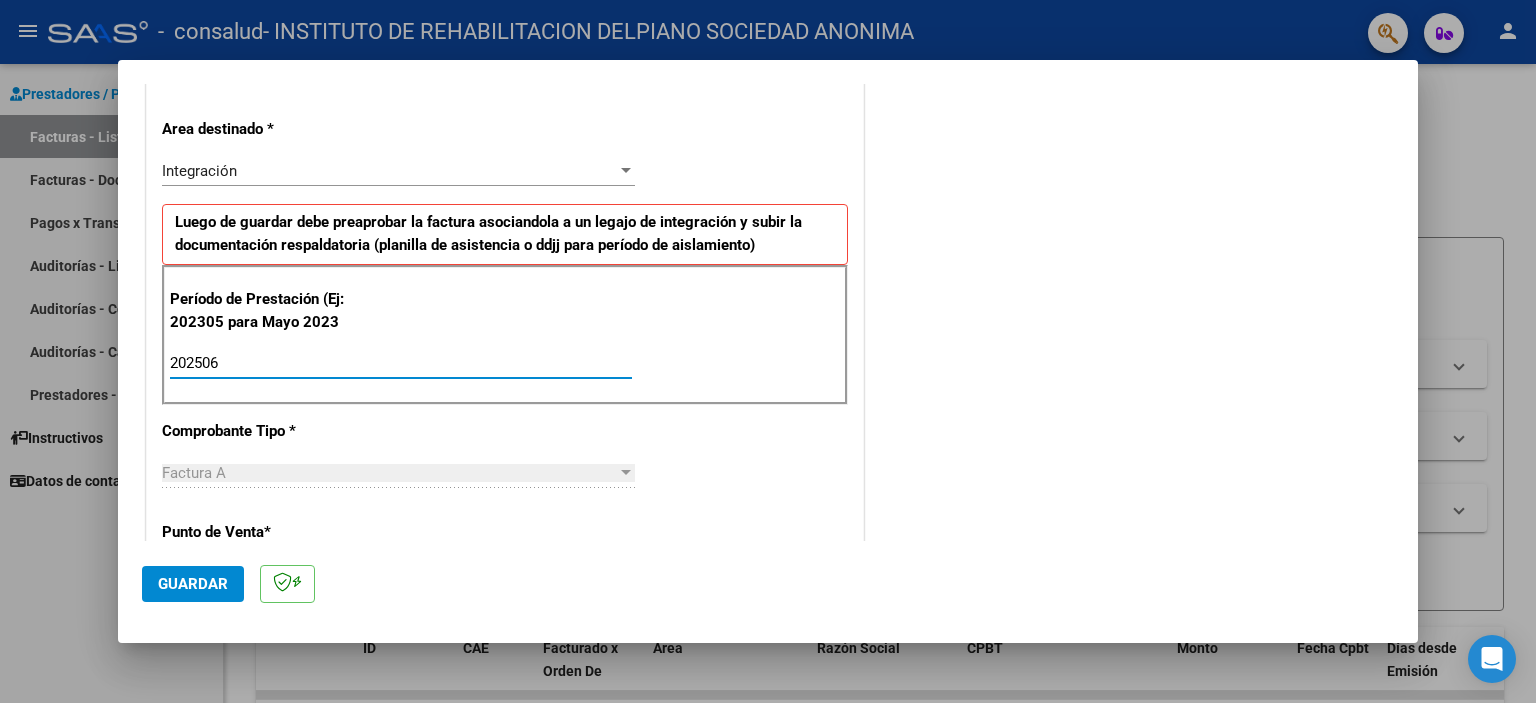 type on "202506" 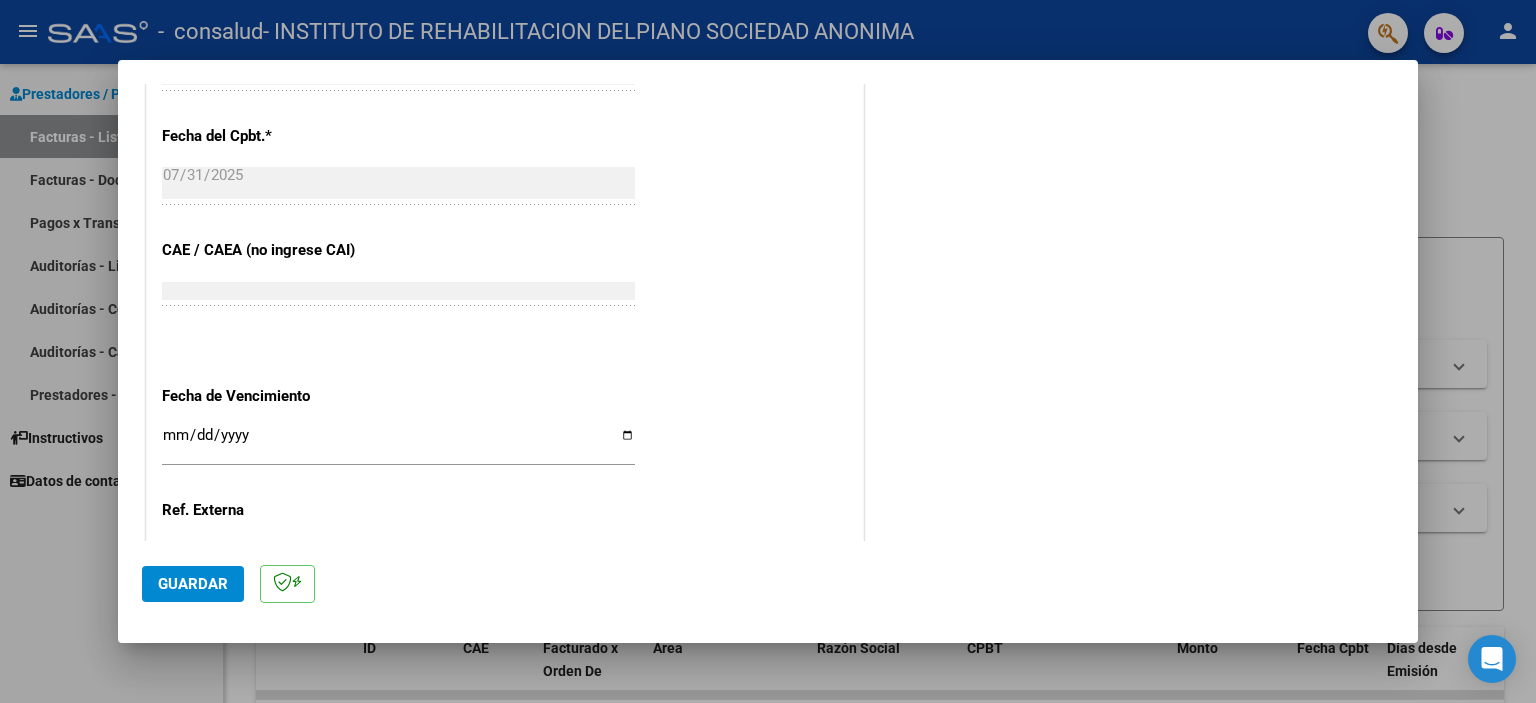 scroll, scrollTop: 1200, scrollLeft: 0, axis: vertical 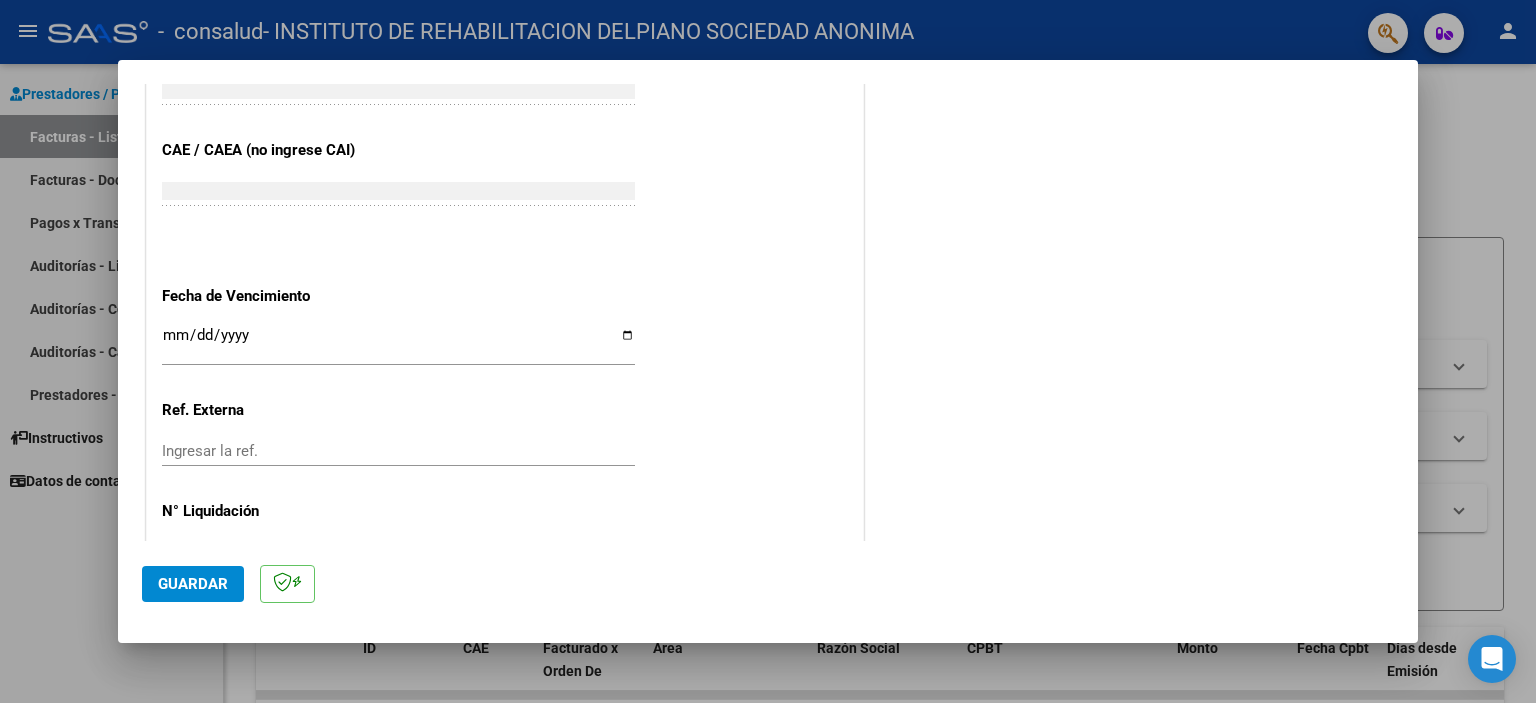 click on "Ingresar la fecha" at bounding box center (398, 343) 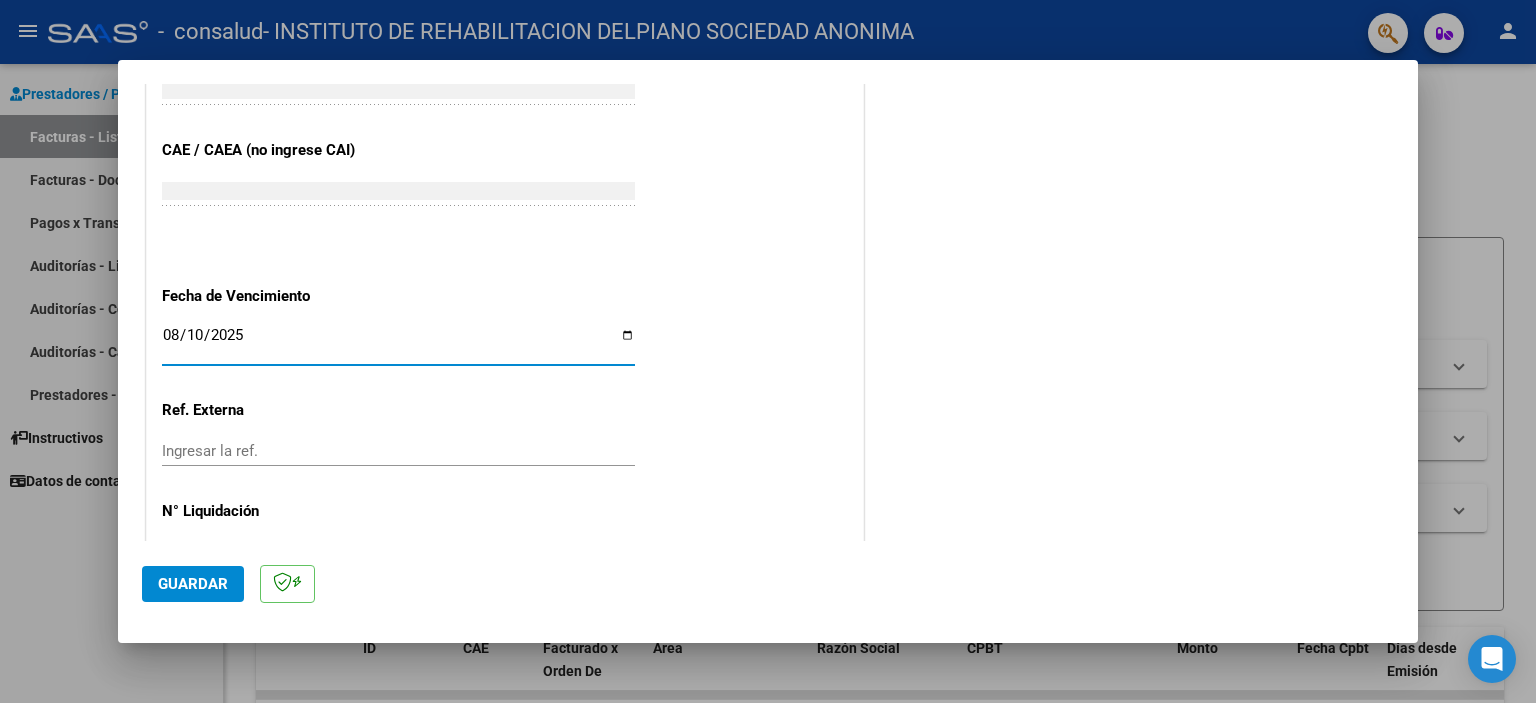 type on "2025-08-10" 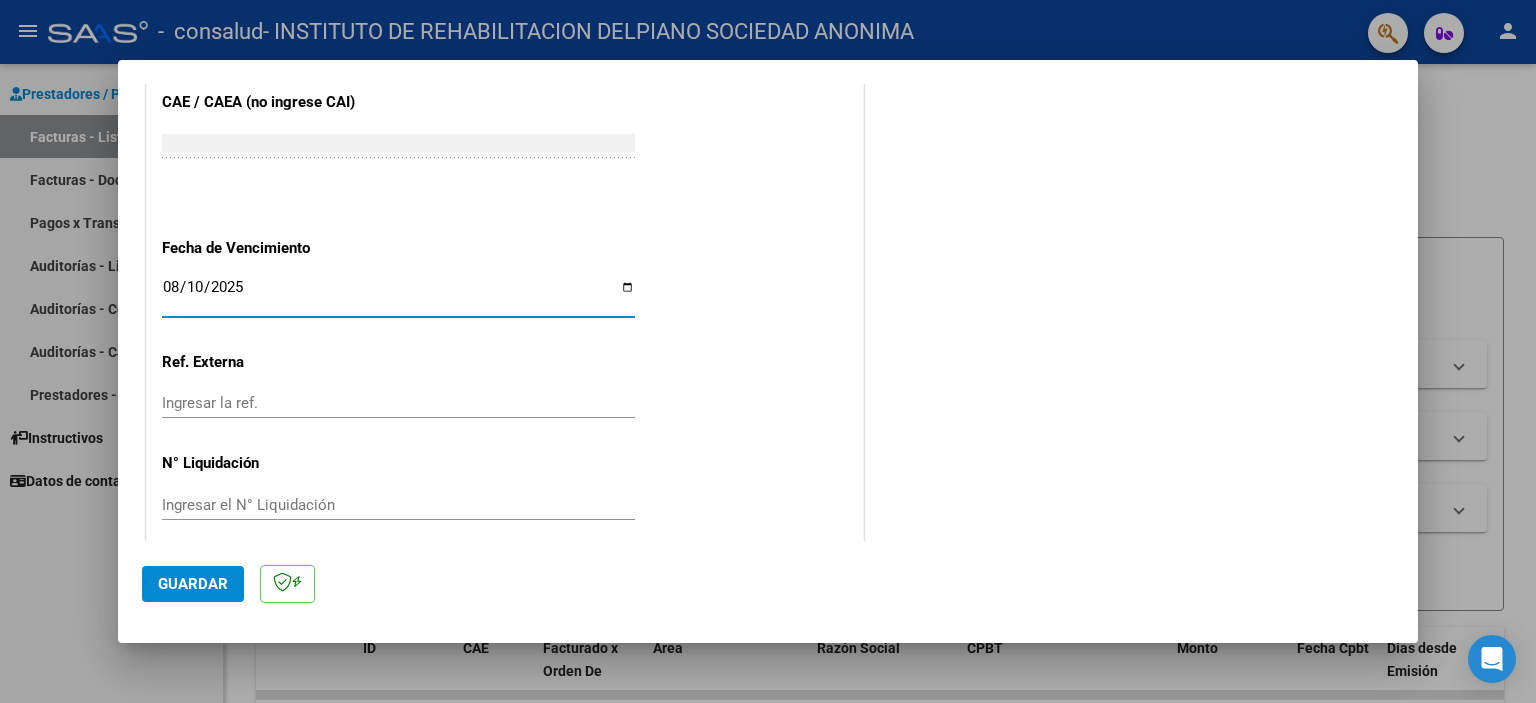 scroll, scrollTop: 1263, scrollLeft: 0, axis: vertical 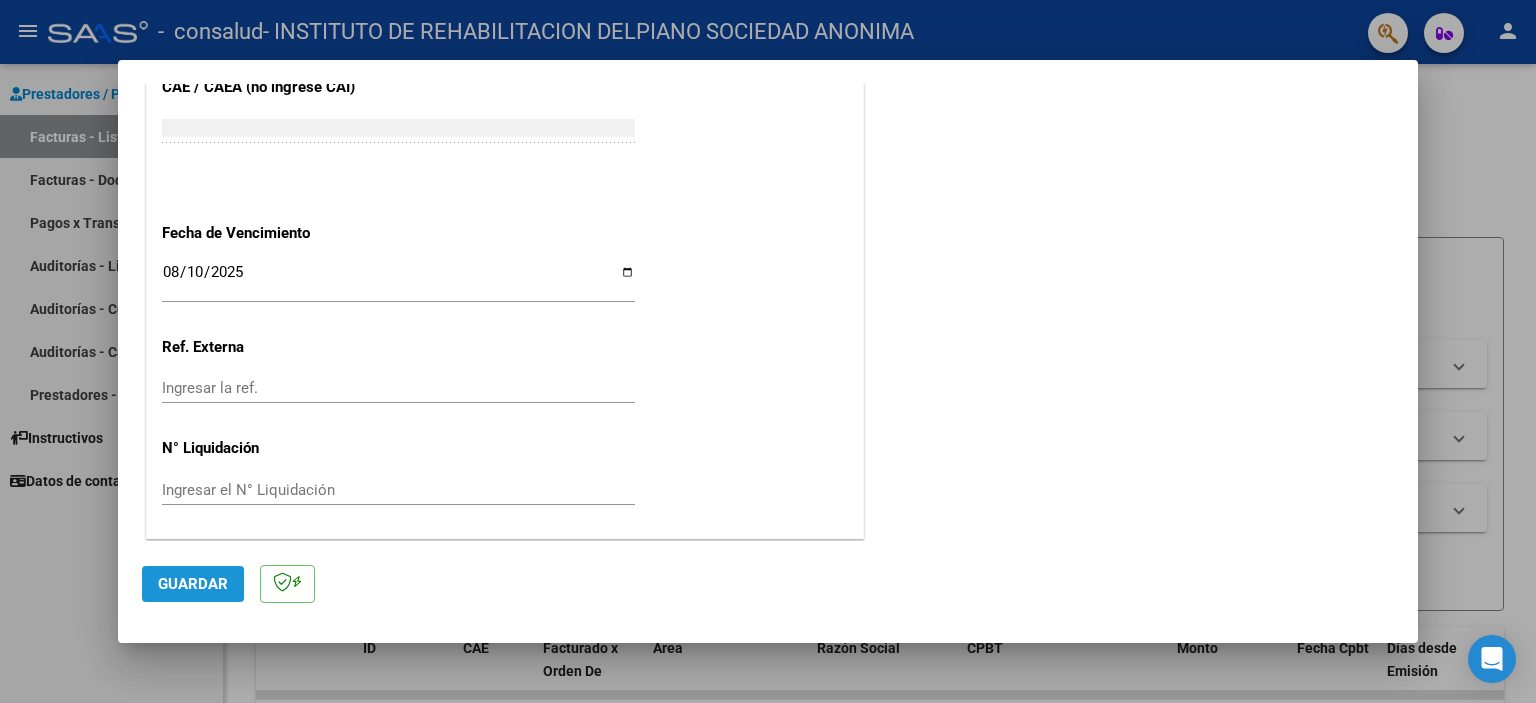 click on "Guardar" 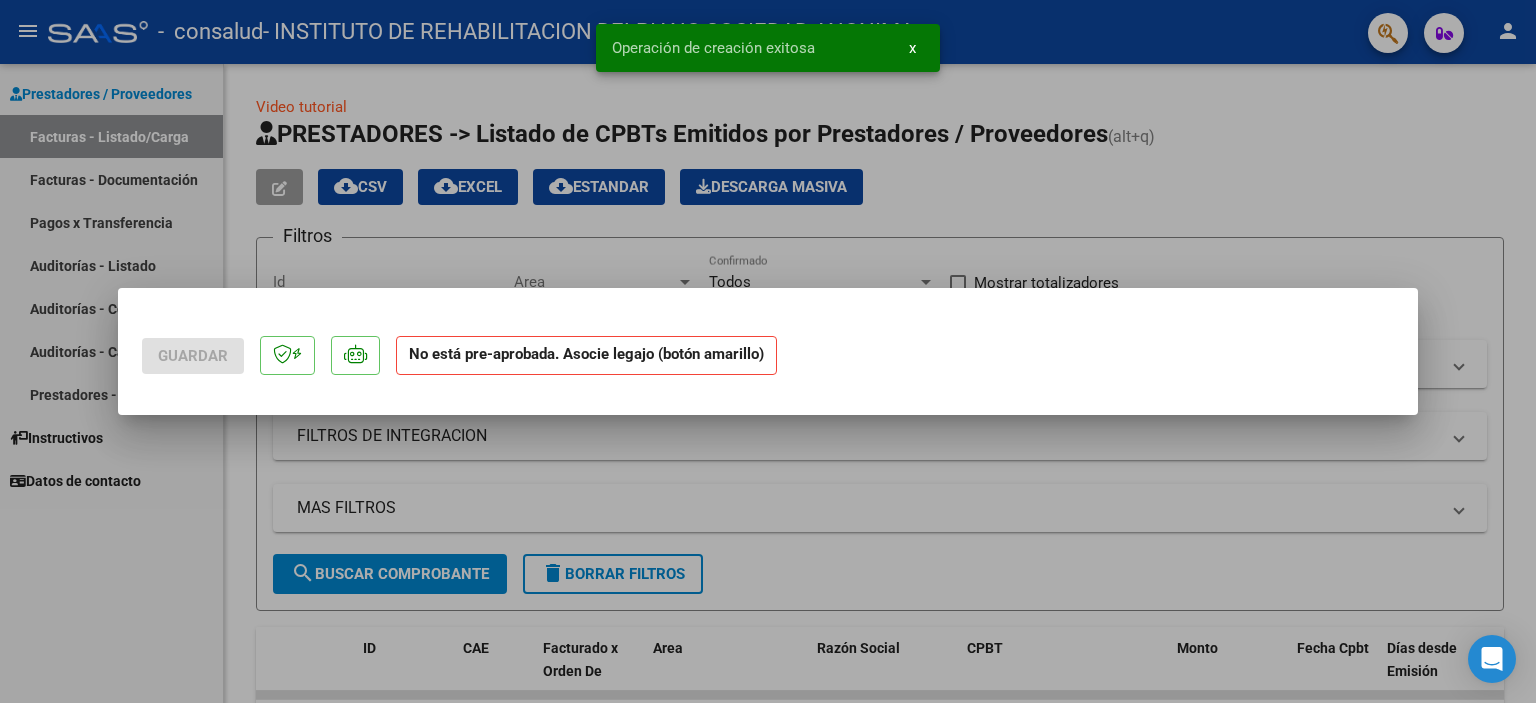 scroll, scrollTop: 0, scrollLeft: 0, axis: both 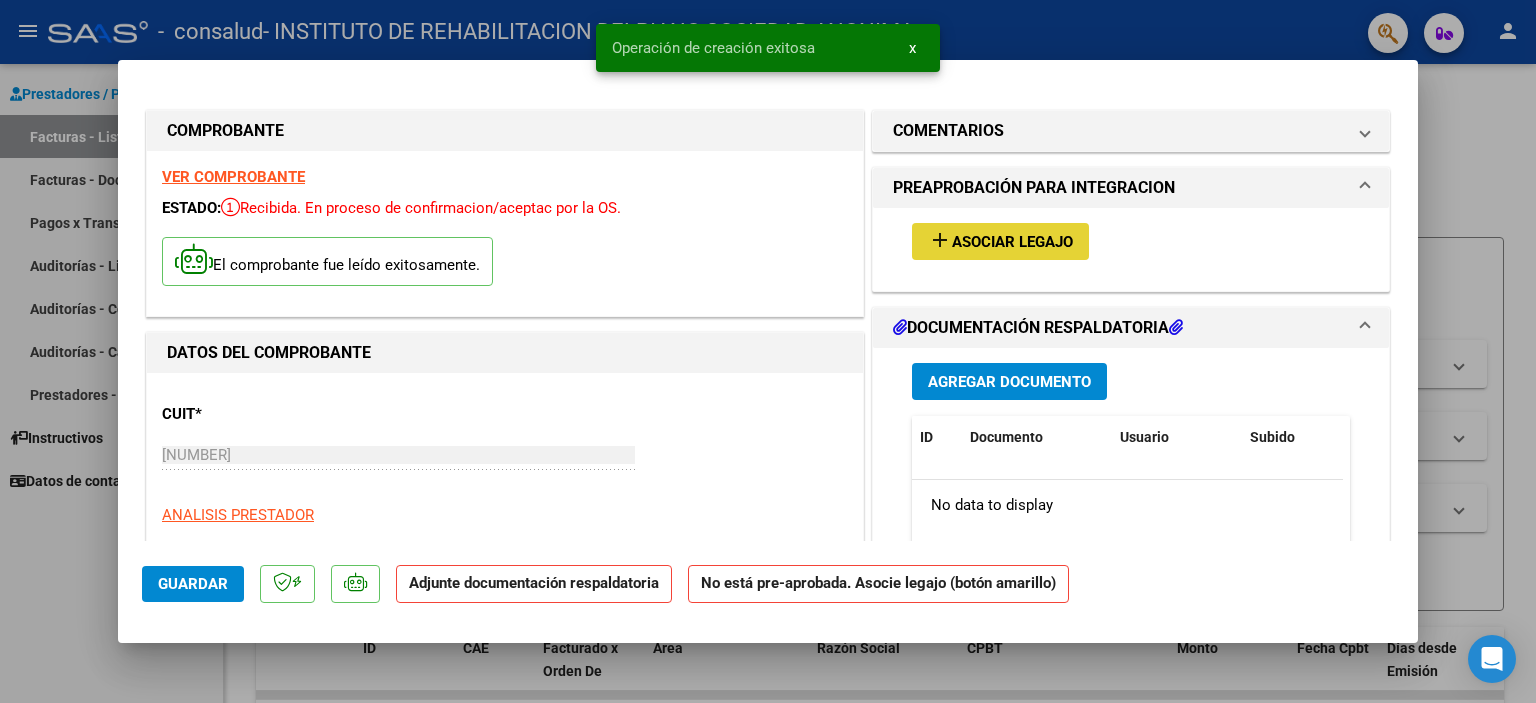 click on "Asociar Legajo" at bounding box center (1012, 242) 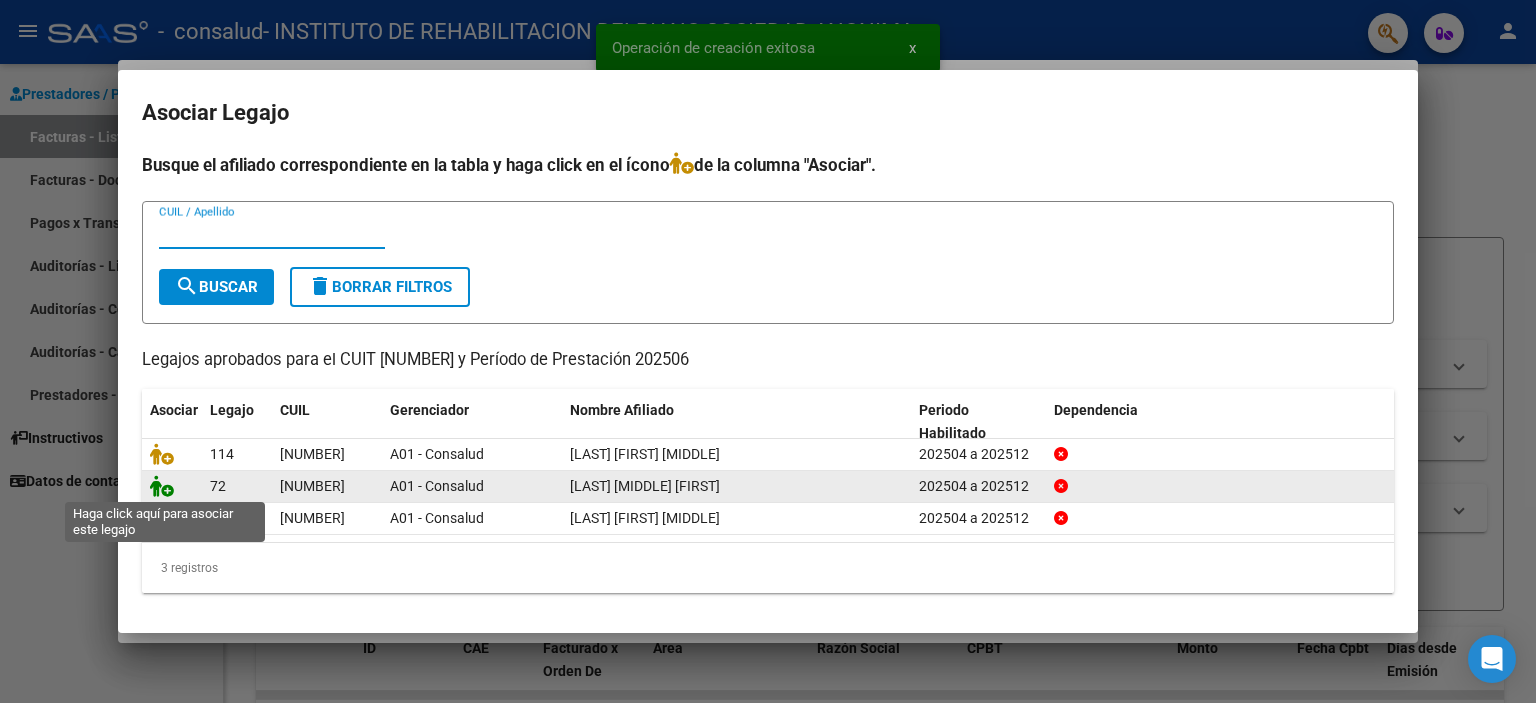 click 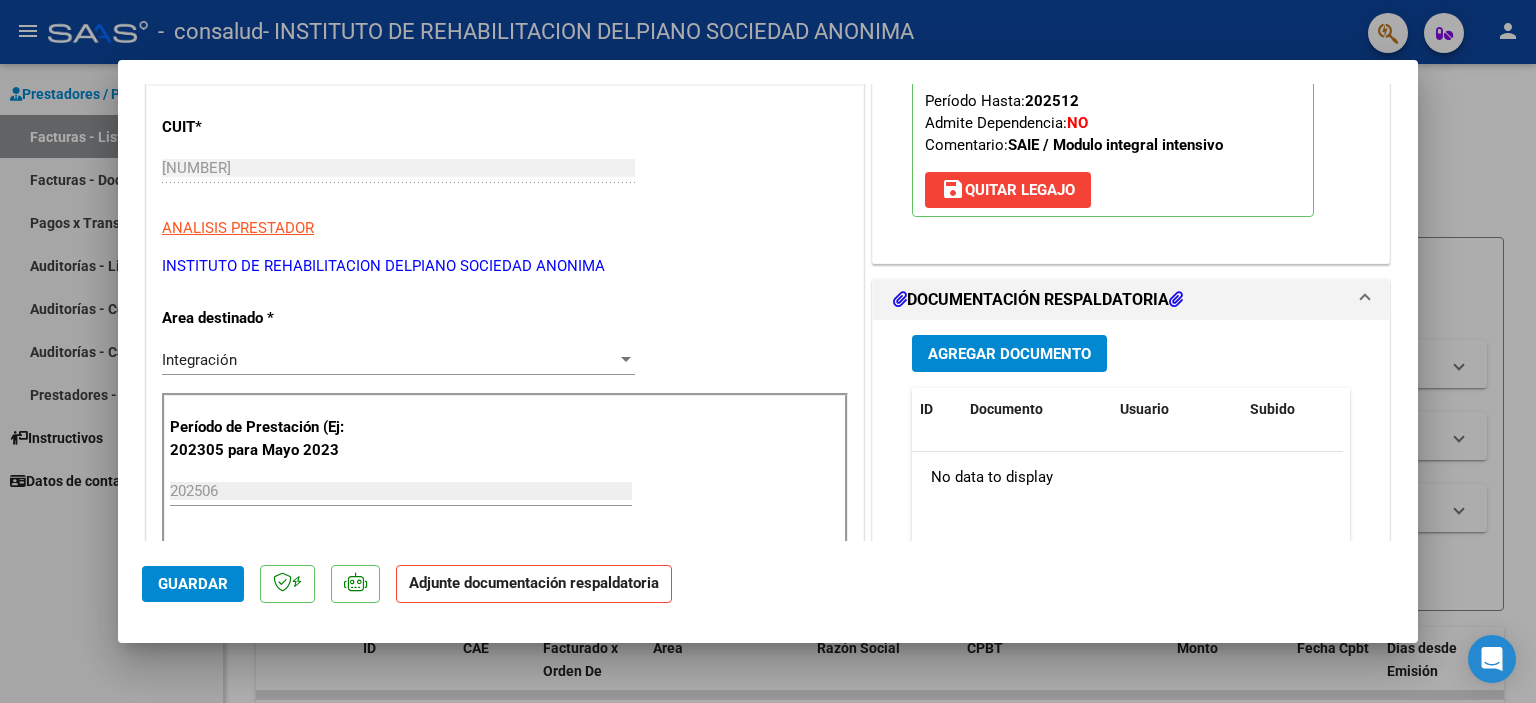 scroll, scrollTop: 300, scrollLeft: 0, axis: vertical 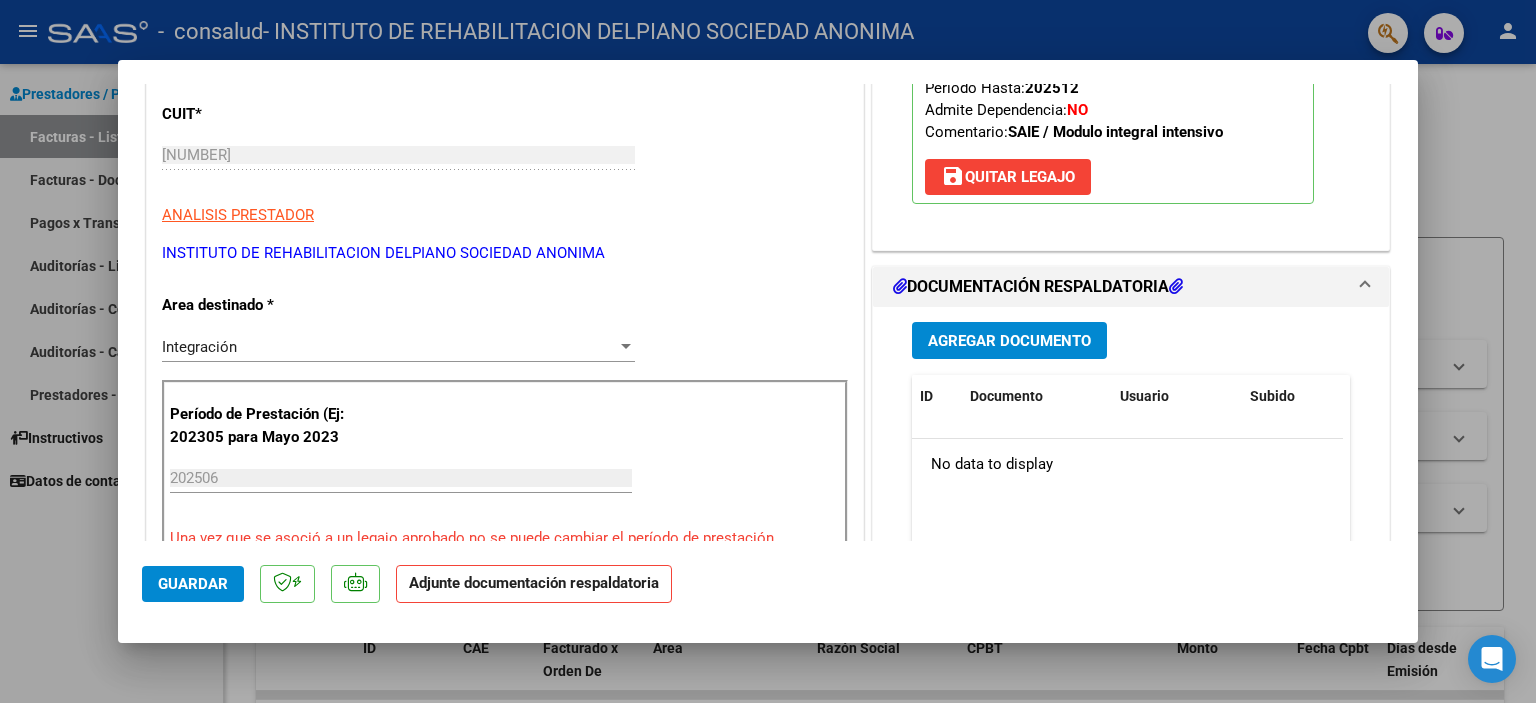 click on "Agregar Documento" at bounding box center [1009, 341] 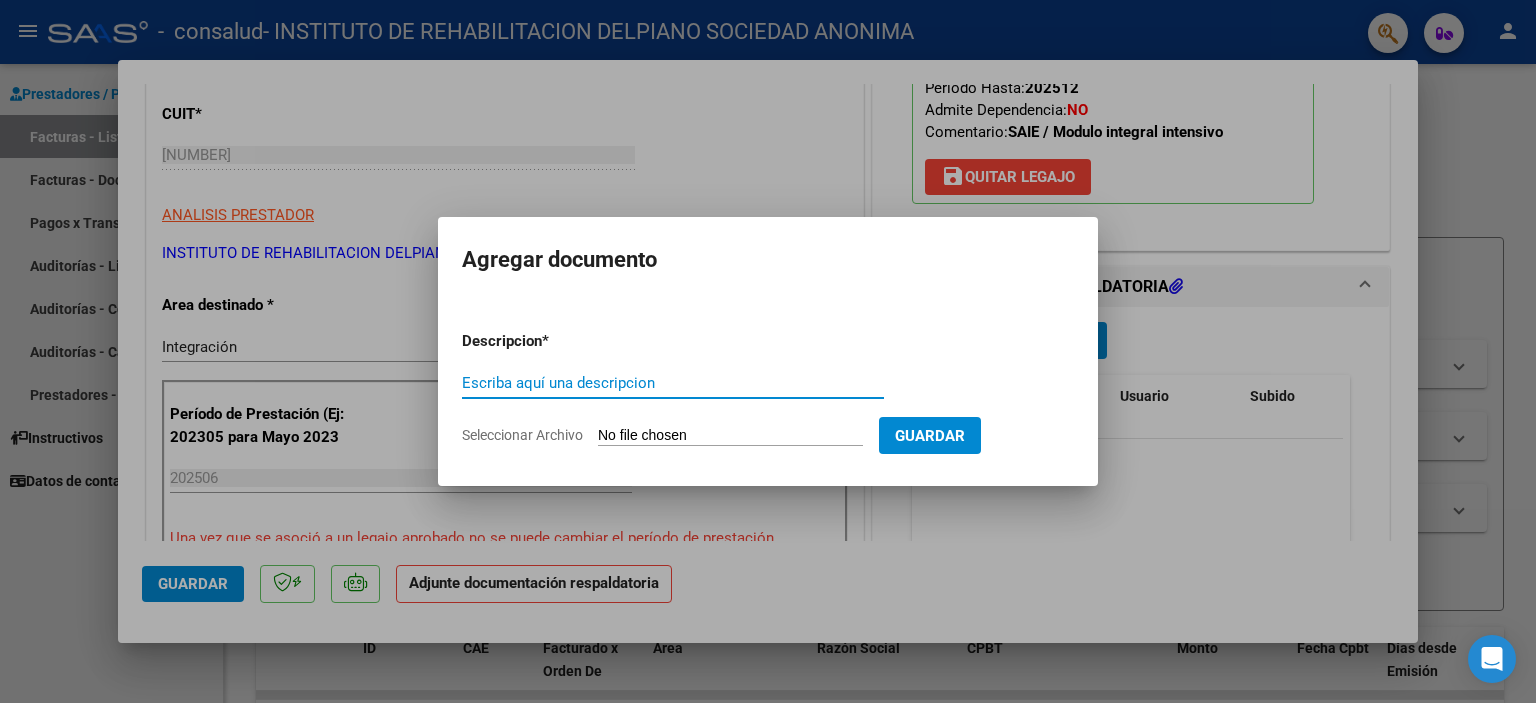 paste on "Asistencia [LAST] [FIRST] SAIE - mayo" 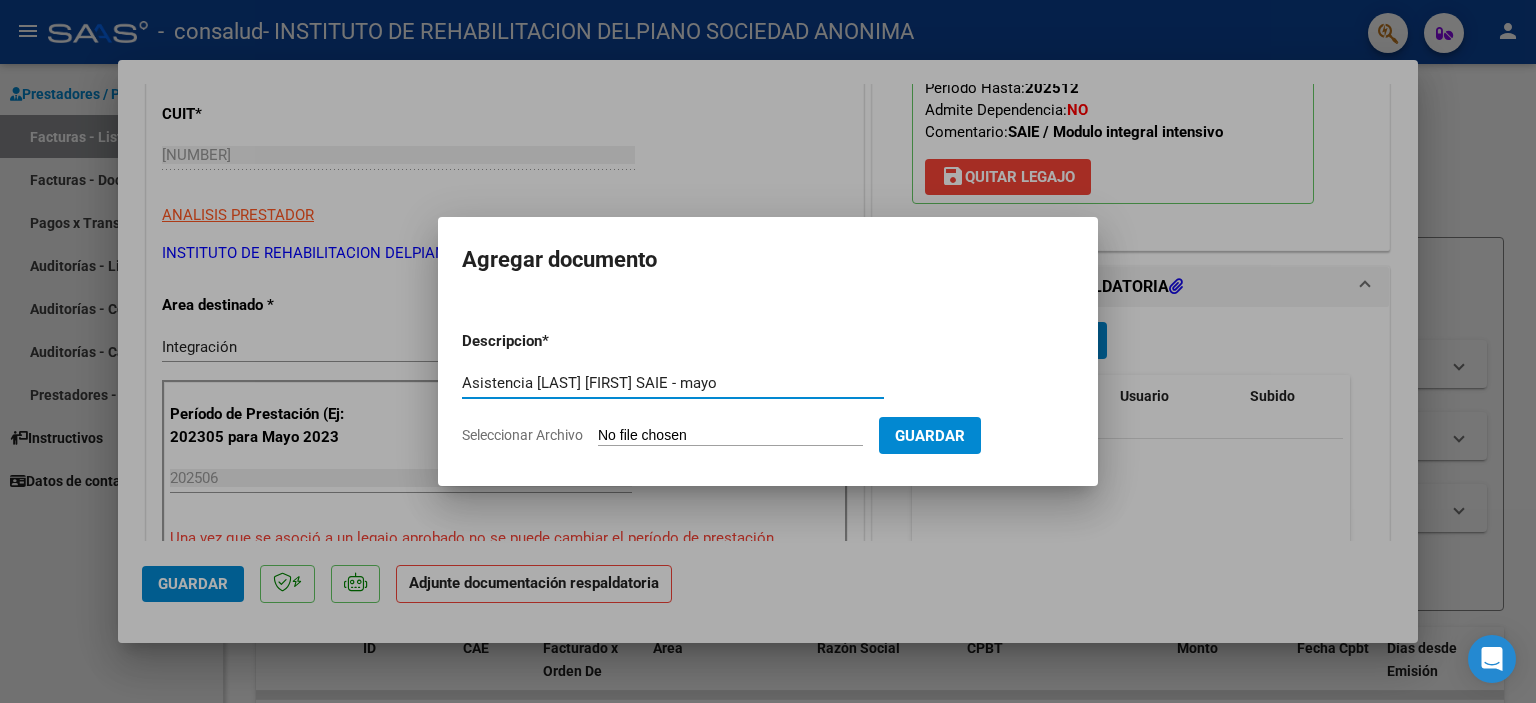 drag, startPoint x: 699, startPoint y: 377, endPoint x: 662, endPoint y: 378, distance: 37.01351 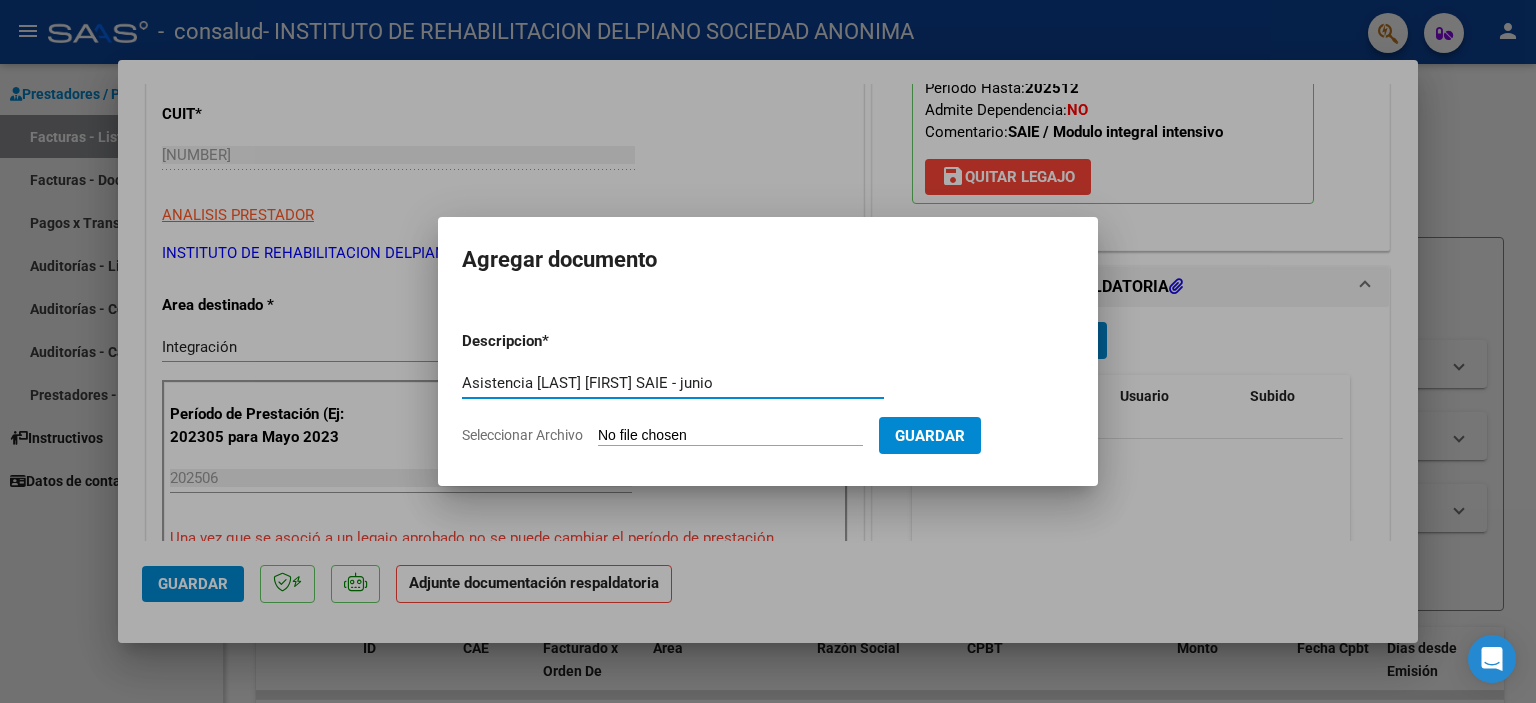 type on "Asistencia [LAST] [FIRST] SAIE - junio" 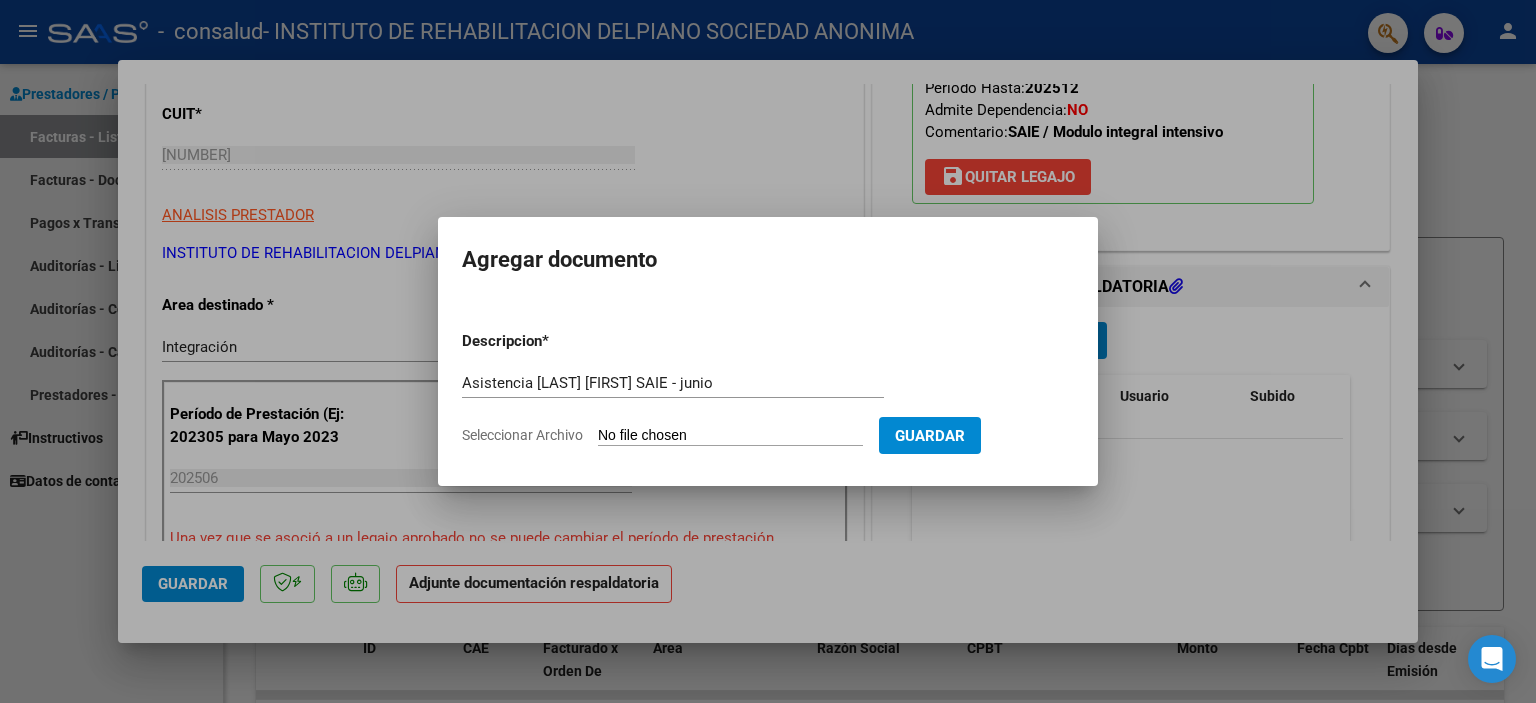 click on "Seleccionar Archivo" at bounding box center (730, 436) 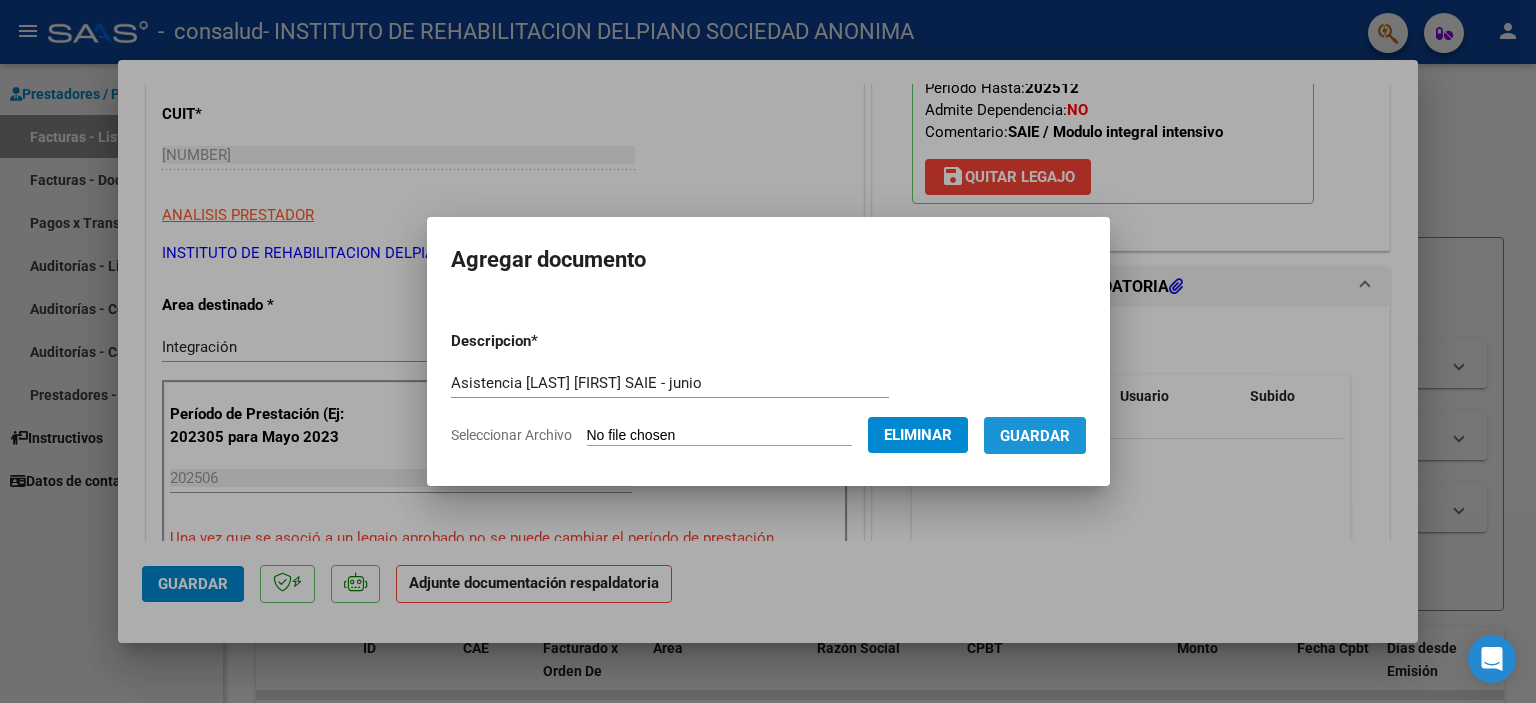 click on "Guardar" at bounding box center (1035, 435) 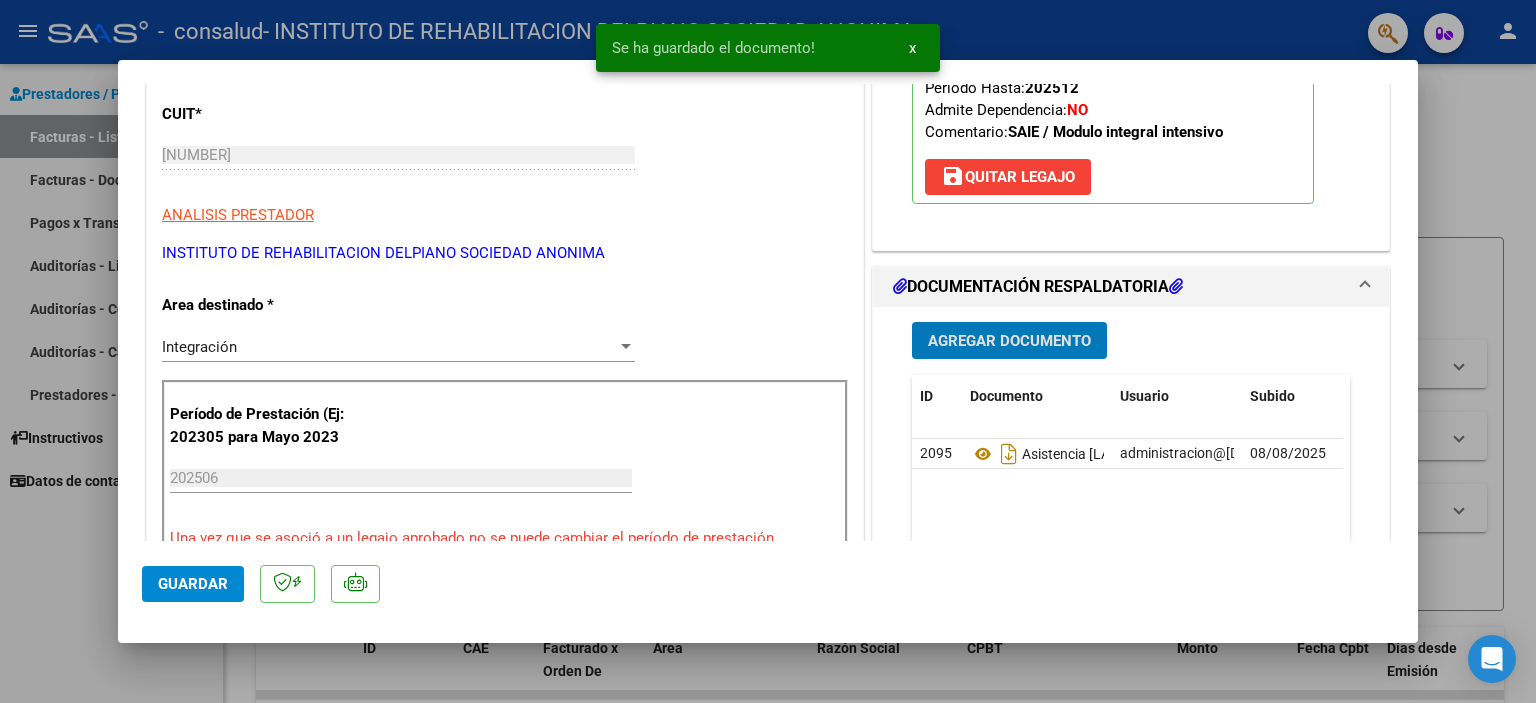 click at bounding box center (768, 351) 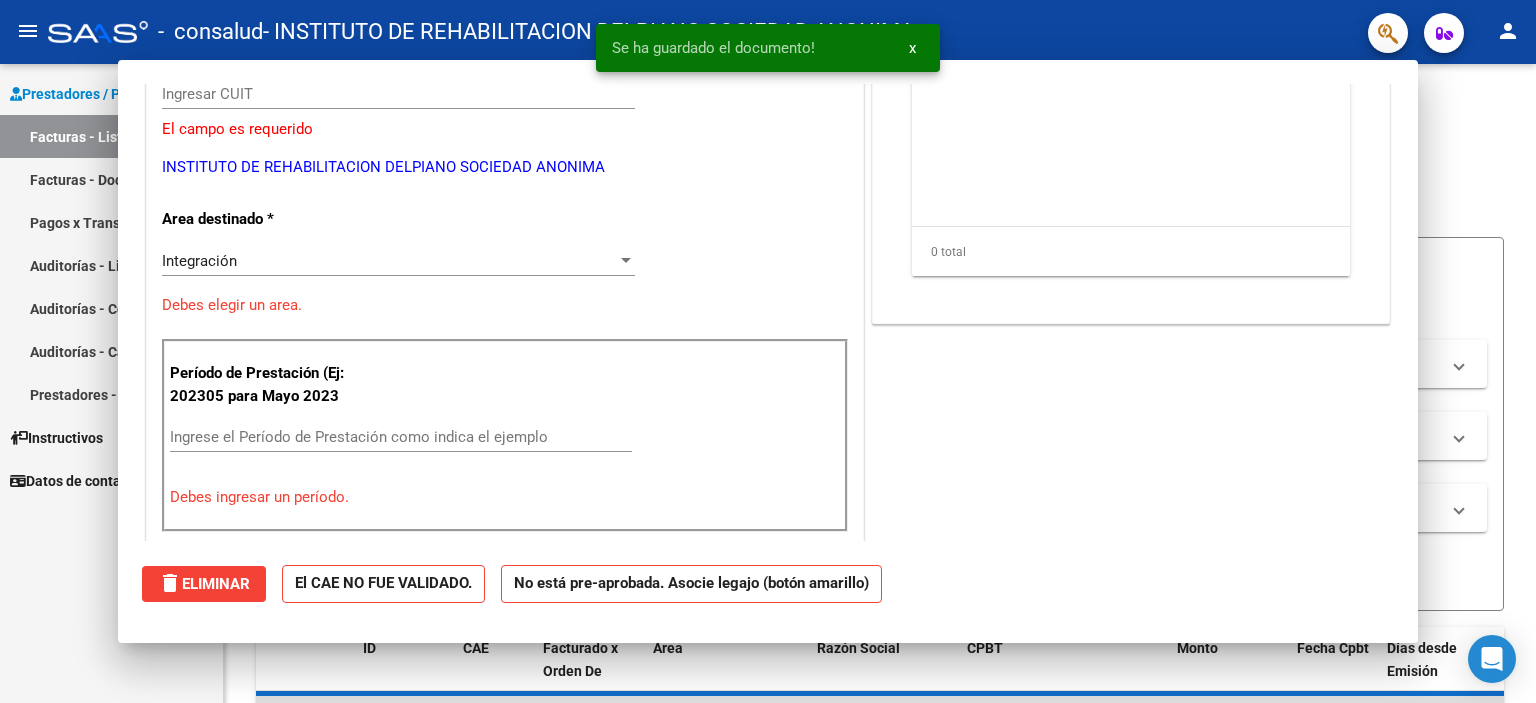 scroll, scrollTop: 239, scrollLeft: 0, axis: vertical 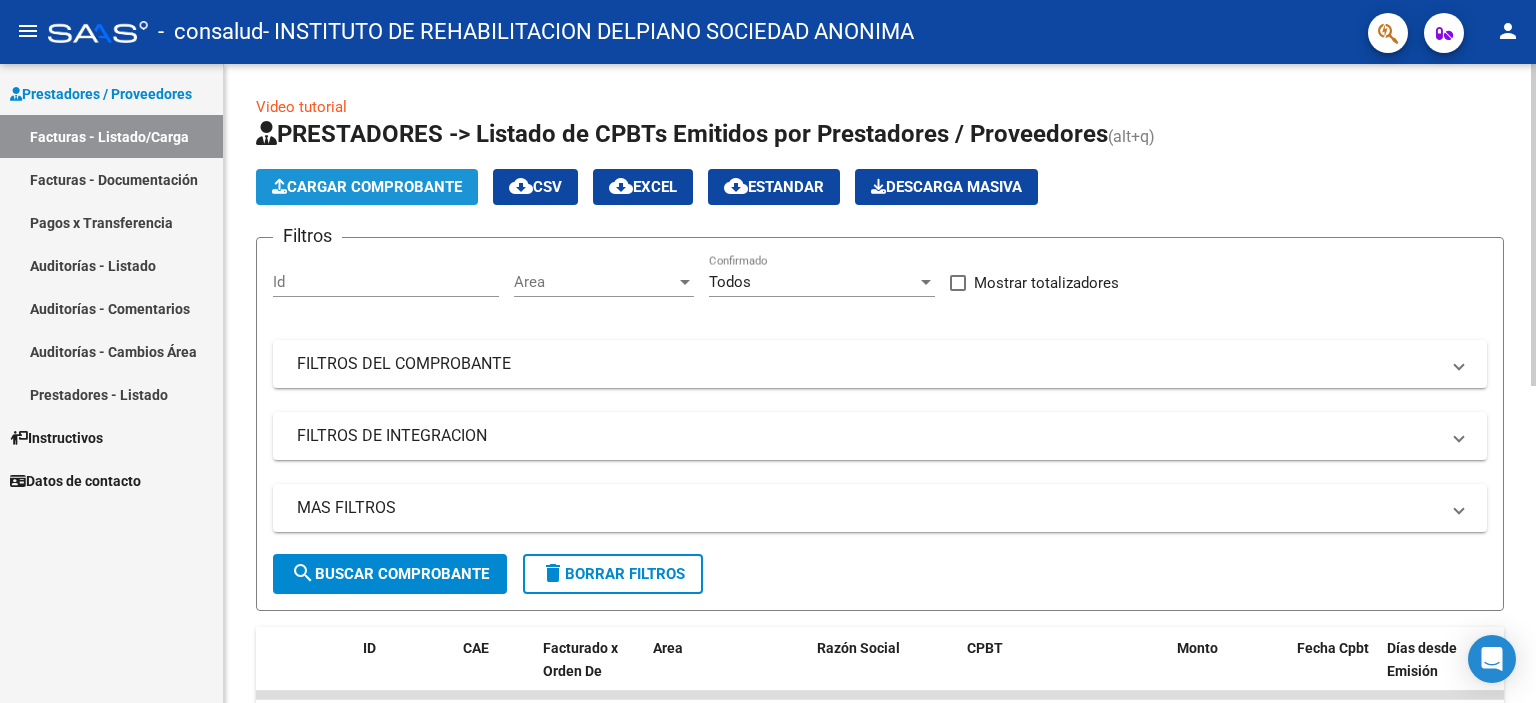 click on "Cargar Comprobante" 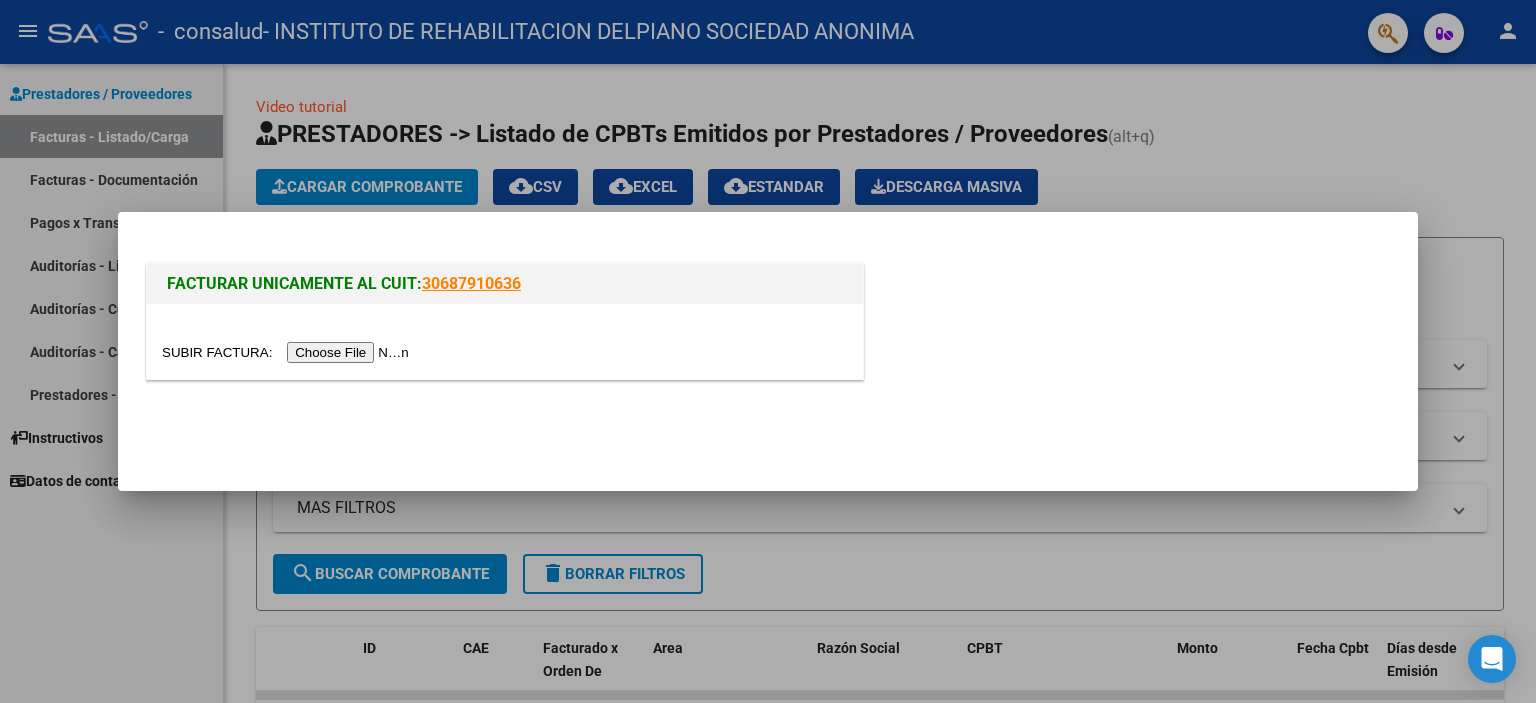 click at bounding box center (288, 352) 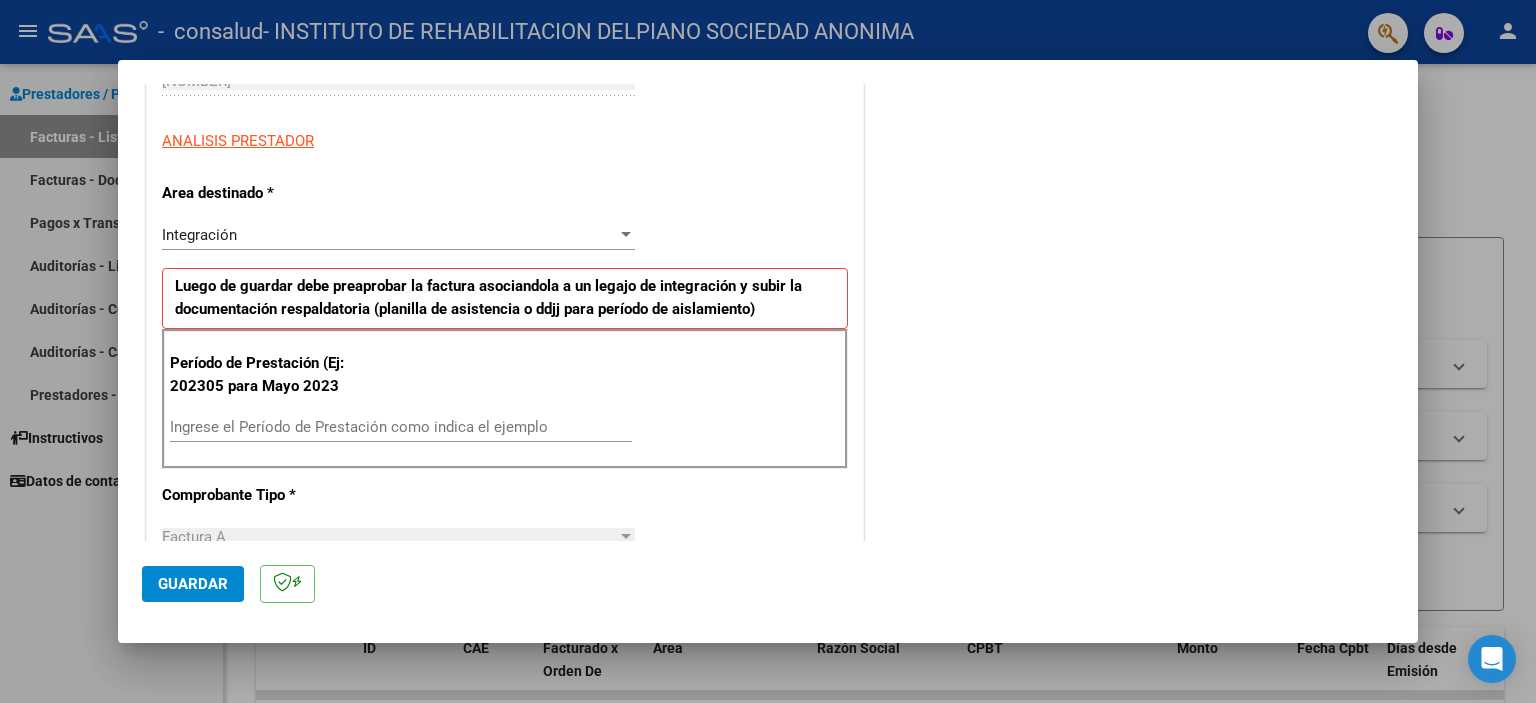 scroll, scrollTop: 400, scrollLeft: 0, axis: vertical 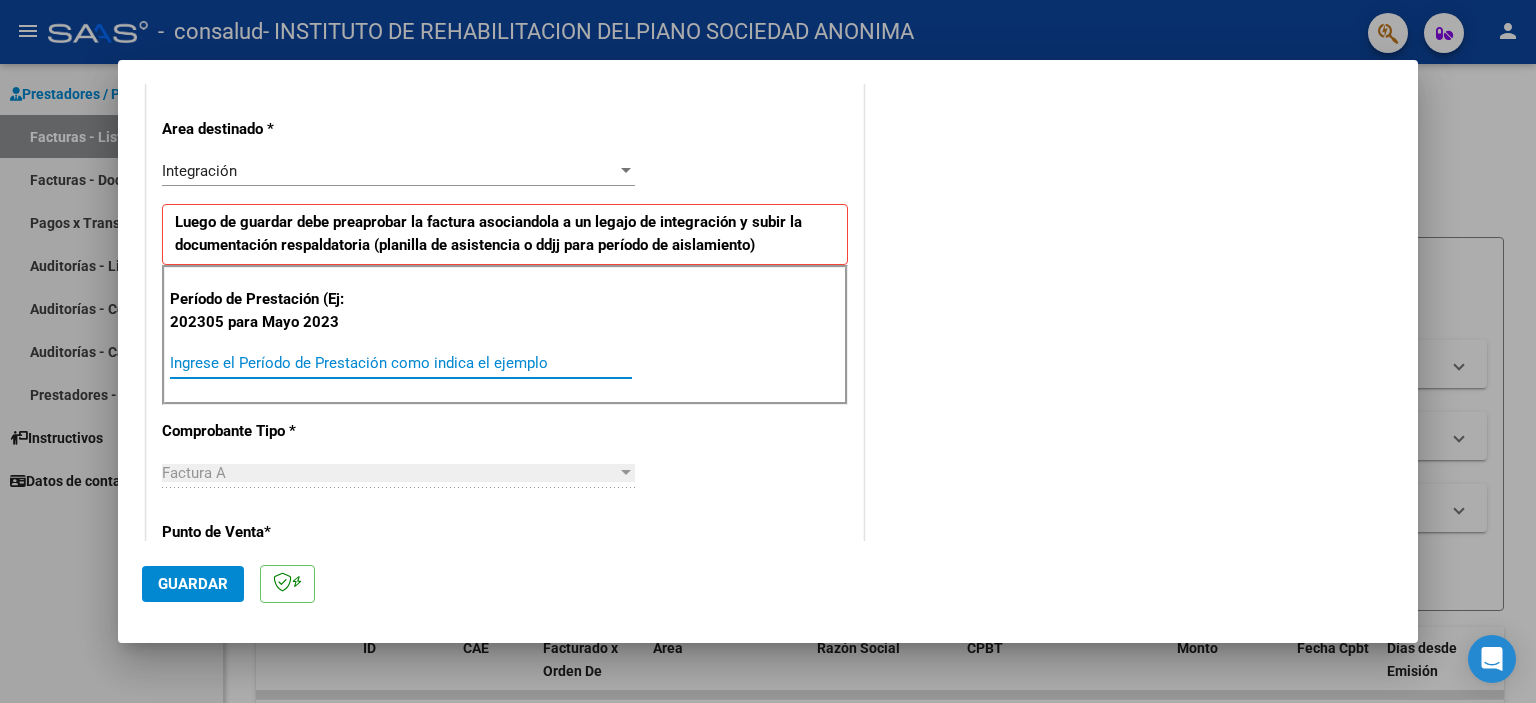 click on "Ingrese el Período de Prestación como indica el ejemplo" at bounding box center (401, 363) 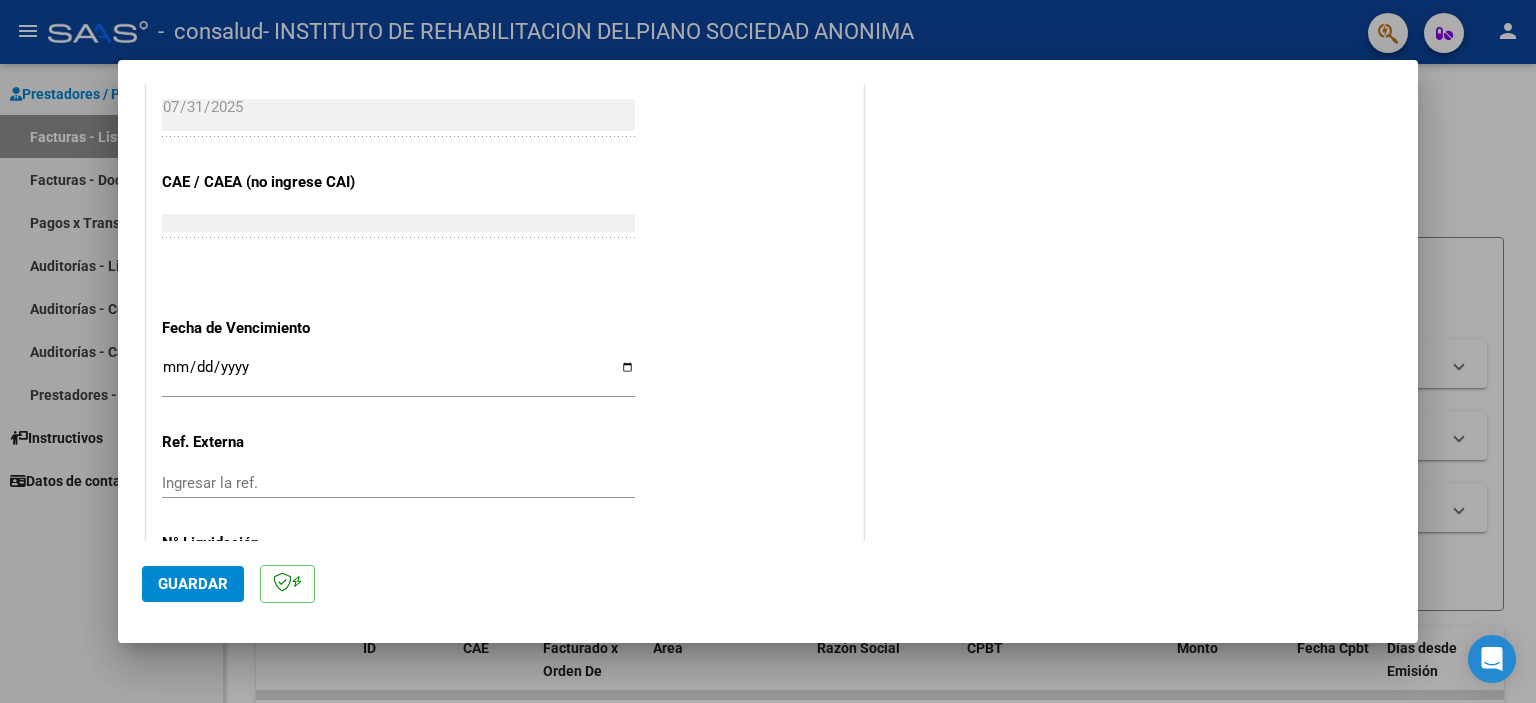 scroll, scrollTop: 1200, scrollLeft: 0, axis: vertical 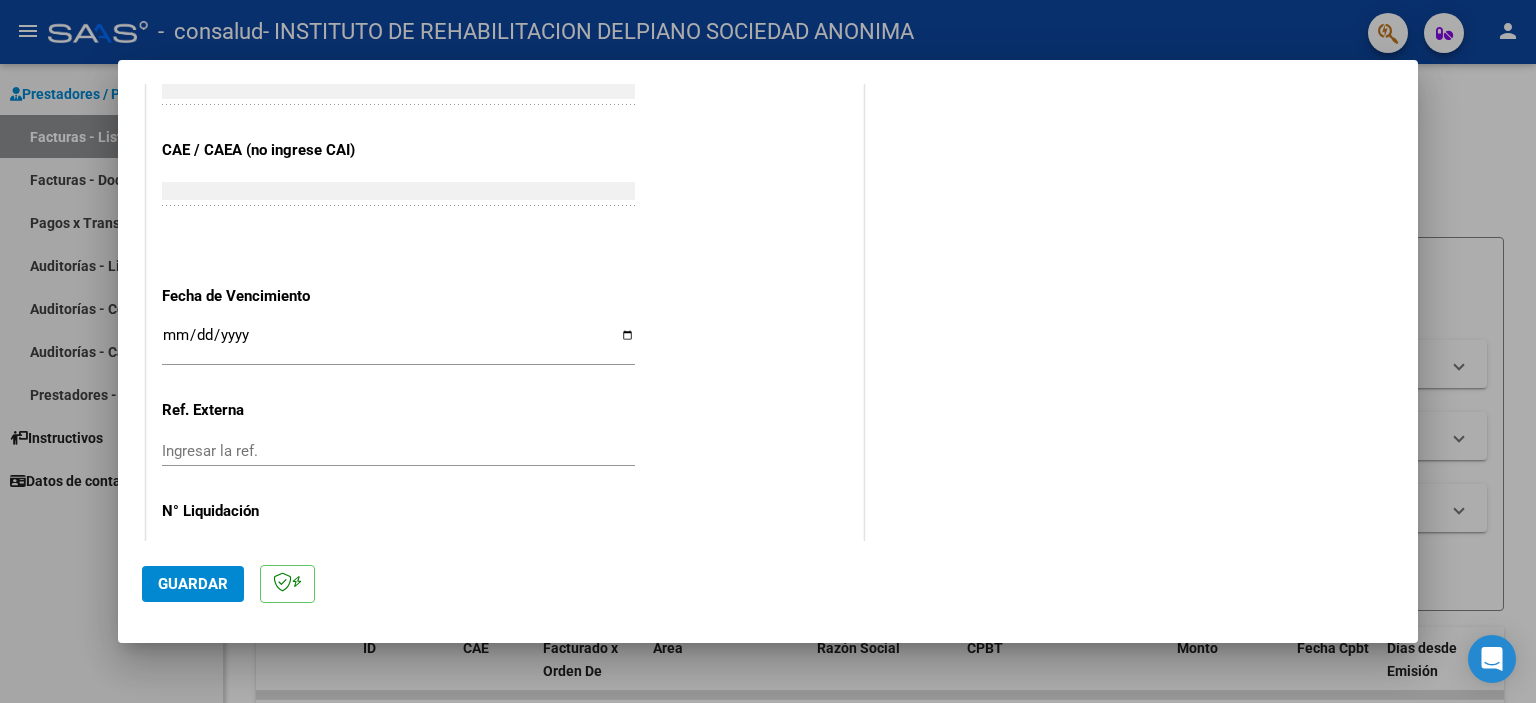type on "202507" 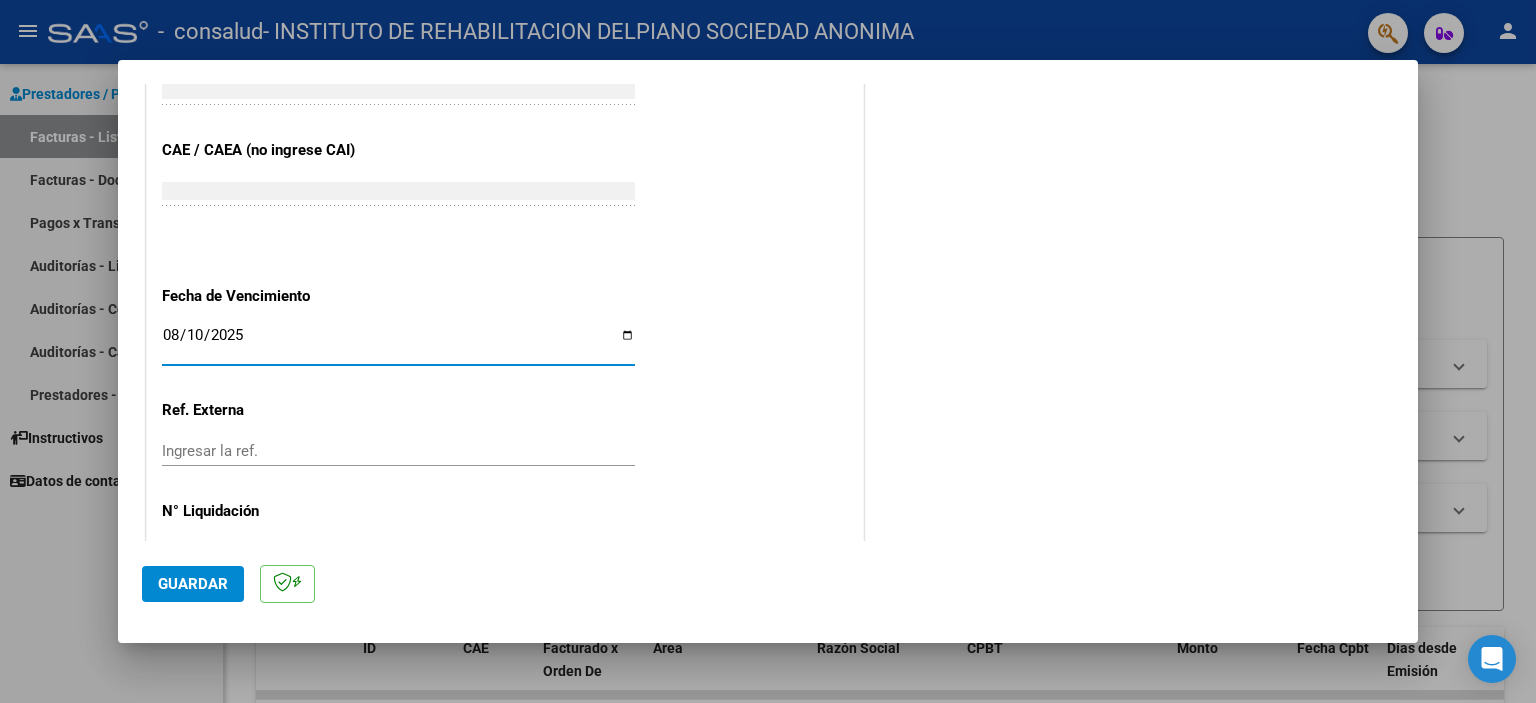 type on "2025-08-10" 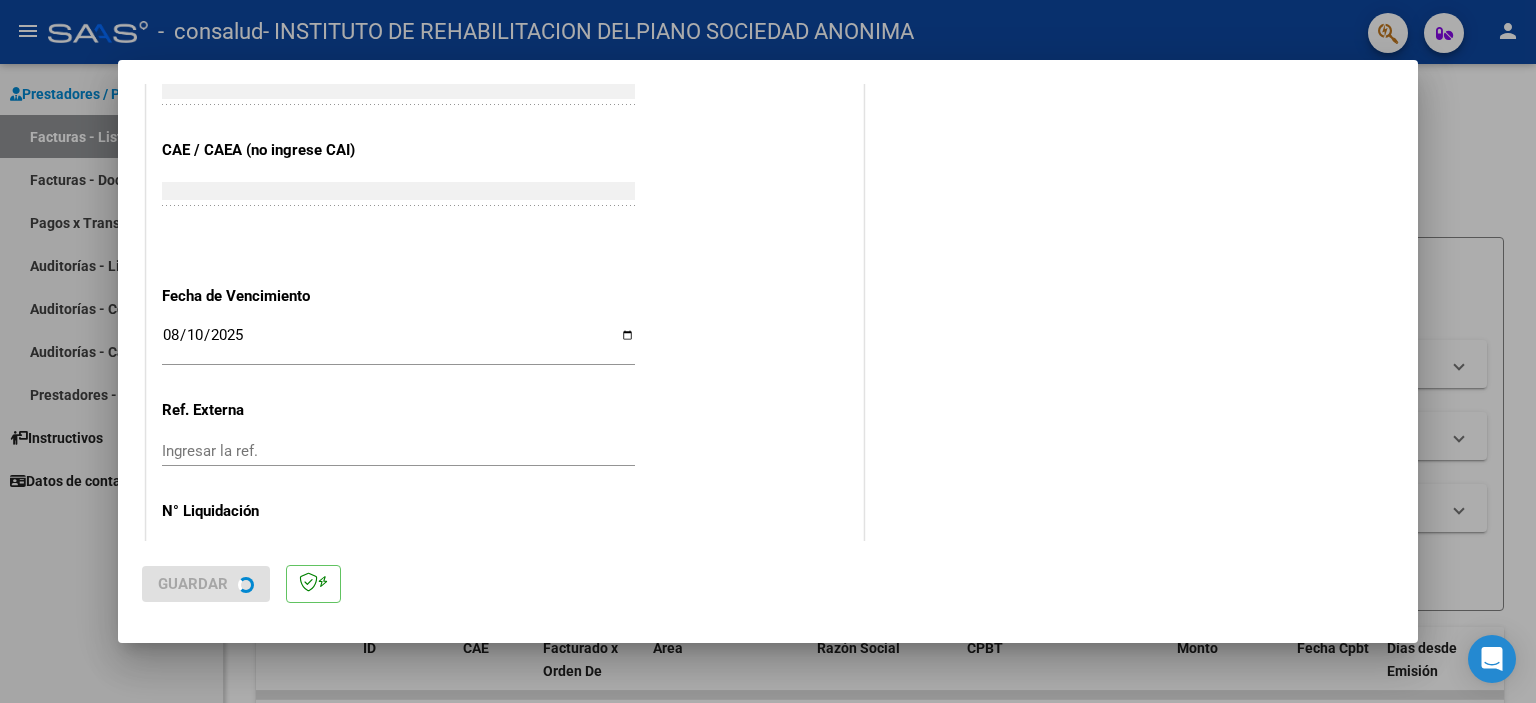 scroll, scrollTop: 0, scrollLeft: 0, axis: both 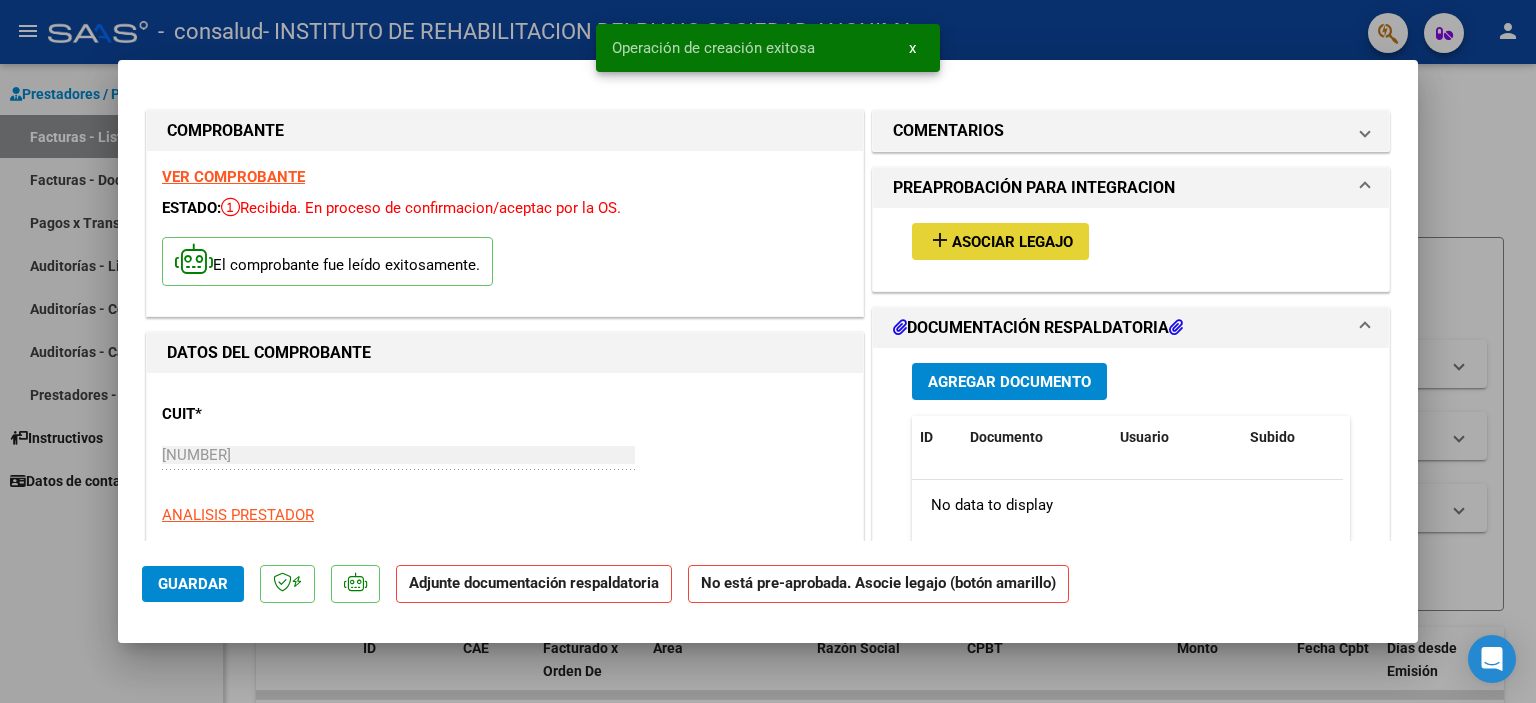 click on "Asociar Legajo" at bounding box center (1012, 242) 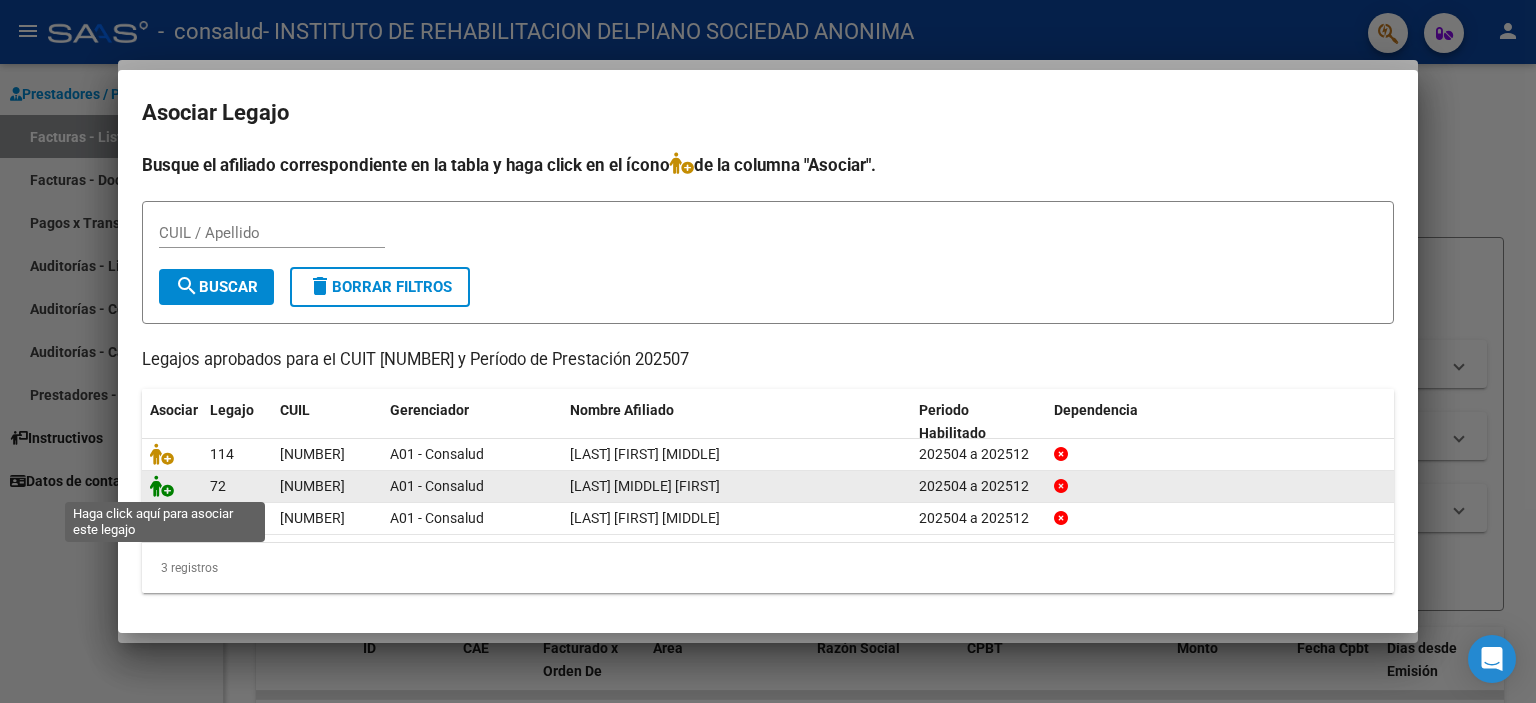 click 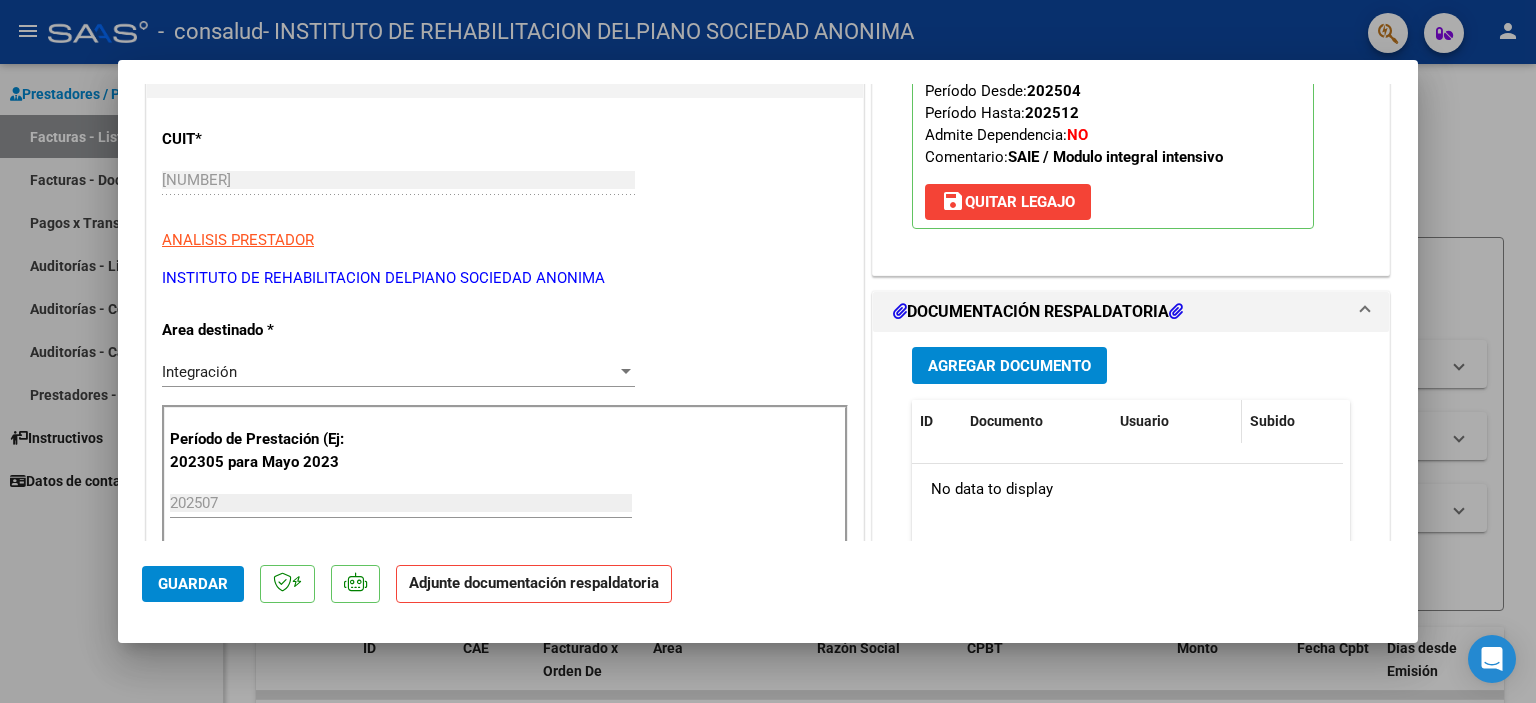 scroll, scrollTop: 300, scrollLeft: 0, axis: vertical 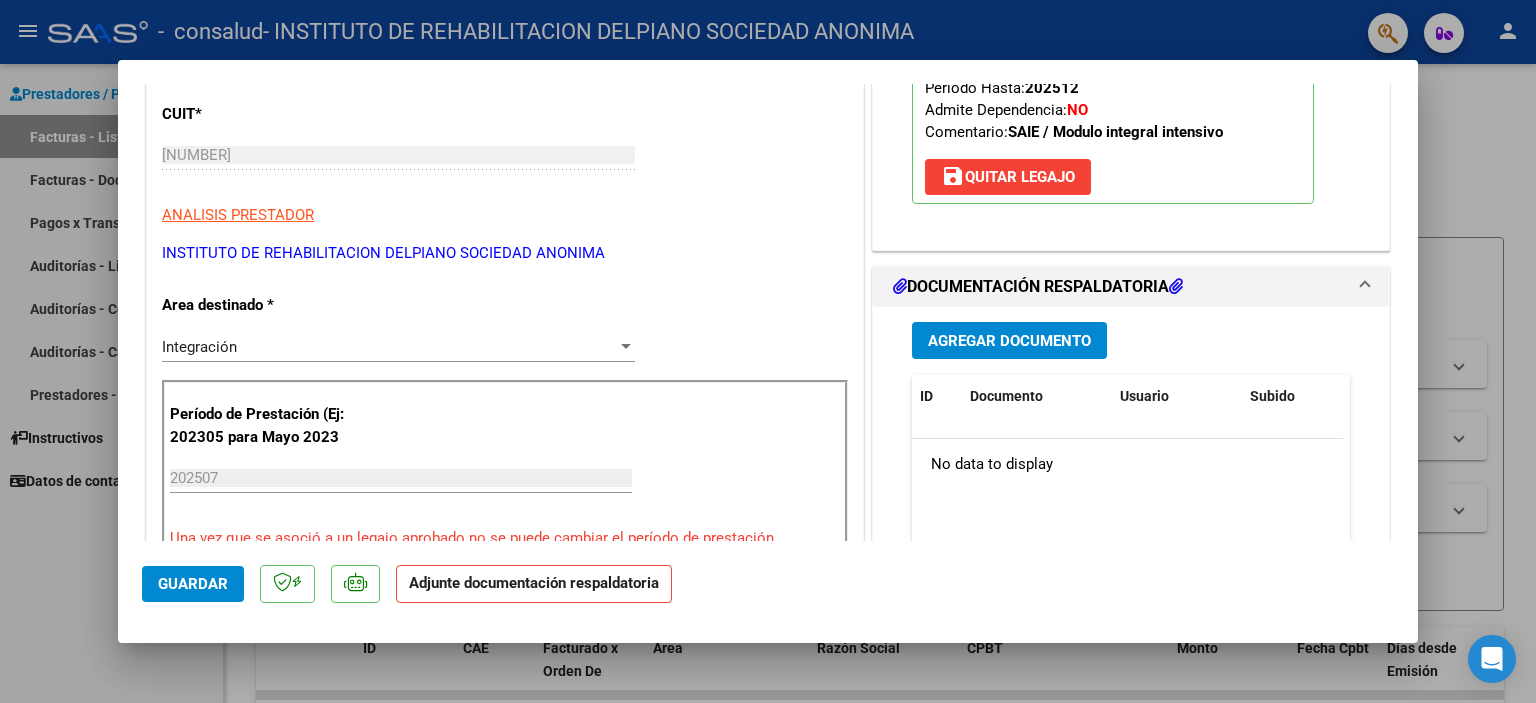 click on "Agregar Documento" at bounding box center [1009, 341] 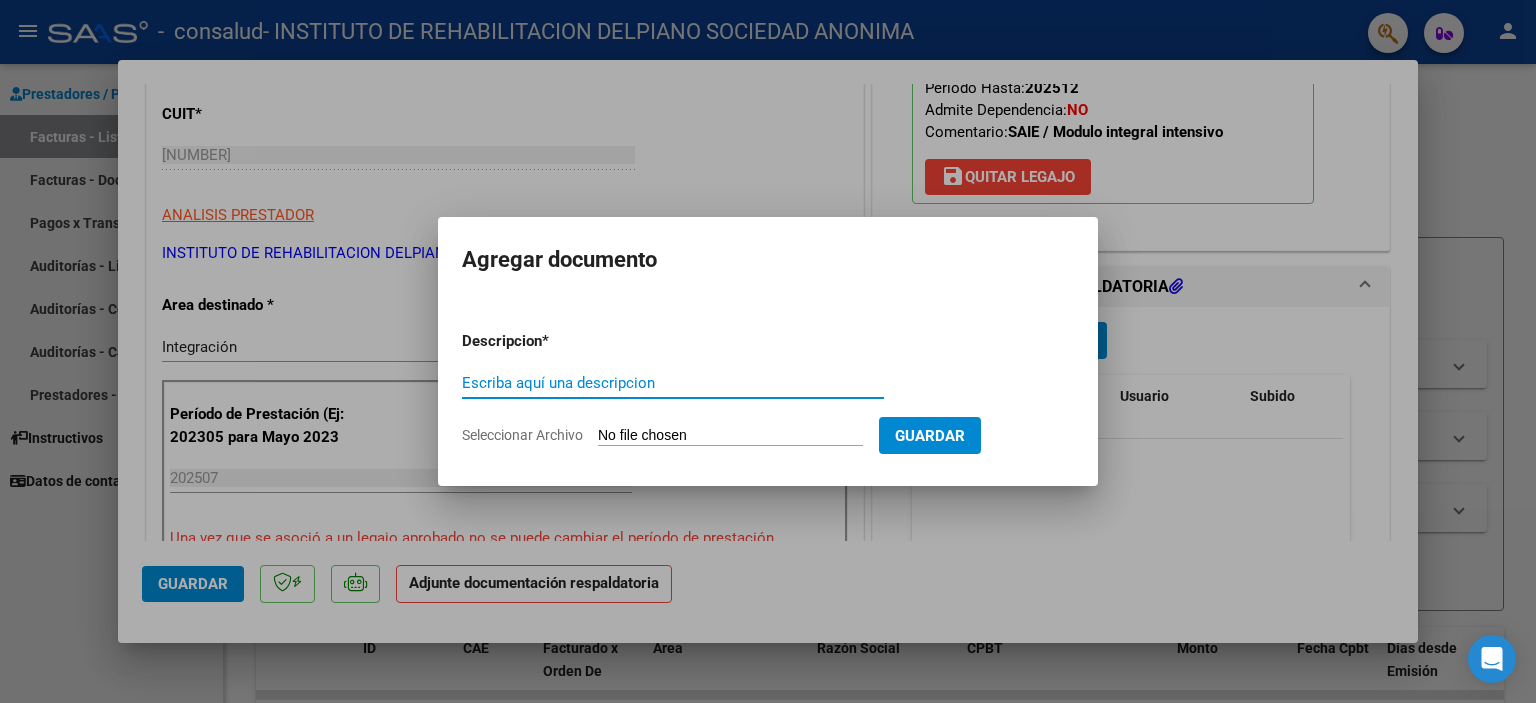 paste on "Asistencia [LAST] [FIRST] SAIE - mayo" 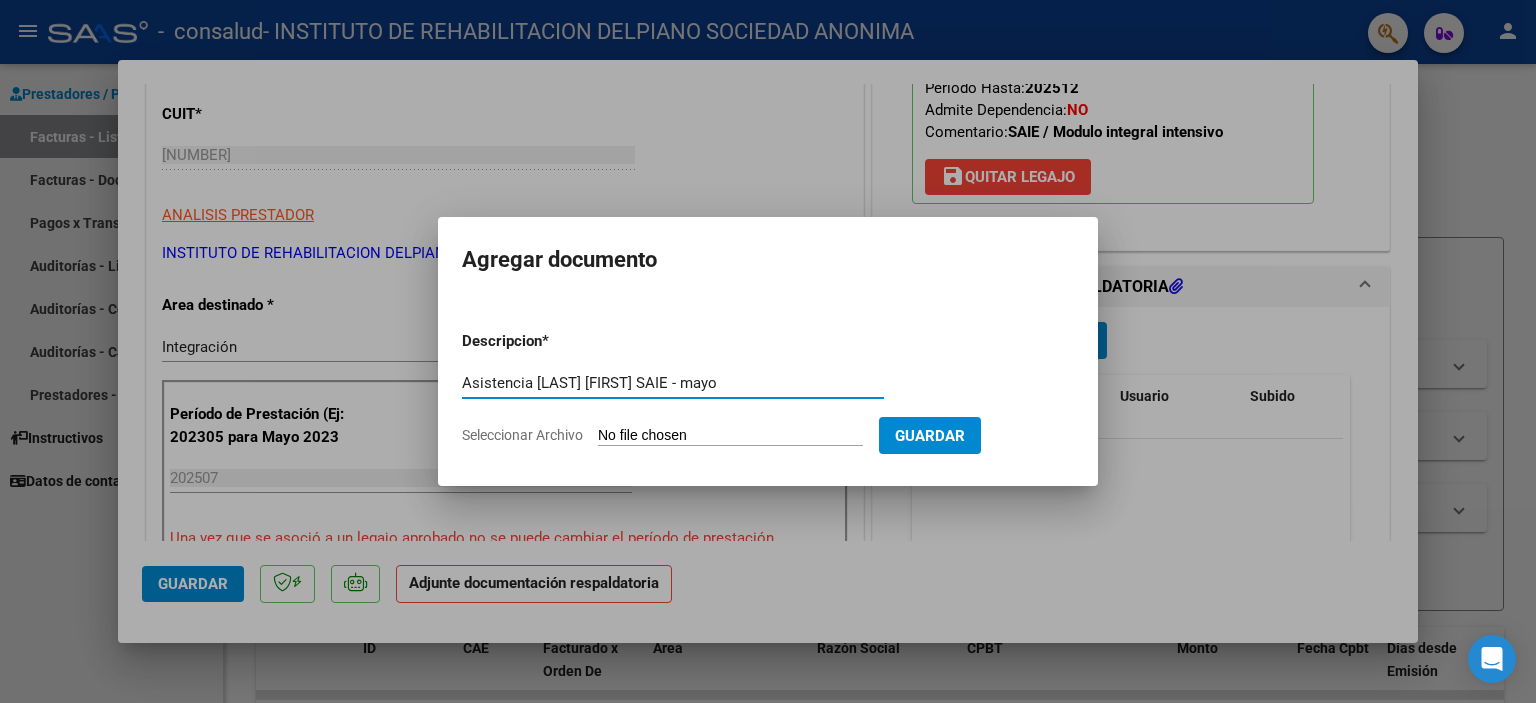 drag, startPoint x: 659, startPoint y: 378, endPoint x: 707, endPoint y: 379, distance: 48.010414 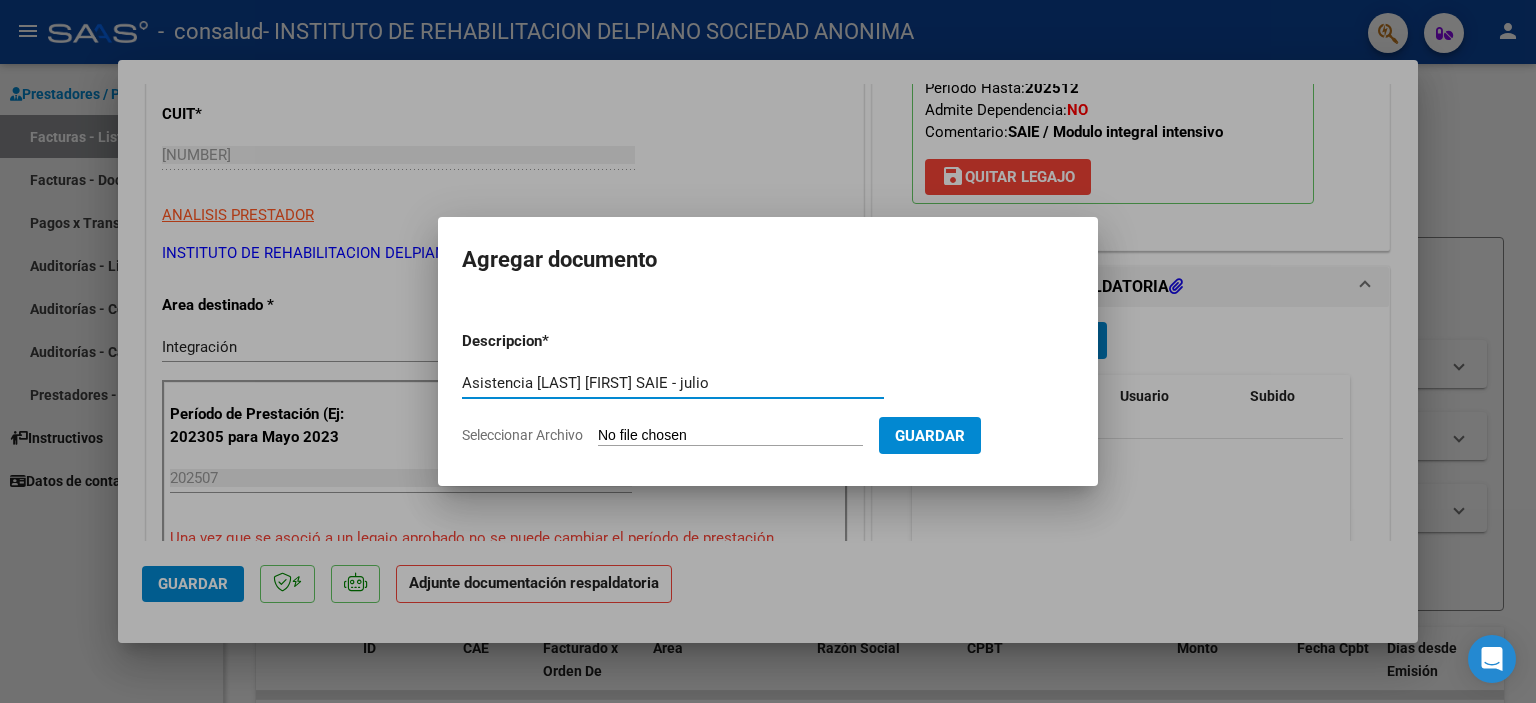 type on "Asistencia [LAST] [FIRST] SAIE - julio" 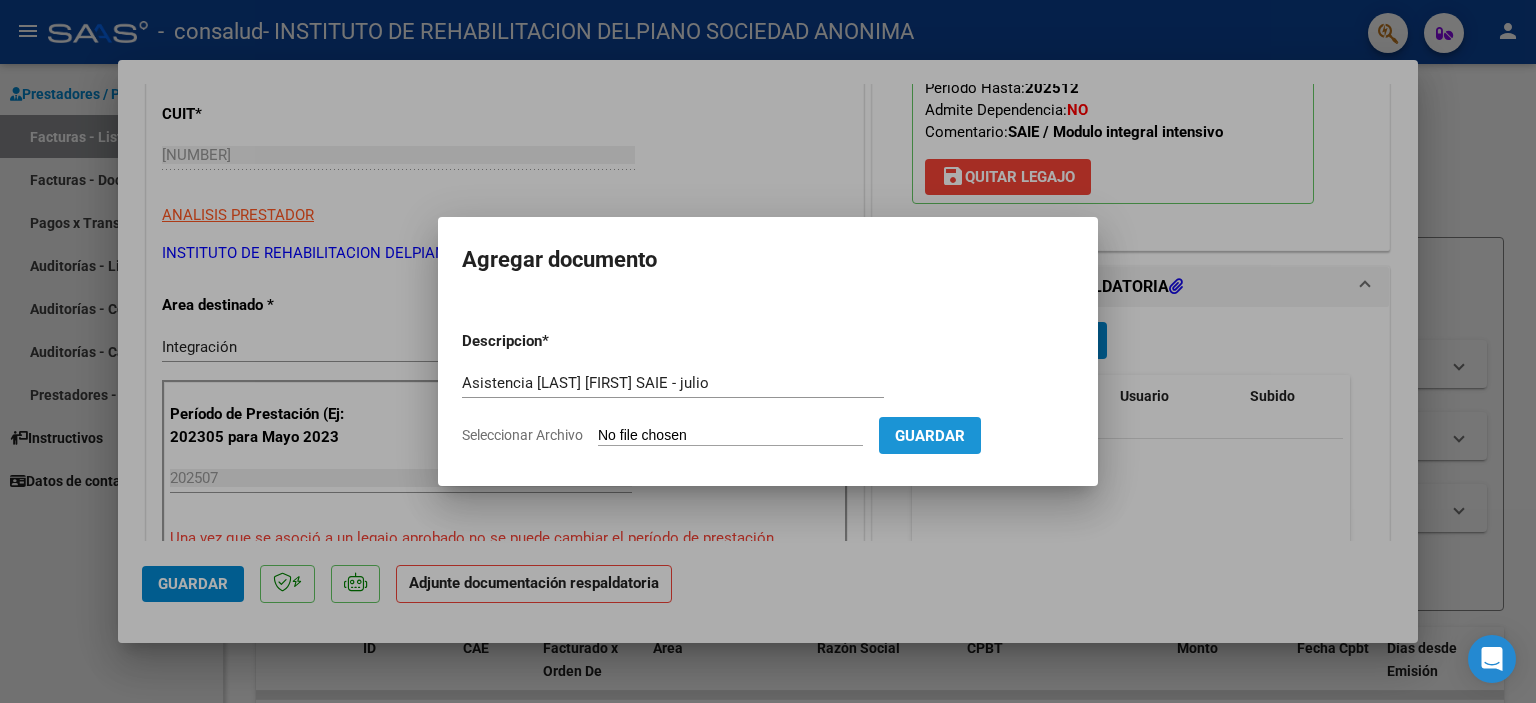 click on "Guardar" at bounding box center [930, 436] 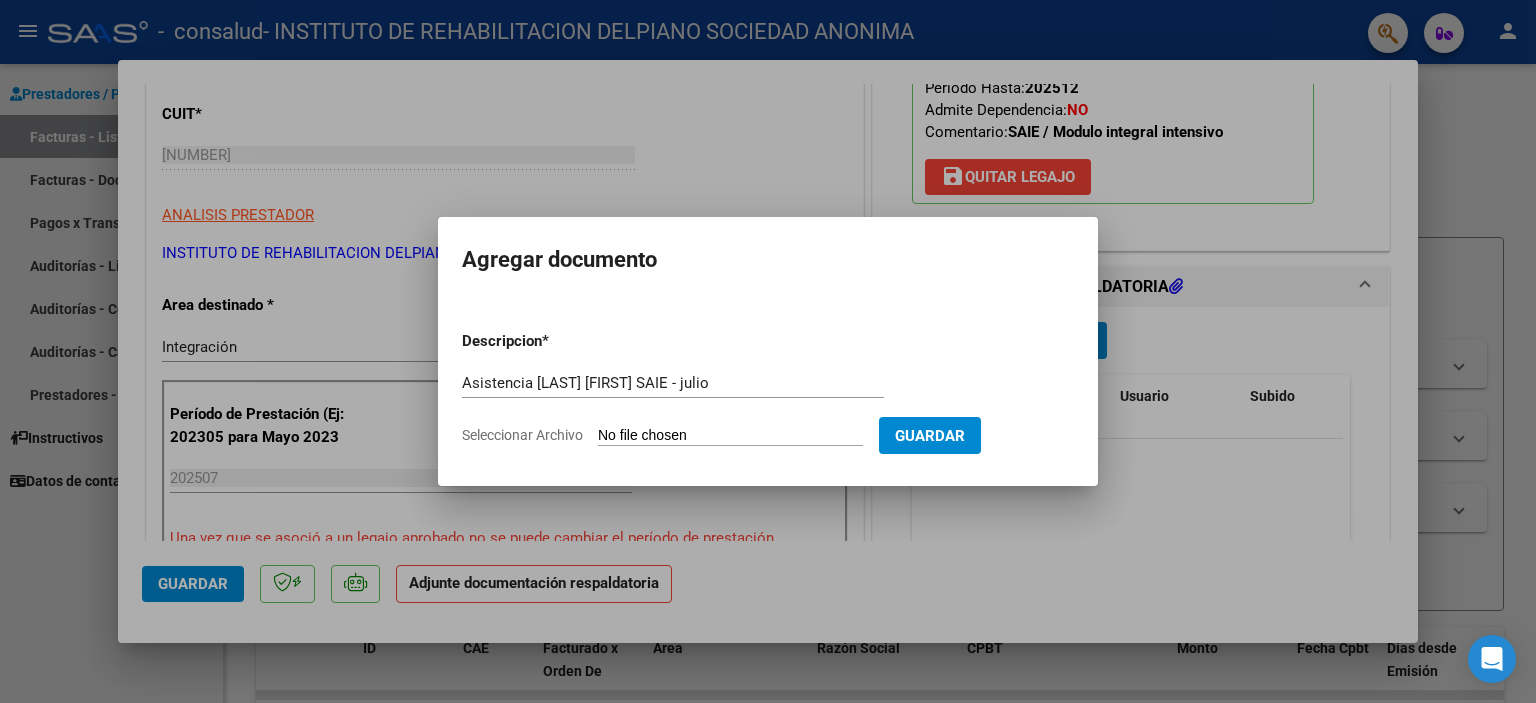 click on "Descripcion  *   Asistencia [LAST] [FIRST] SAIE - julio Escriba aquí una descripcion  Seleccionar Archivo Guardar" at bounding box center [768, 388] 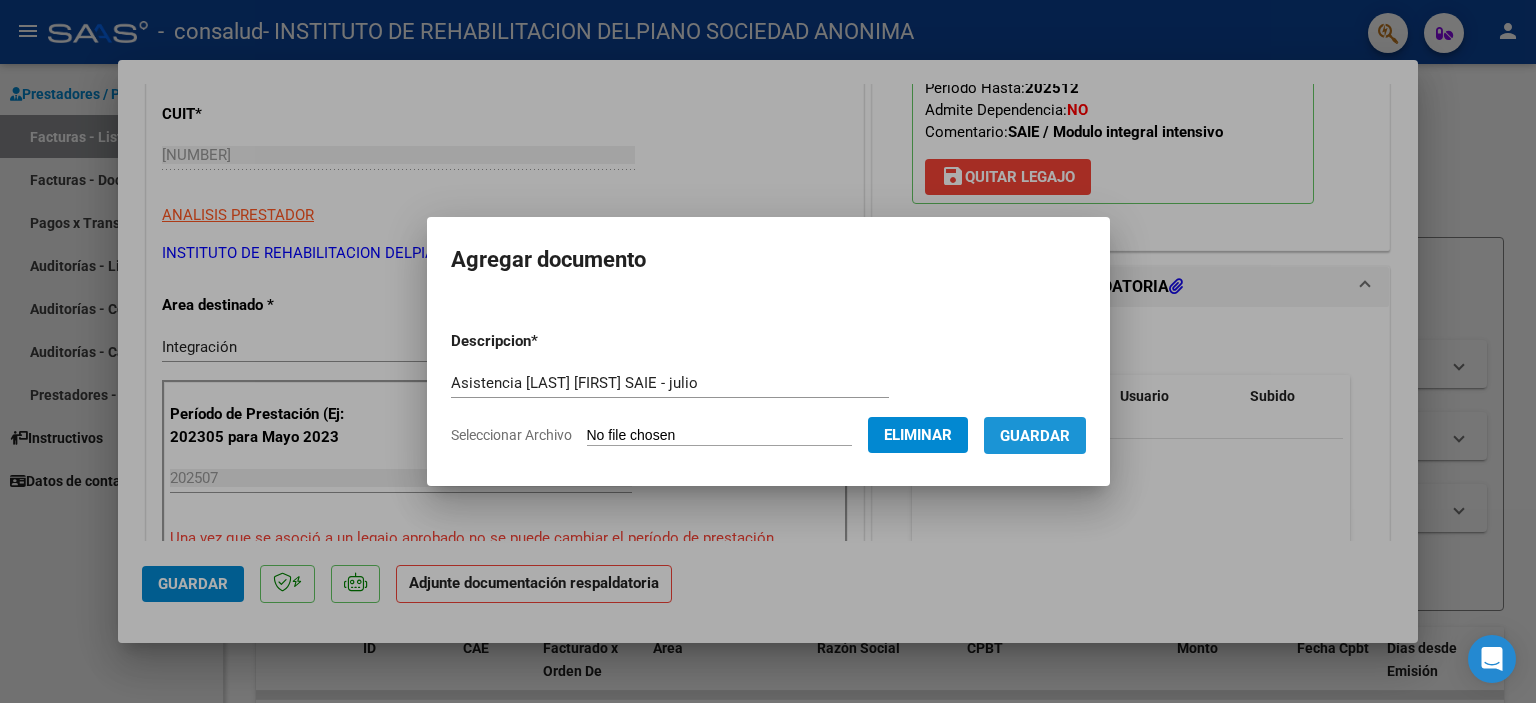 click on "Guardar" at bounding box center [1035, 436] 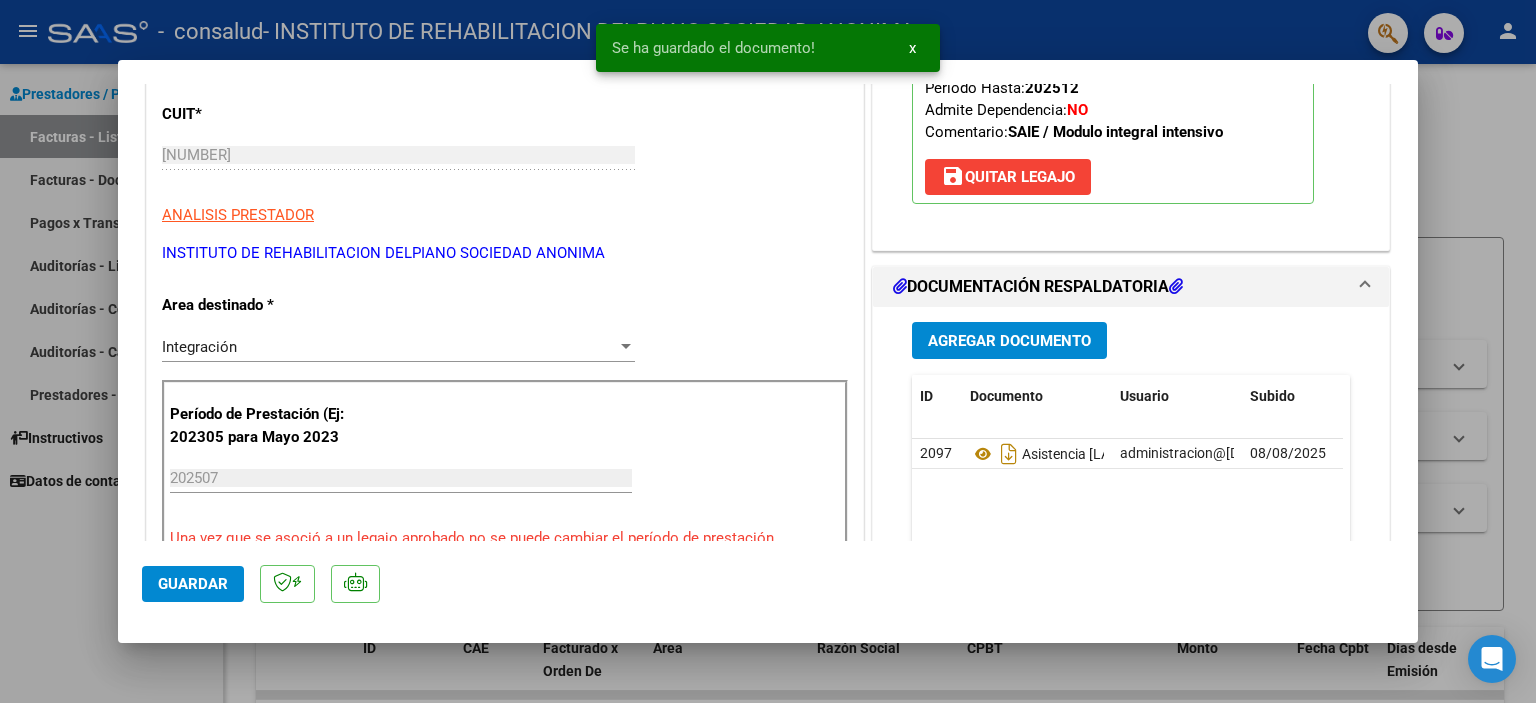 click at bounding box center [768, 351] 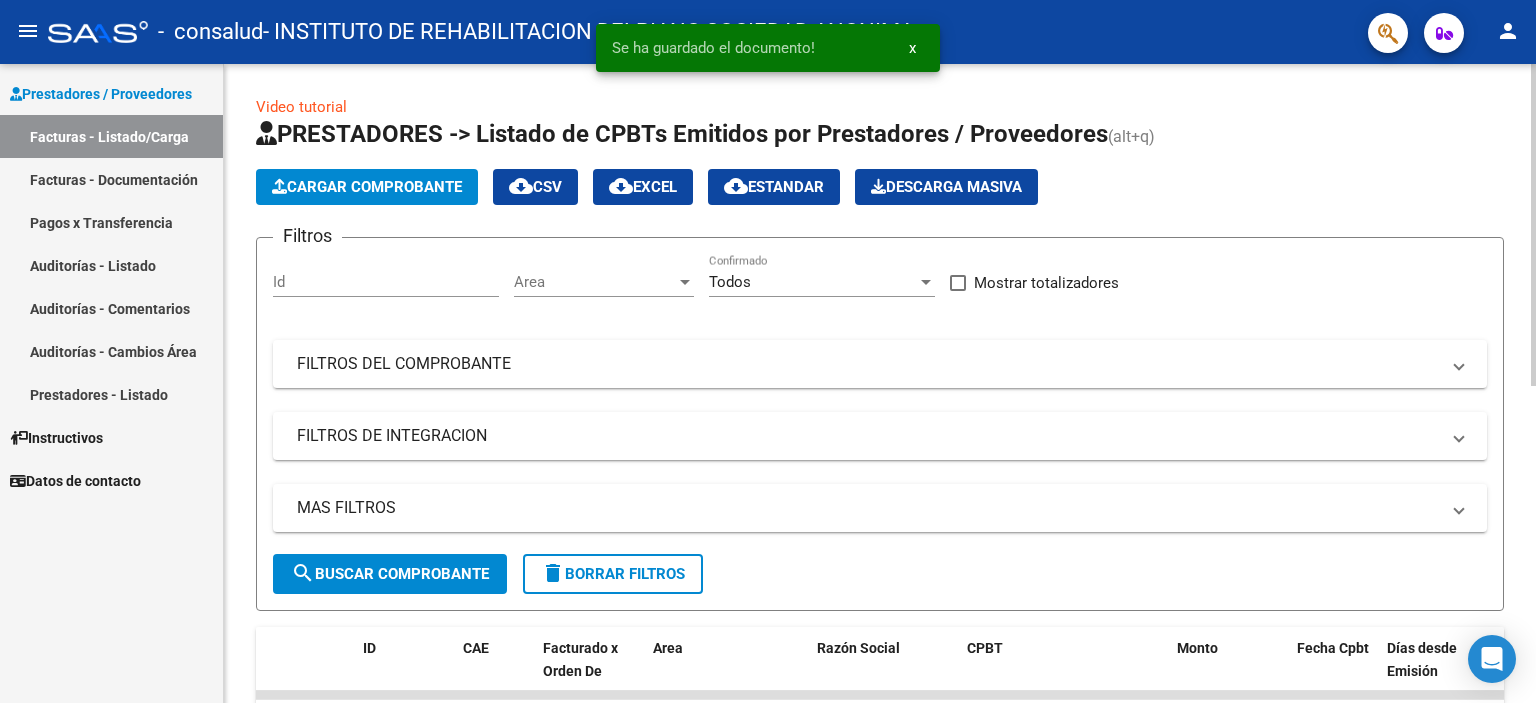 click on "Cargar Comprobante" 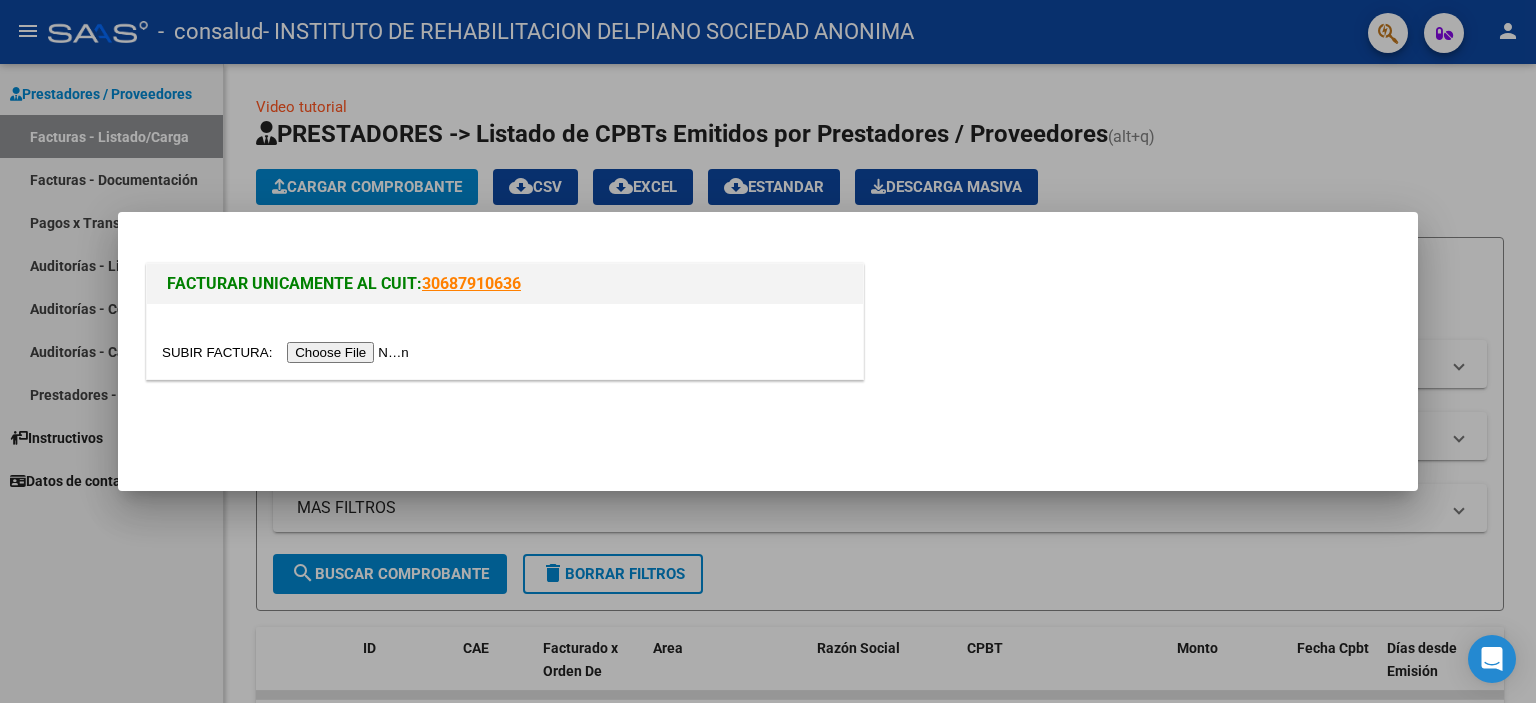 click at bounding box center [288, 352] 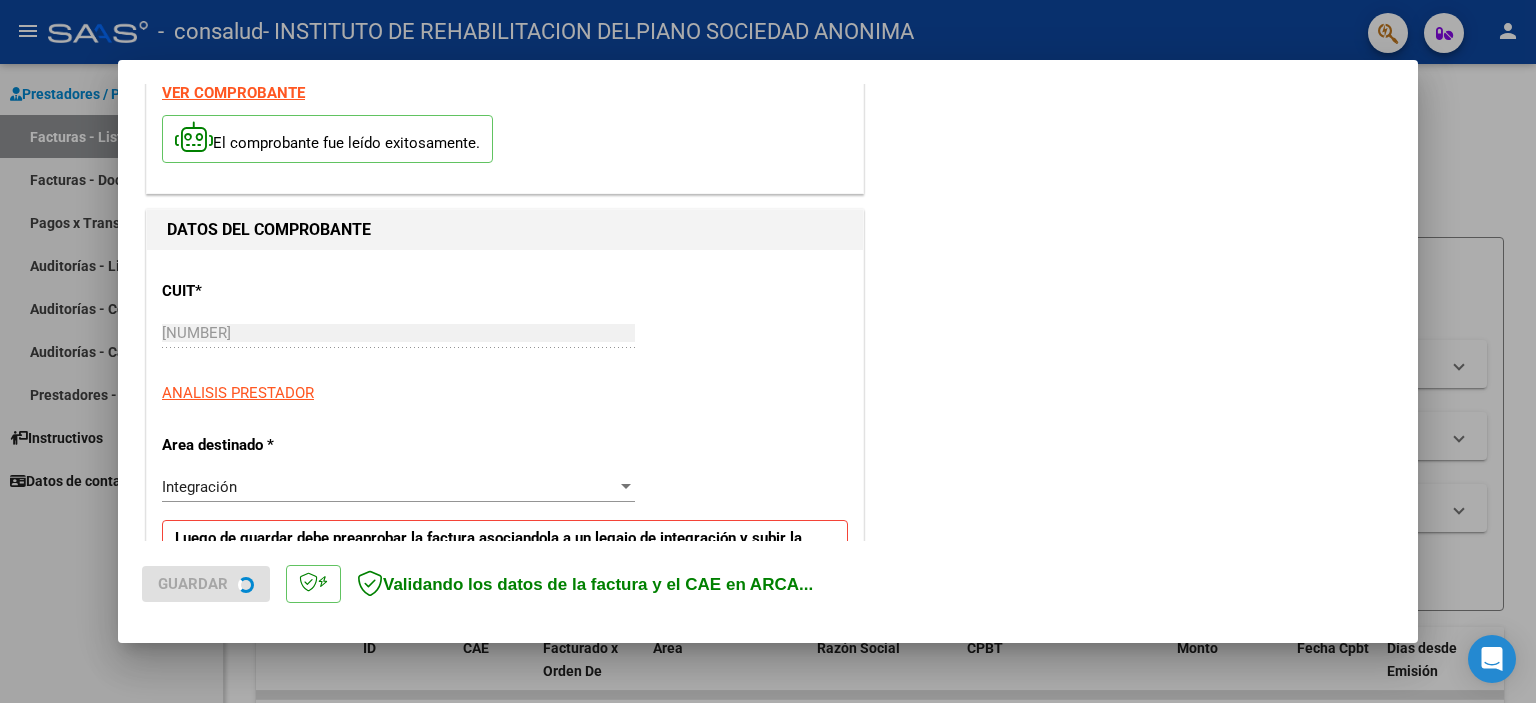 scroll, scrollTop: 300, scrollLeft: 0, axis: vertical 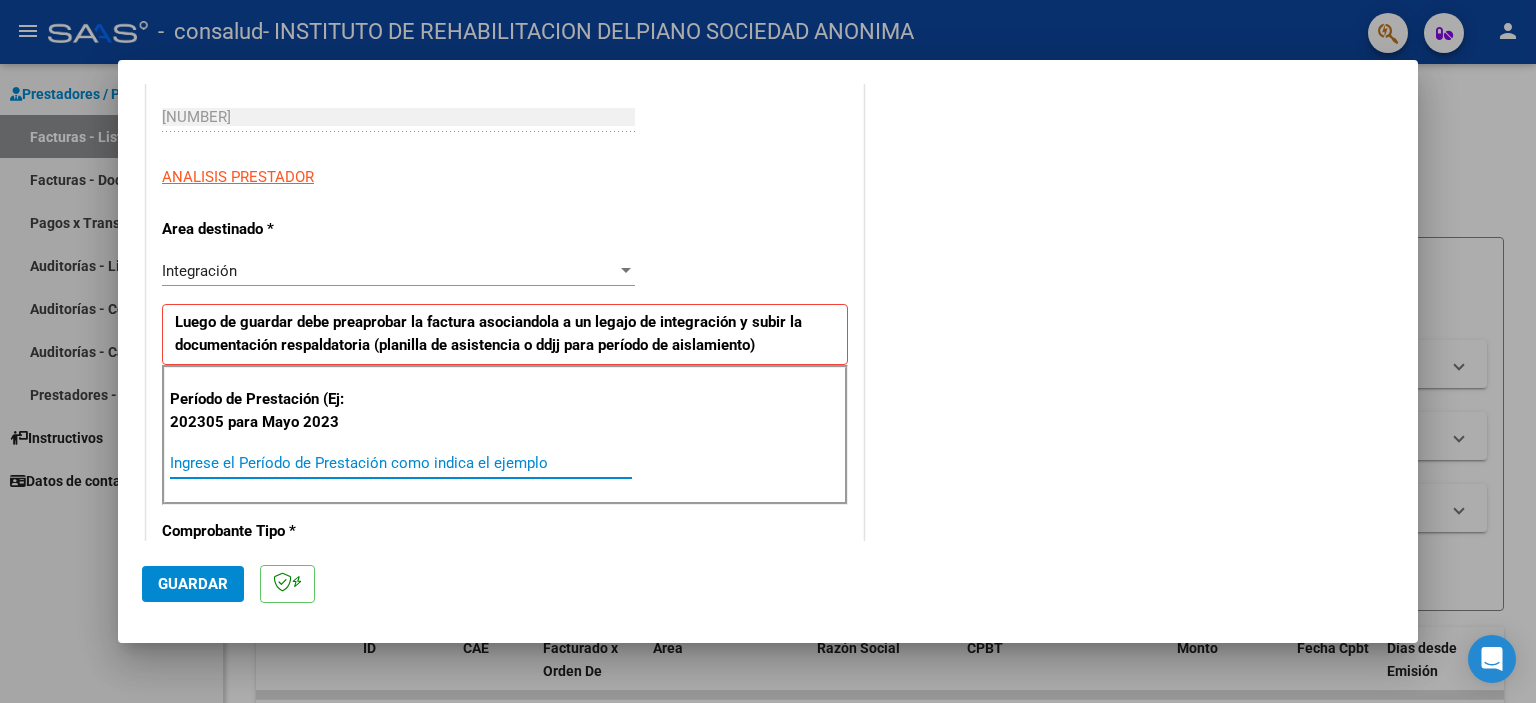 click on "Ingrese el Período de Prestación como indica el ejemplo" at bounding box center (401, 463) 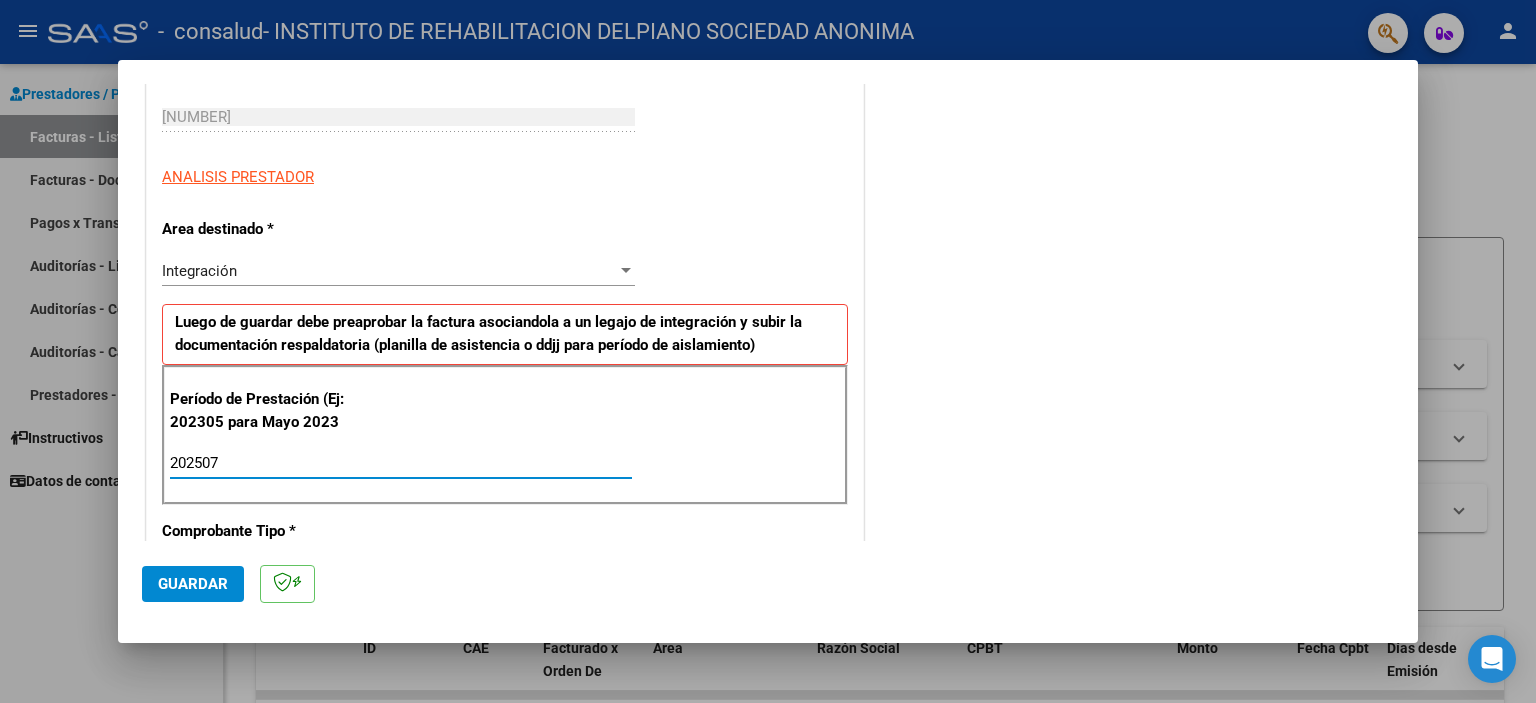 type on "202507" 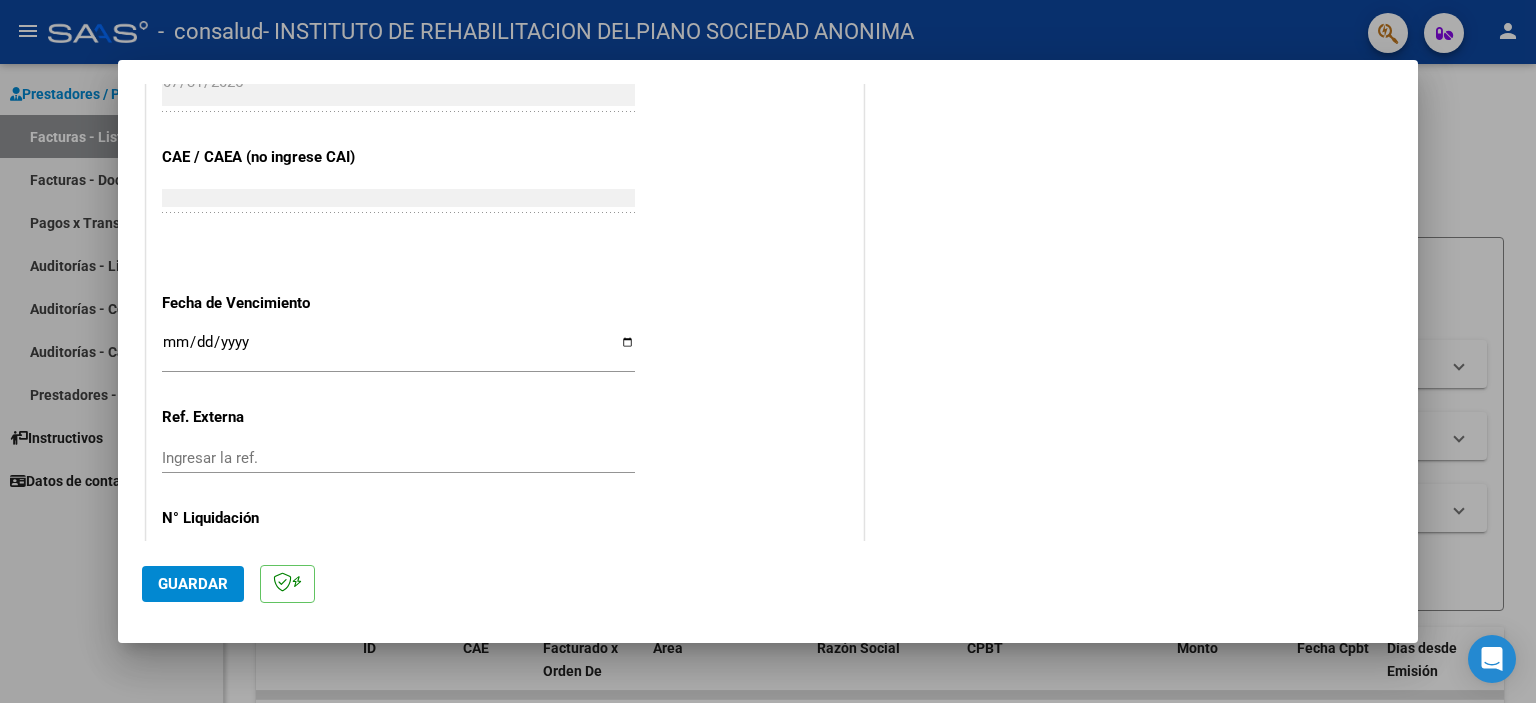 scroll, scrollTop: 1200, scrollLeft: 0, axis: vertical 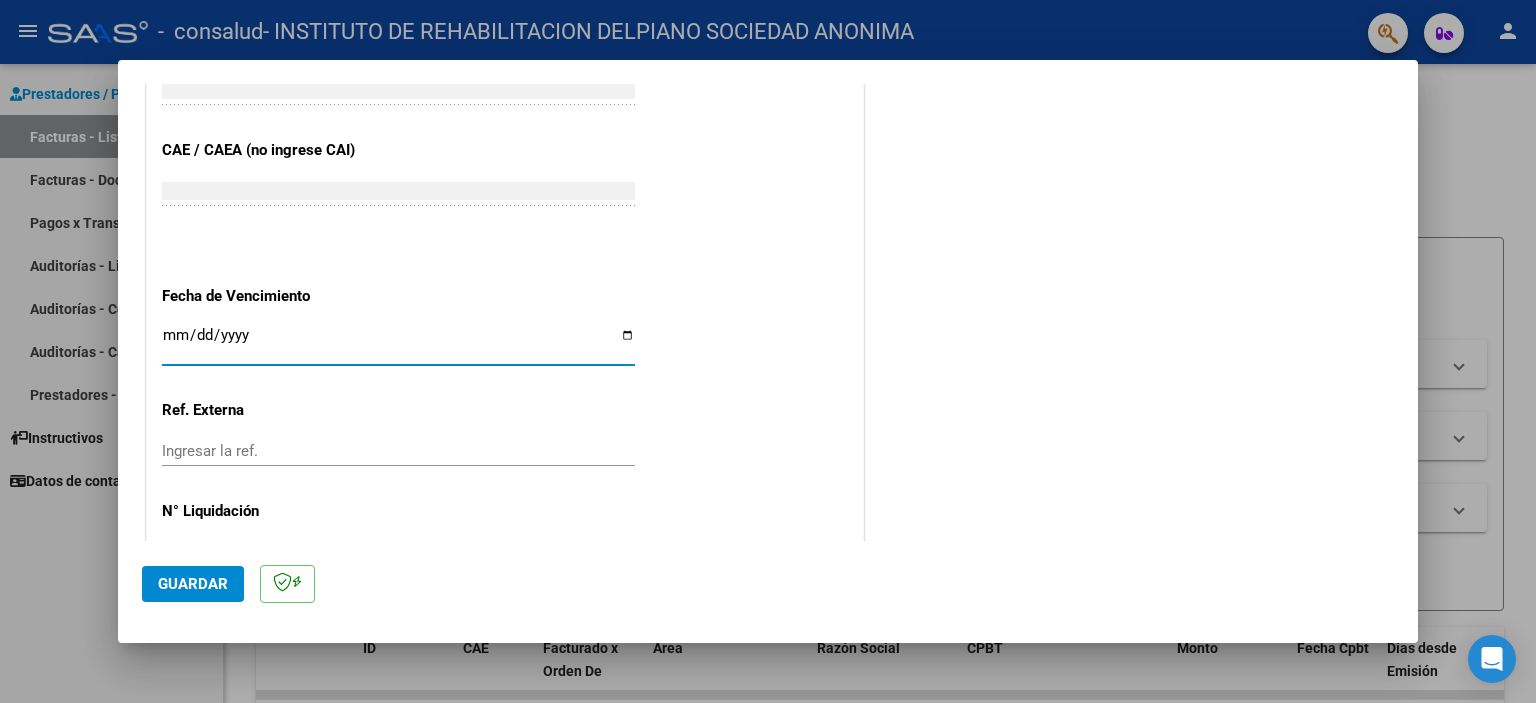 click on "Ingresar la fecha" at bounding box center (398, 343) 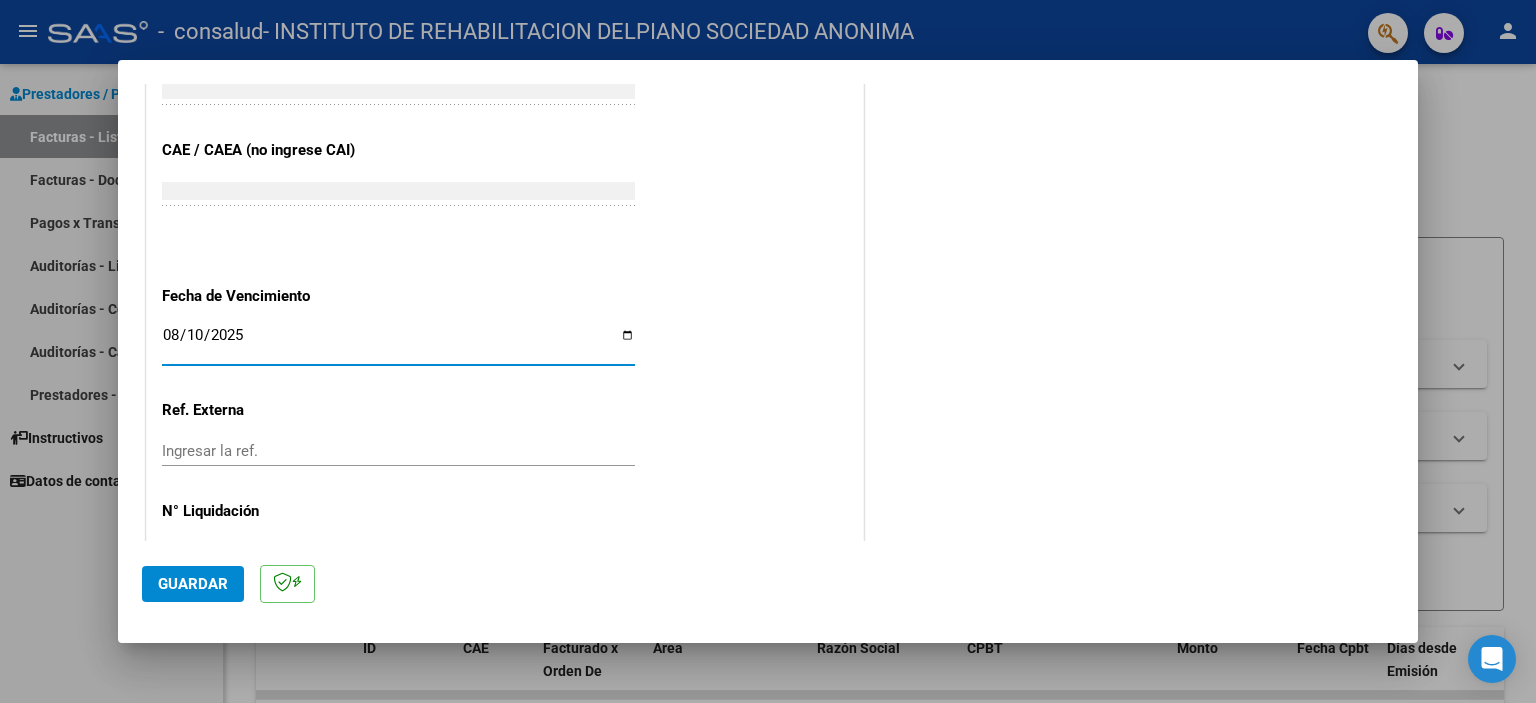 type on "2025-08-10" 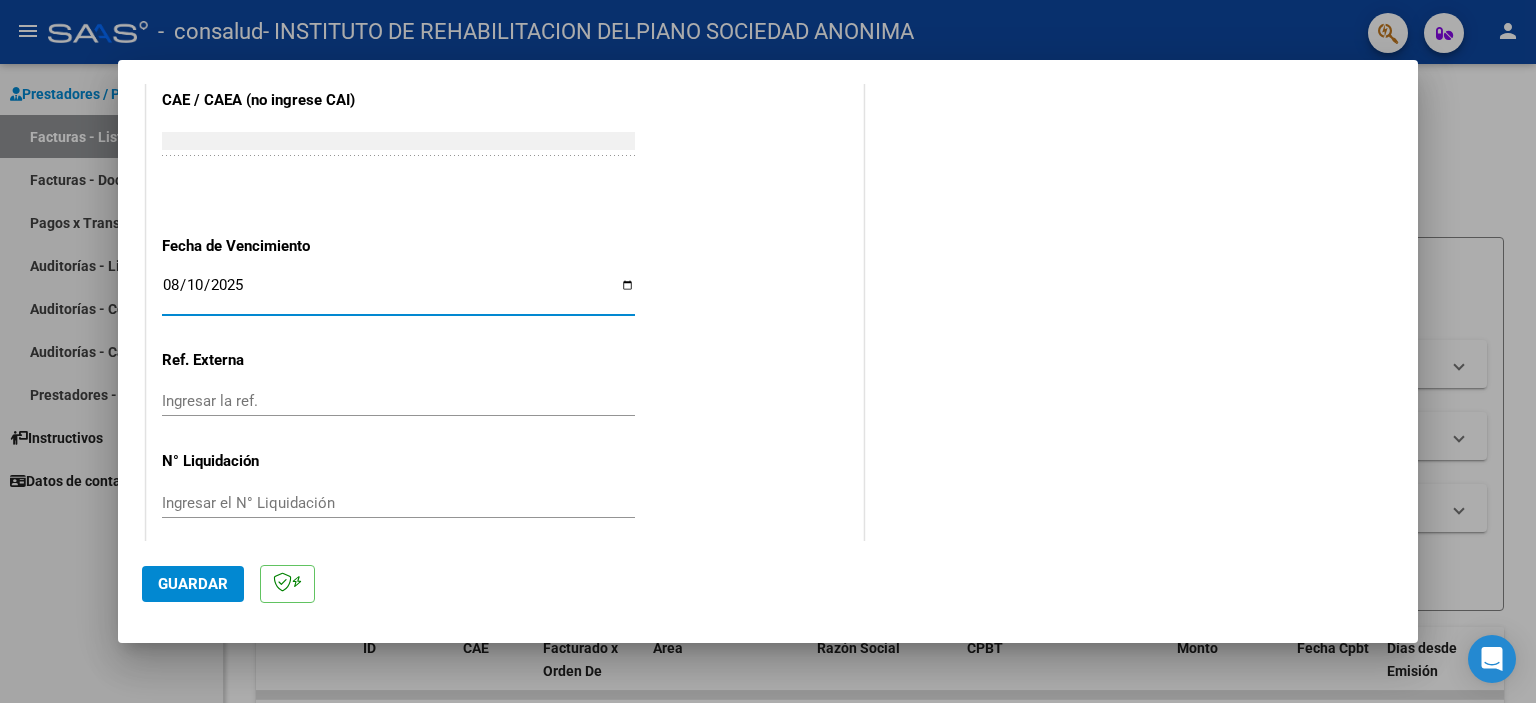 scroll, scrollTop: 1263, scrollLeft: 0, axis: vertical 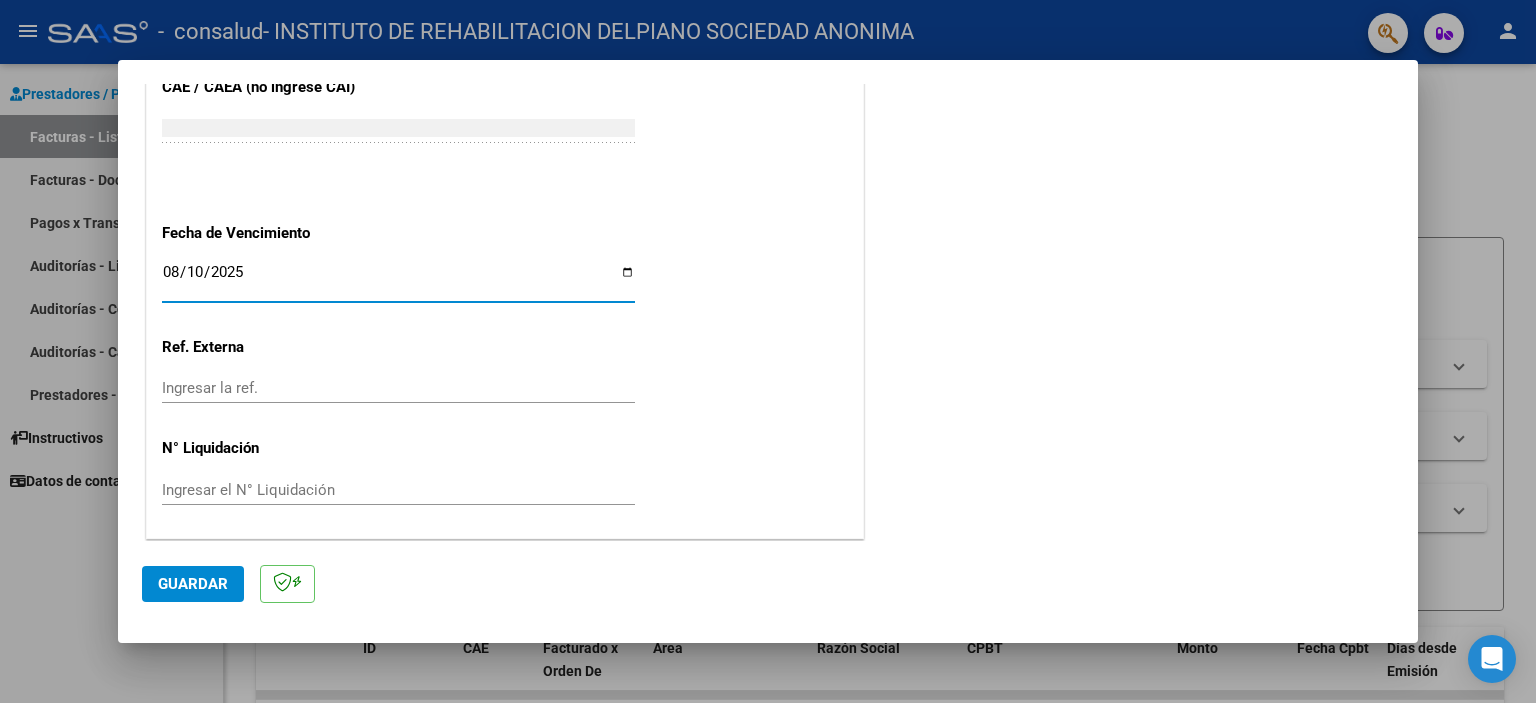 click on "Guardar" 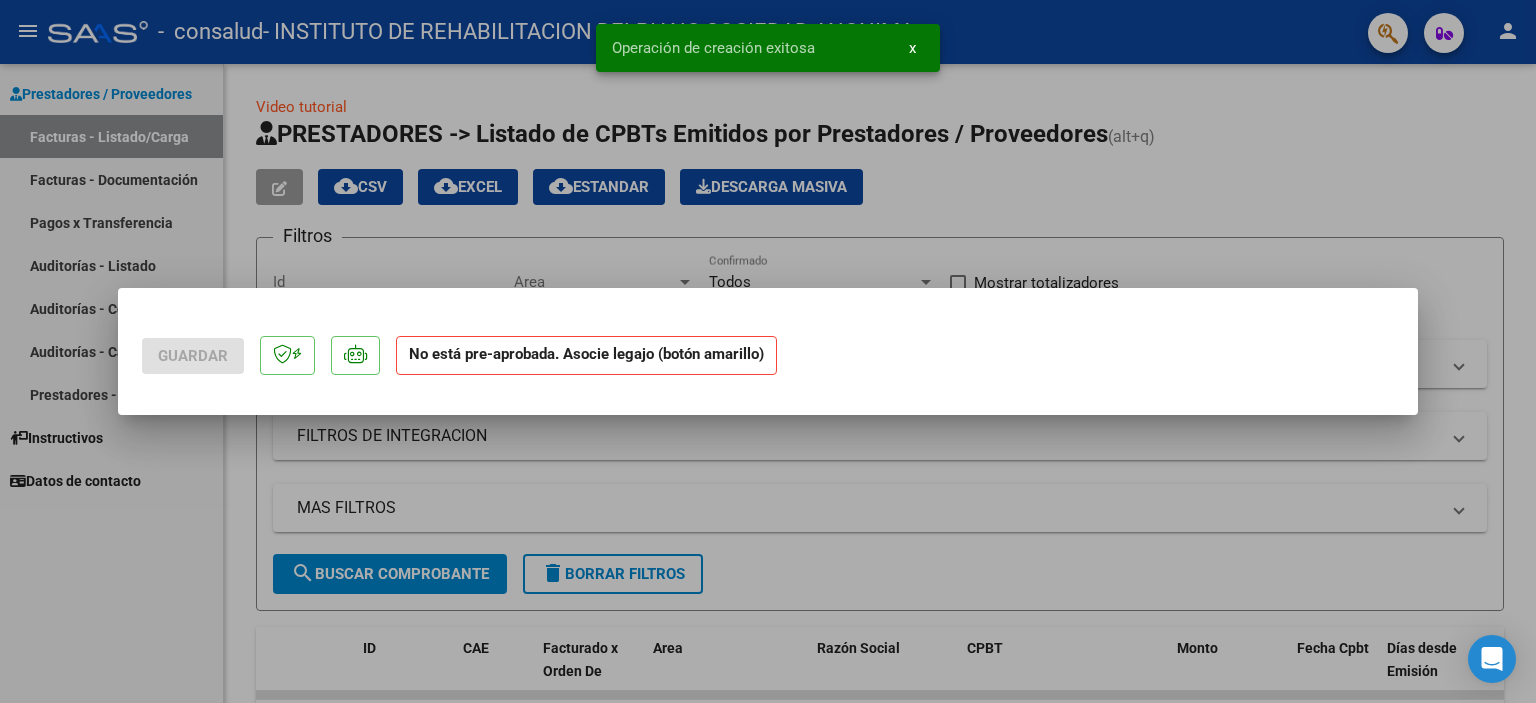 scroll, scrollTop: 0, scrollLeft: 0, axis: both 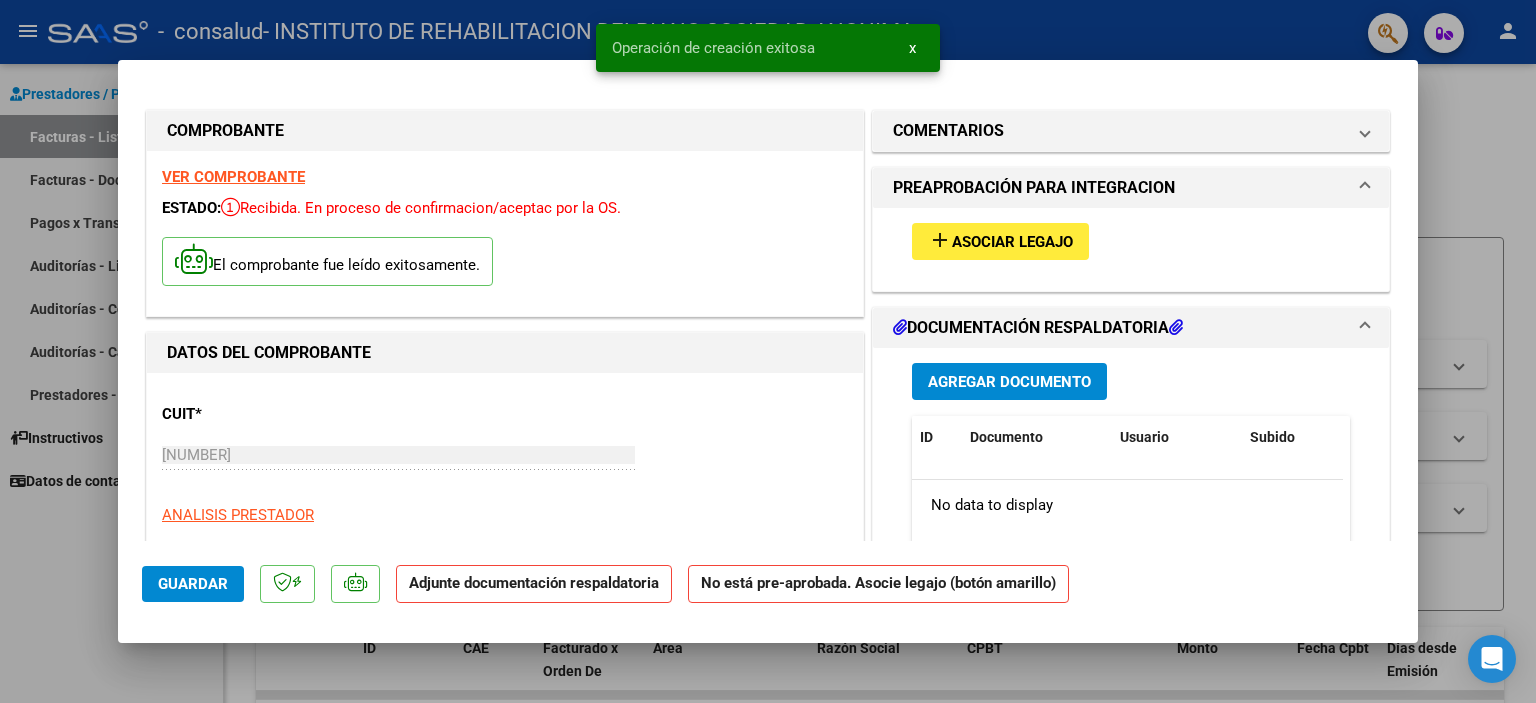 click on "add Asociar Legajo" at bounding box center (1000, 241) 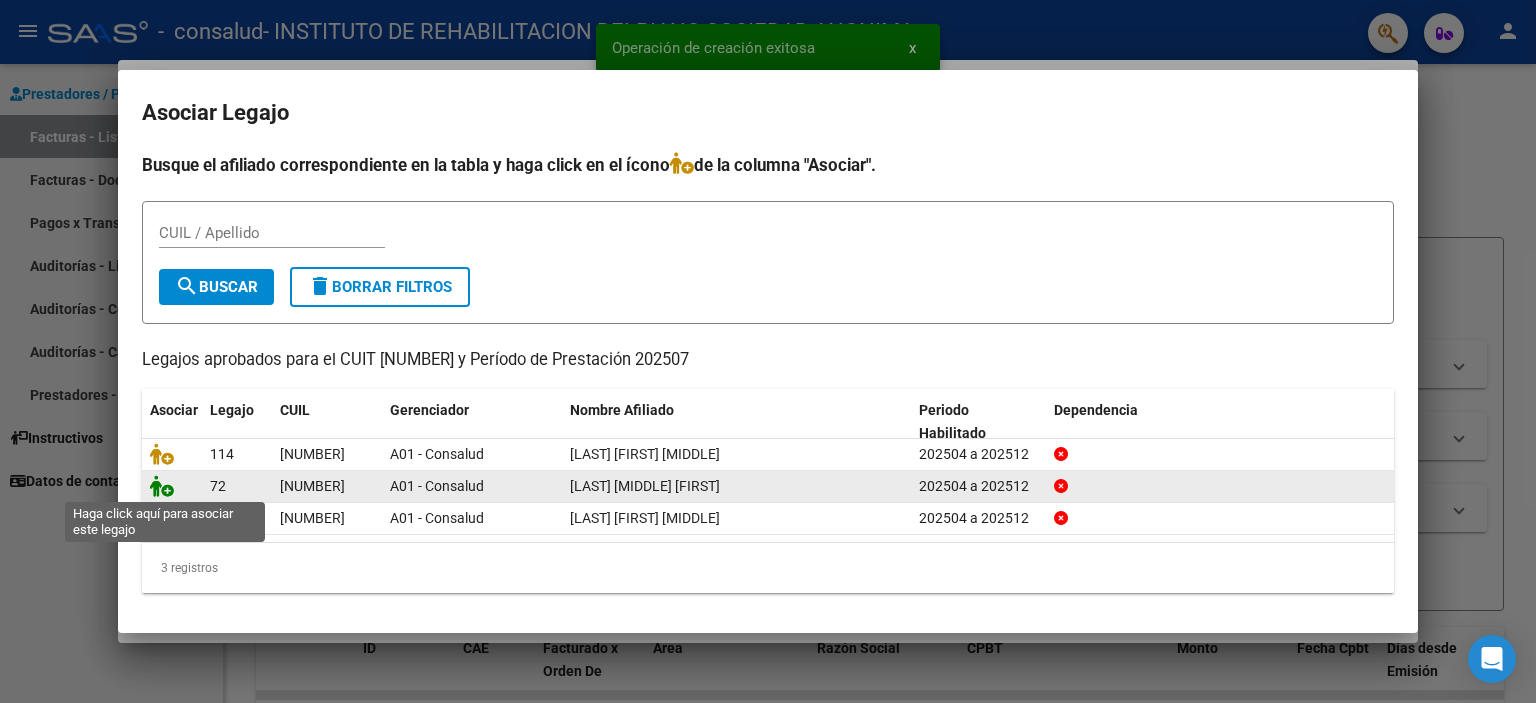 click 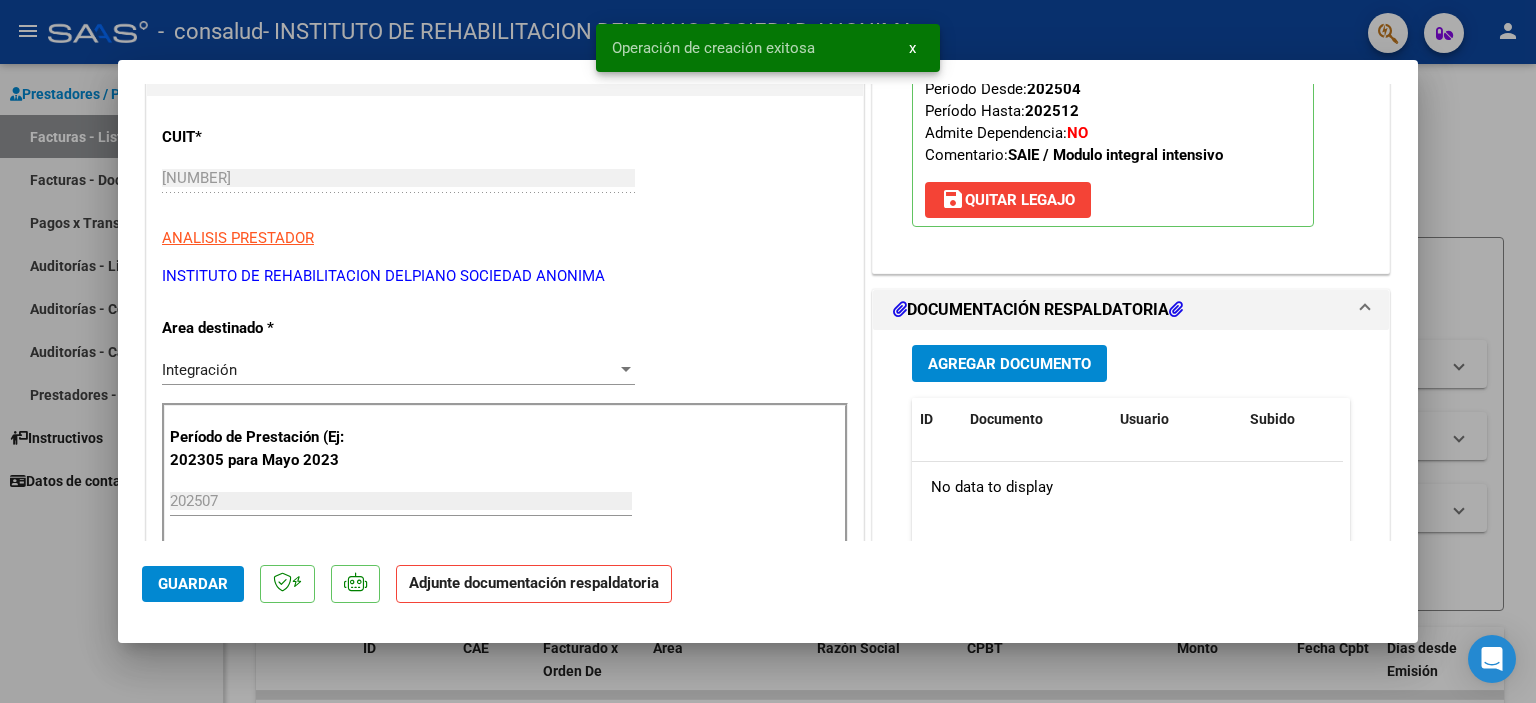 scroll, scrollTop: 400, scrollLeft: 0, axis: vertical 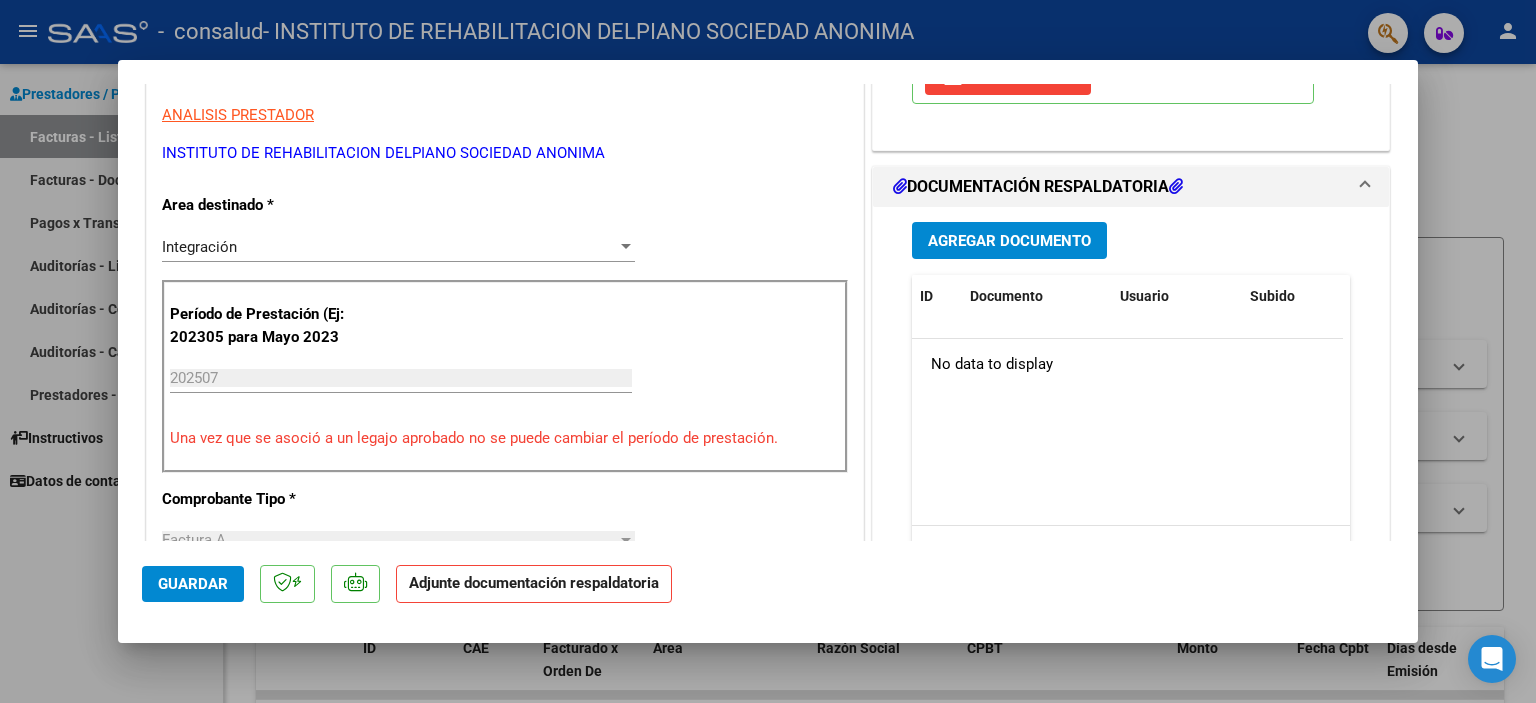 click on "Agregar Documento" at bounding box center [1009, 241] 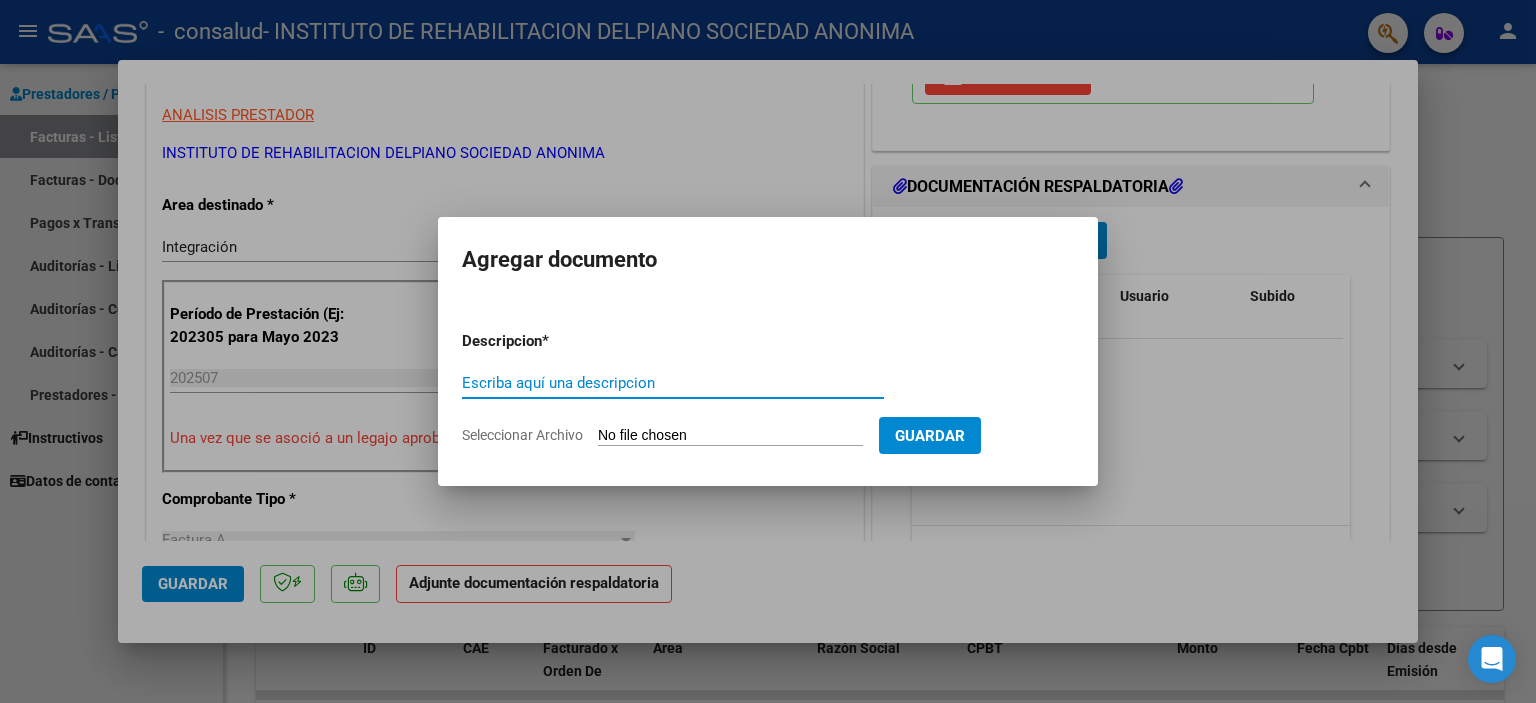 paste on "Asistencia [LAST] [FIRST] SAIE - mayo" 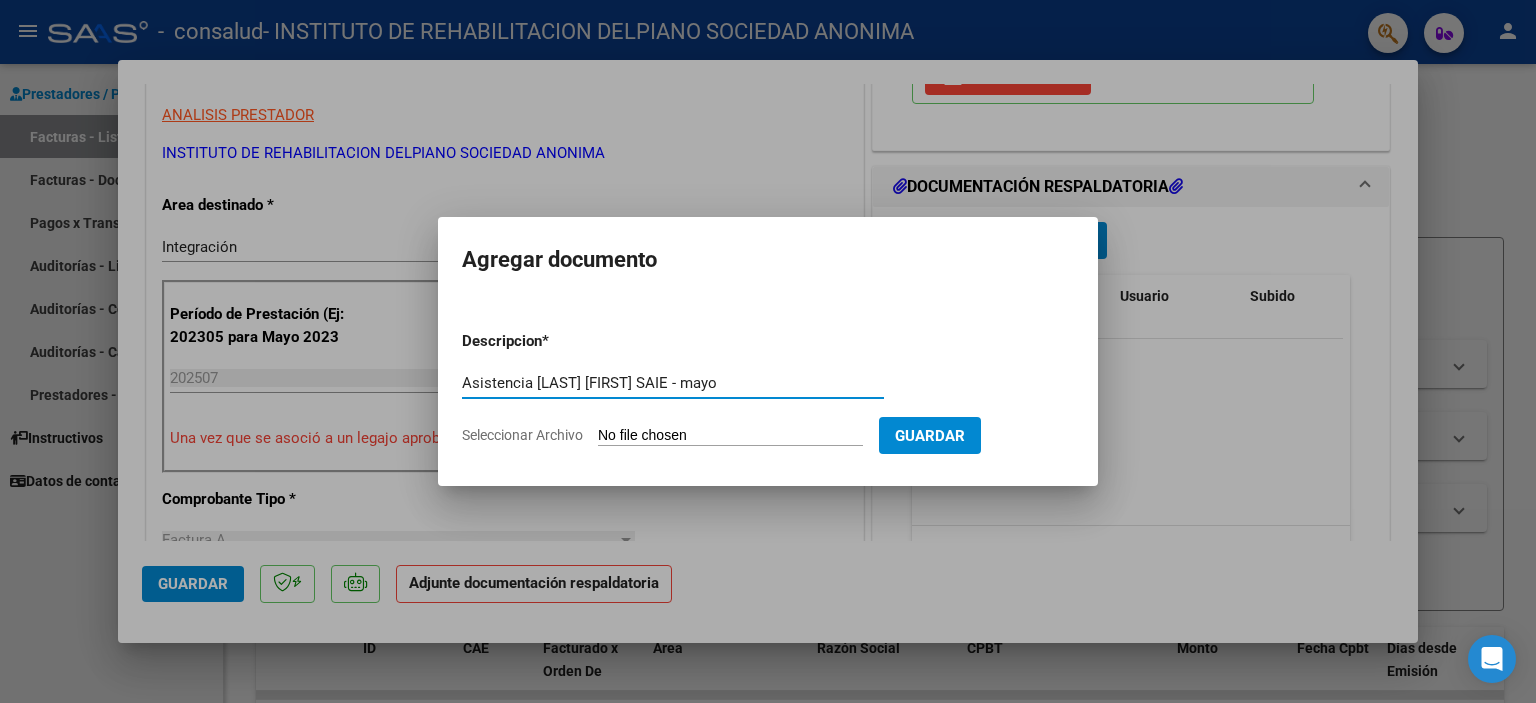 drag, startPoint x: 644, startPoint y: 382, endPoint x: 617, endPoint y: 379, distance: 27.166155 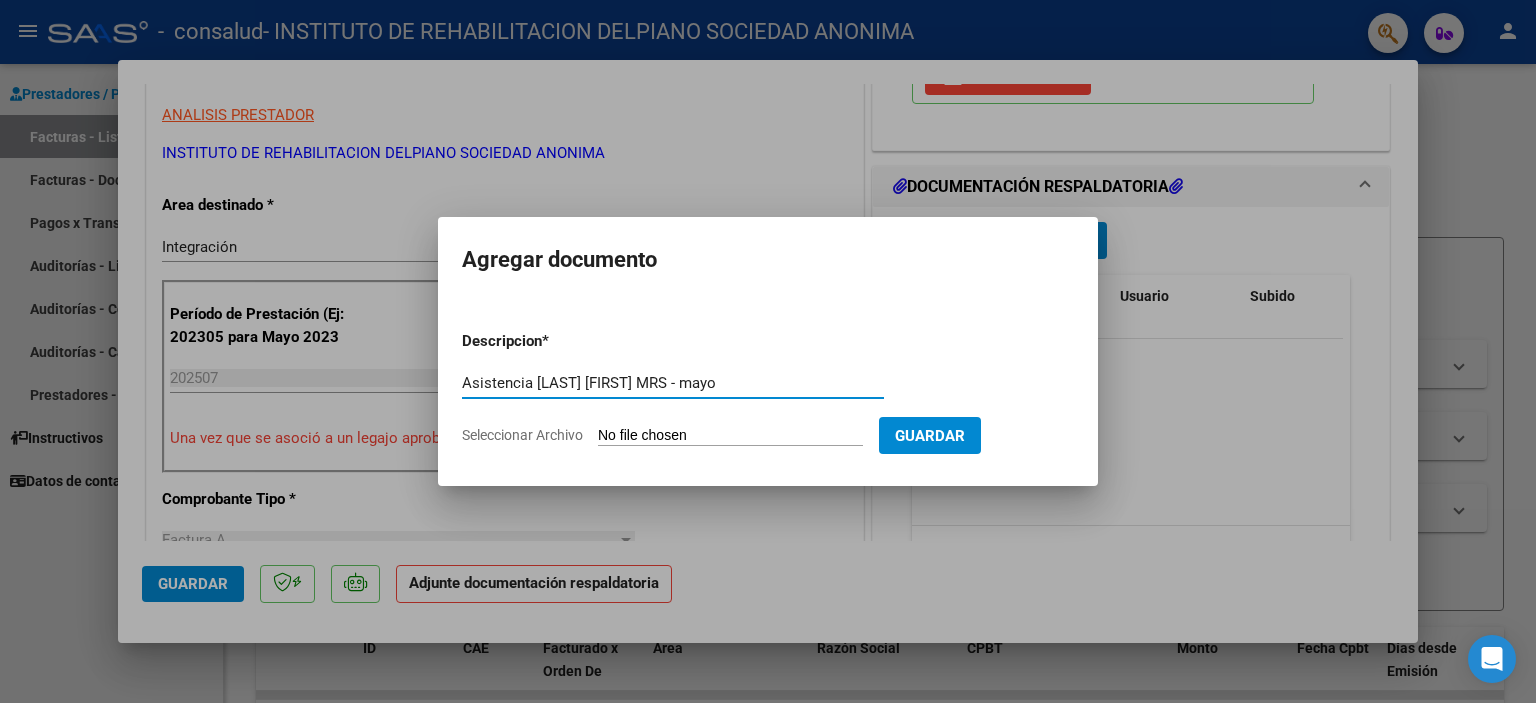drag, startPoint x: 689, startPoint y: 377, endPoint x: 656, endPoint y: 387, distance: 34.48188 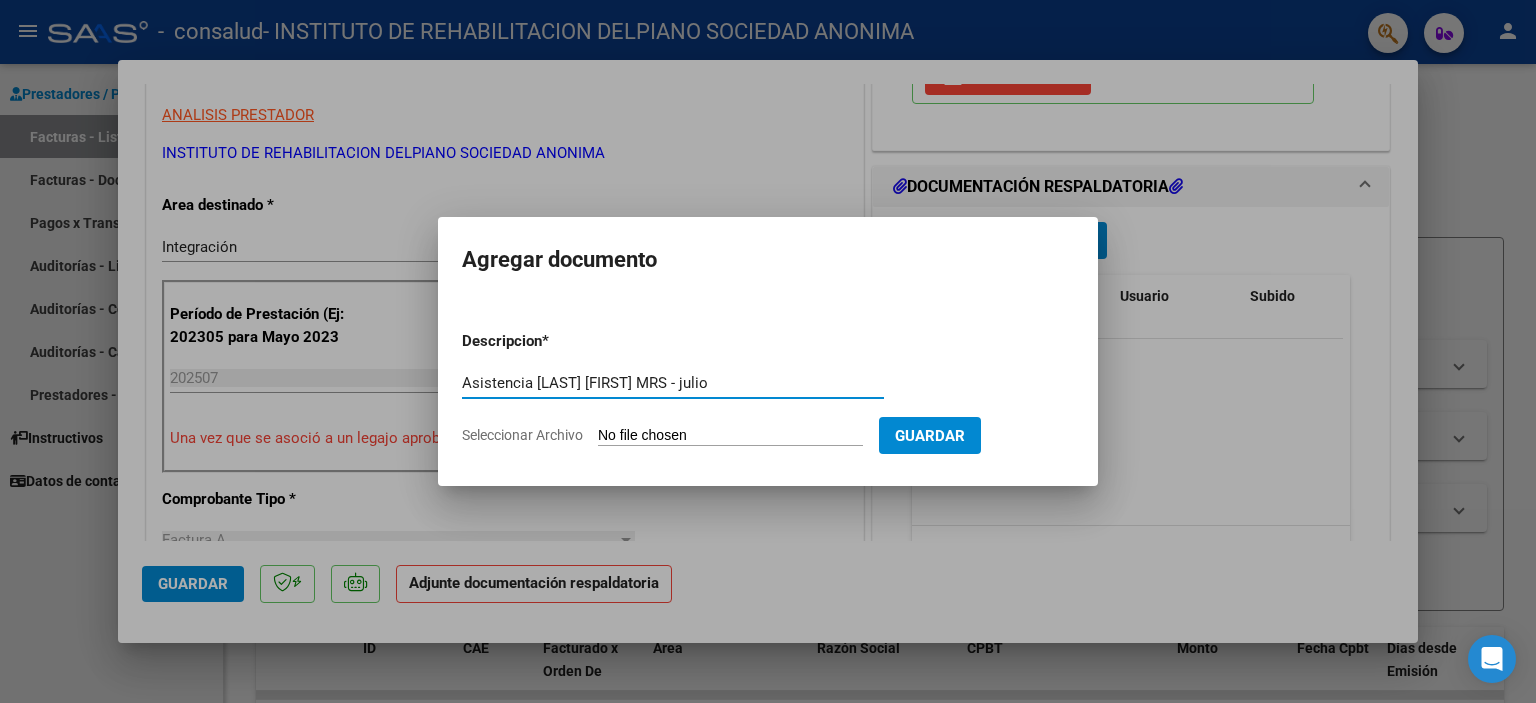 type on "Asistencia [LAST] [FIRST] MRS - julio" 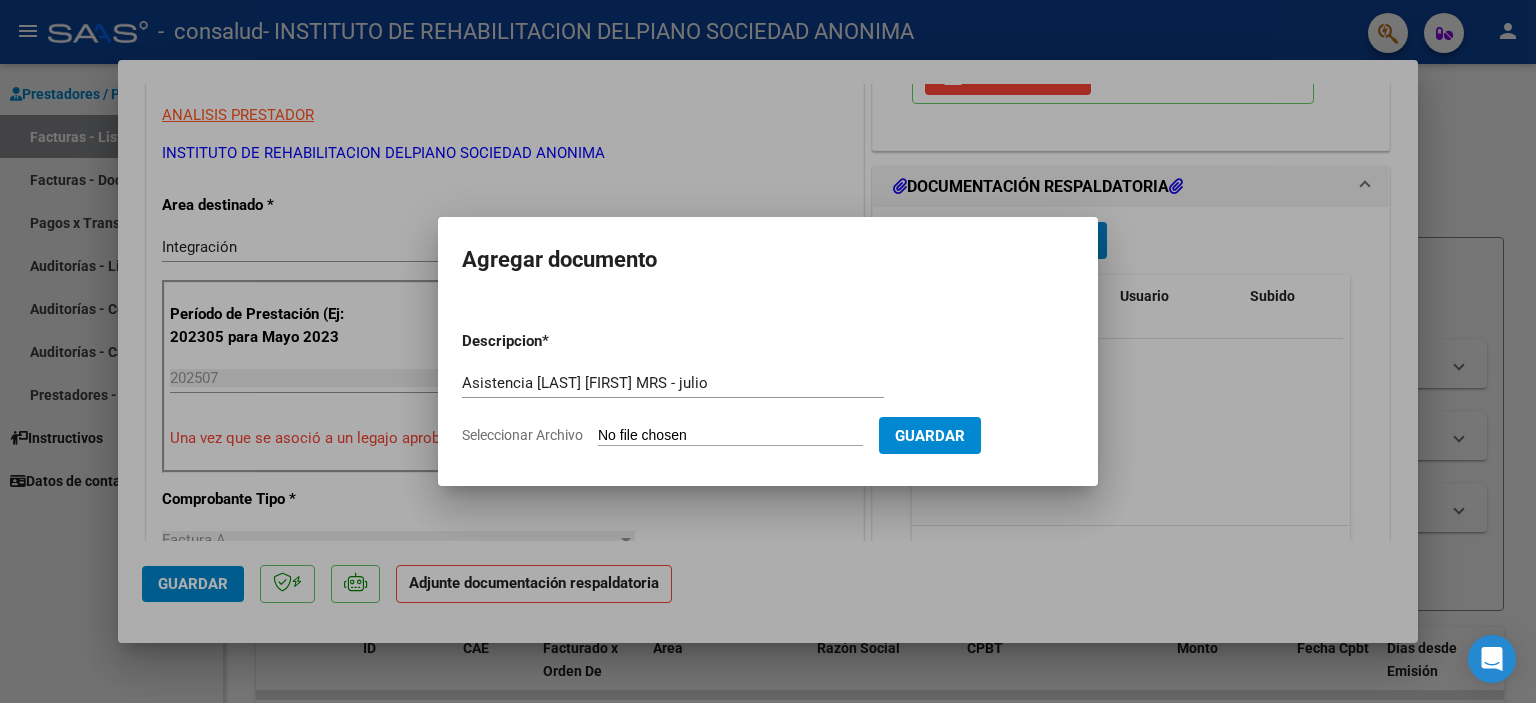 type on "C:\fakepath\Asistencia [LAST] [FIRST] MRS - julio.pdf" 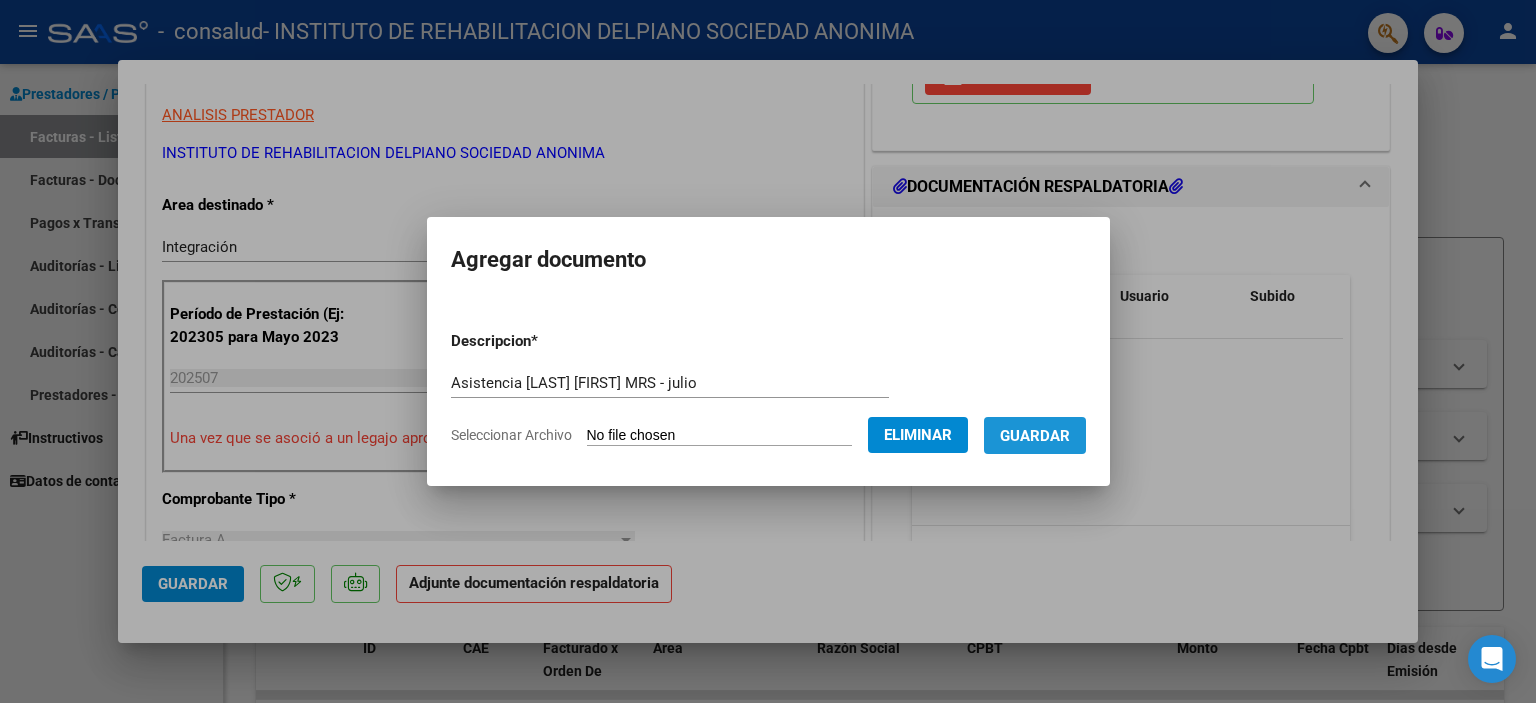 click on "Guardar" at bounding box center (1035, 436) 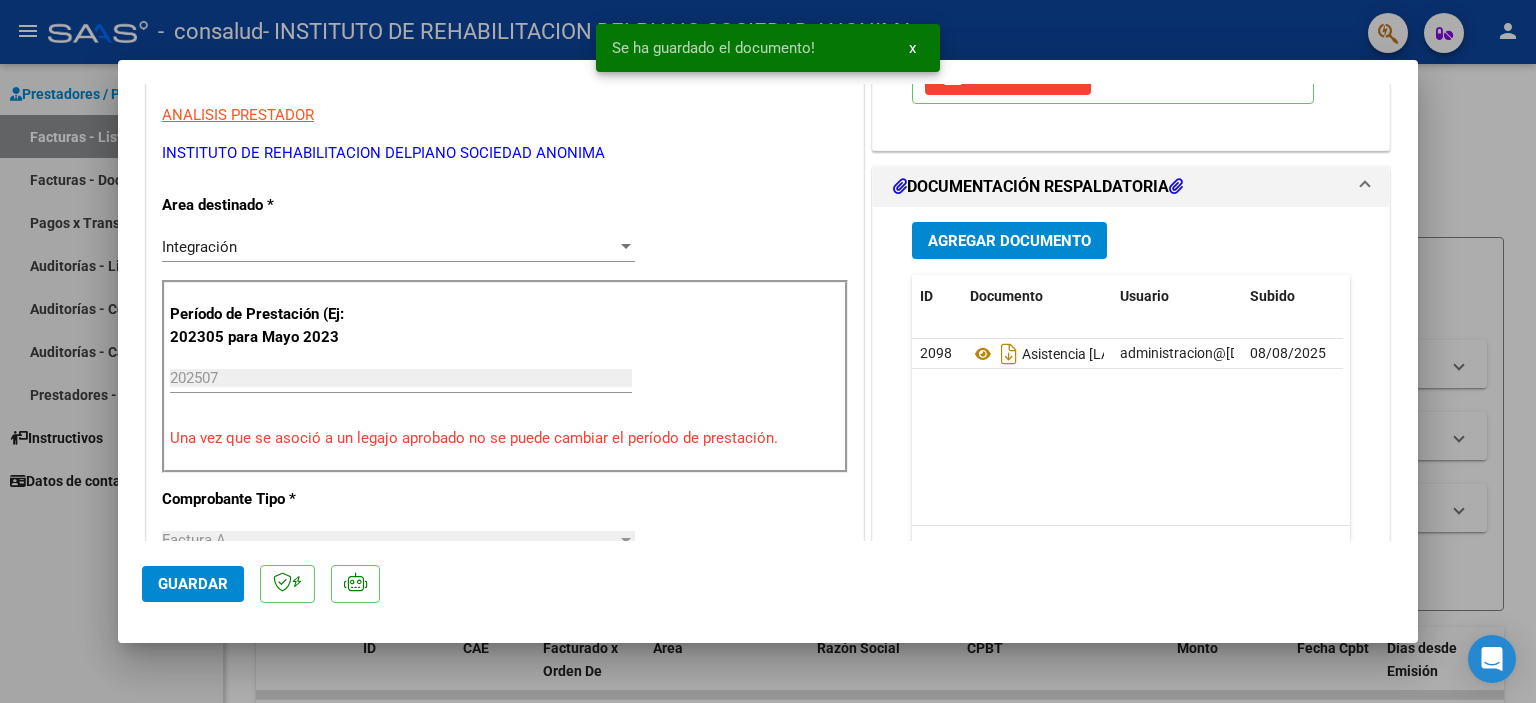 click at bounding box center [768, 351] 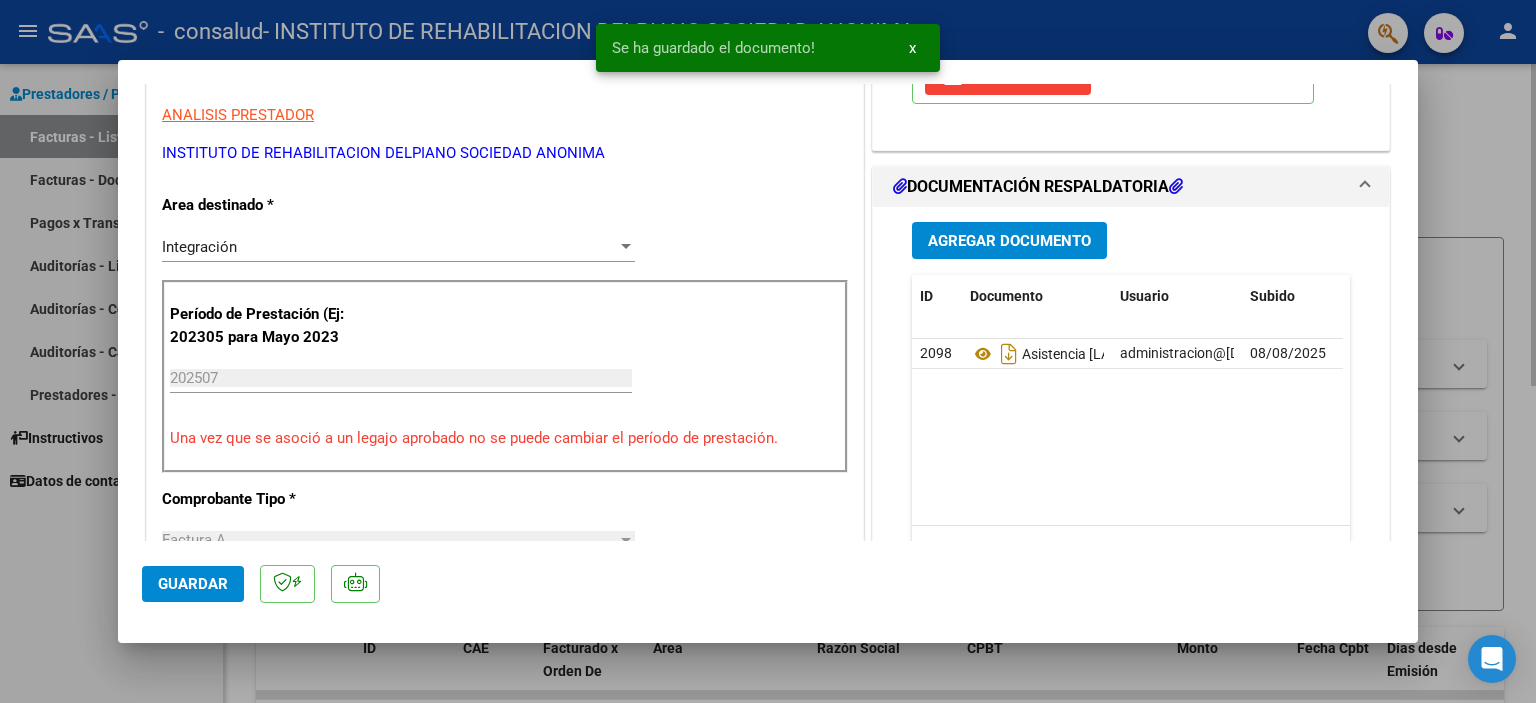 type 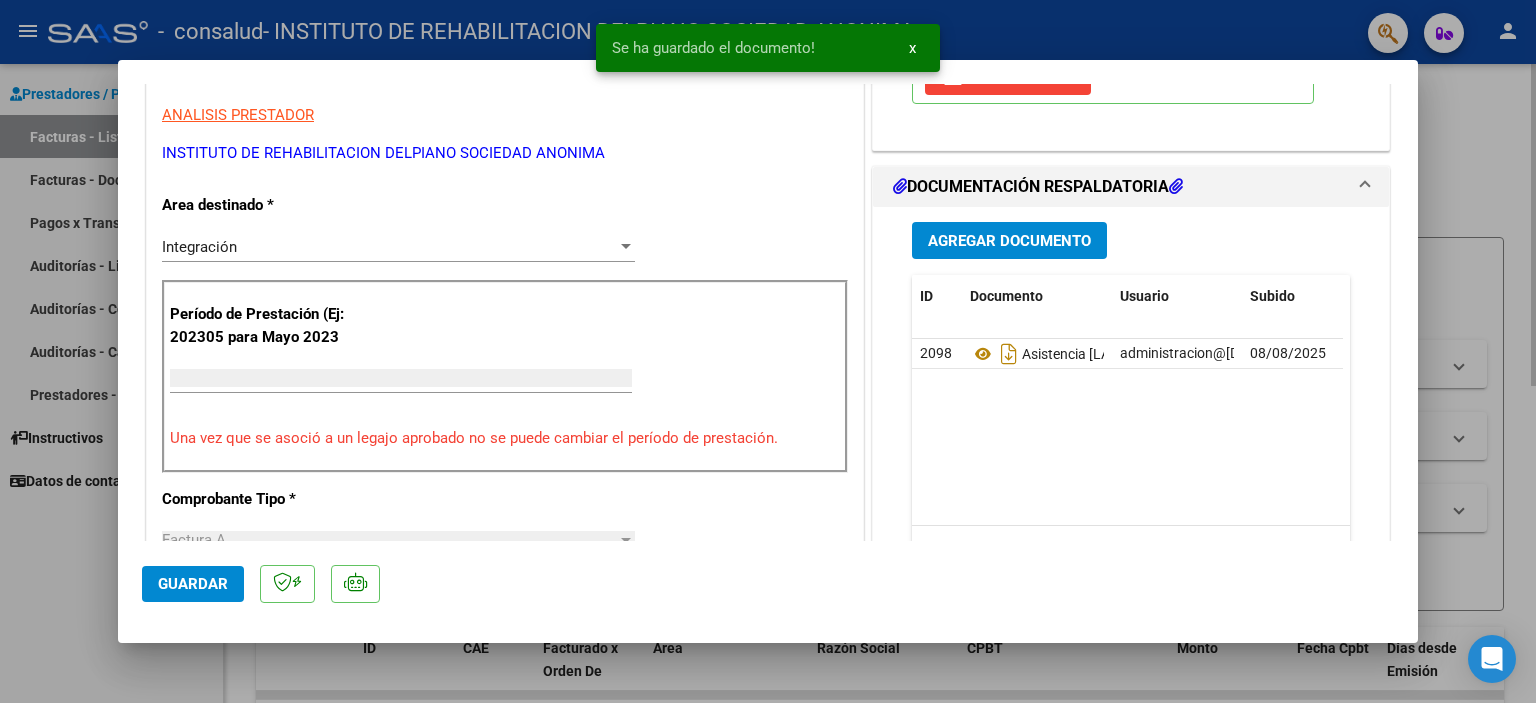 scroll, scrollTop: 339, scrollLeft: 0, axis: vertical 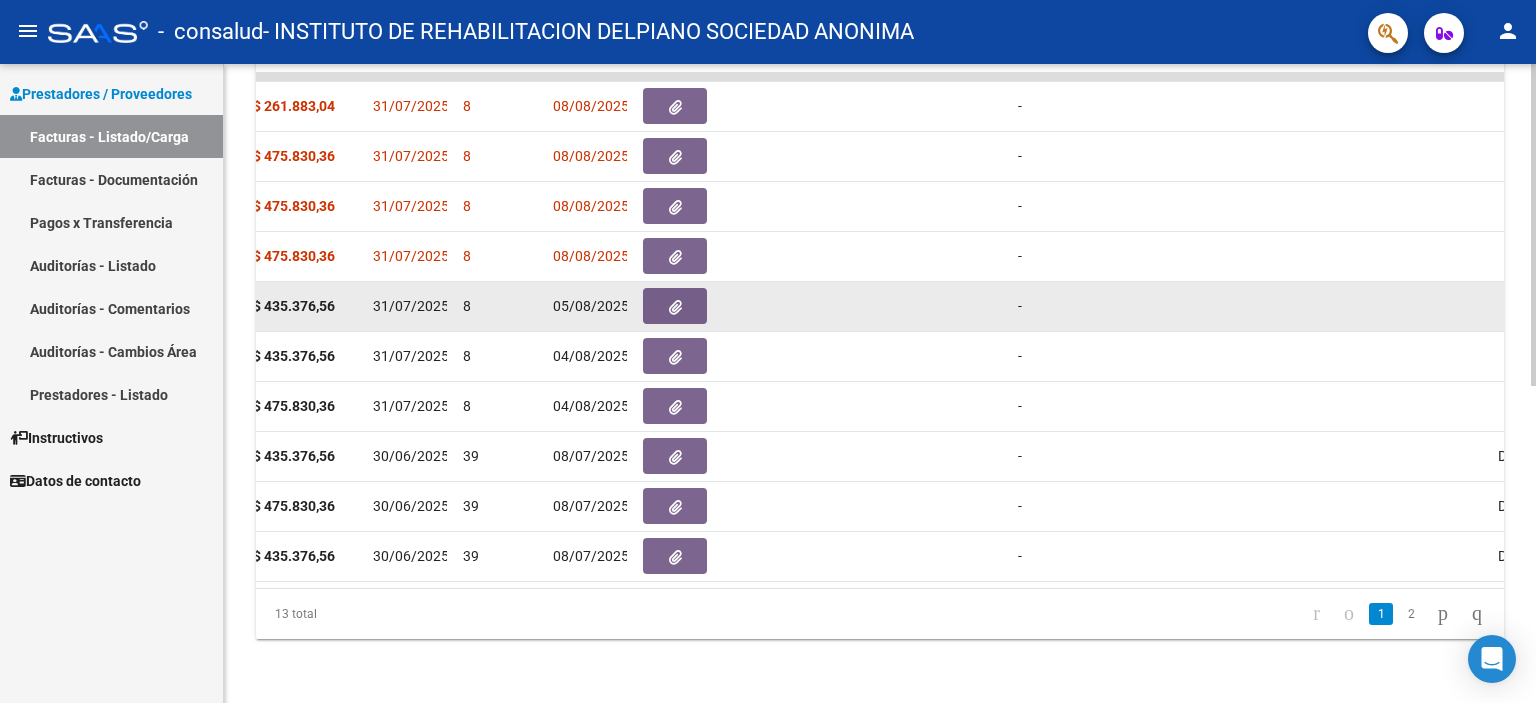 click 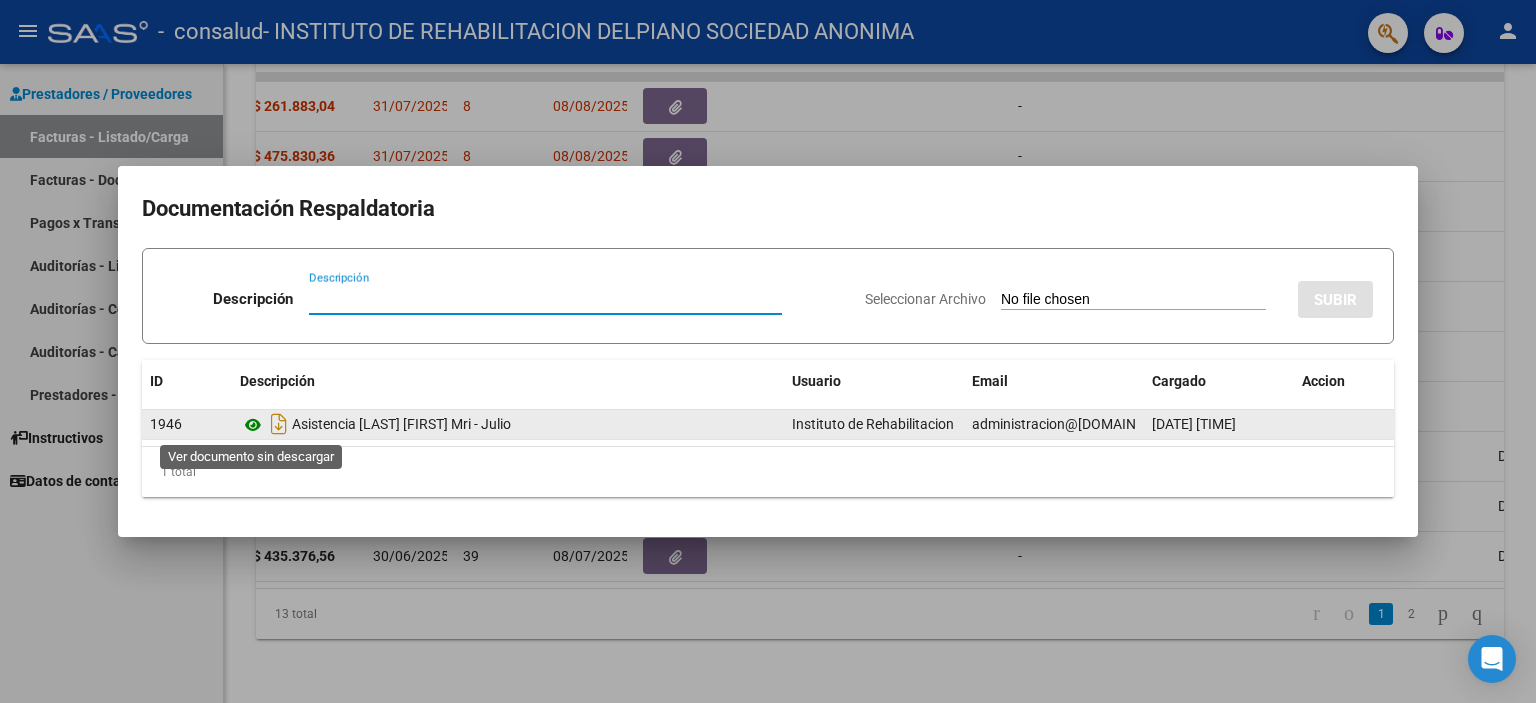 click 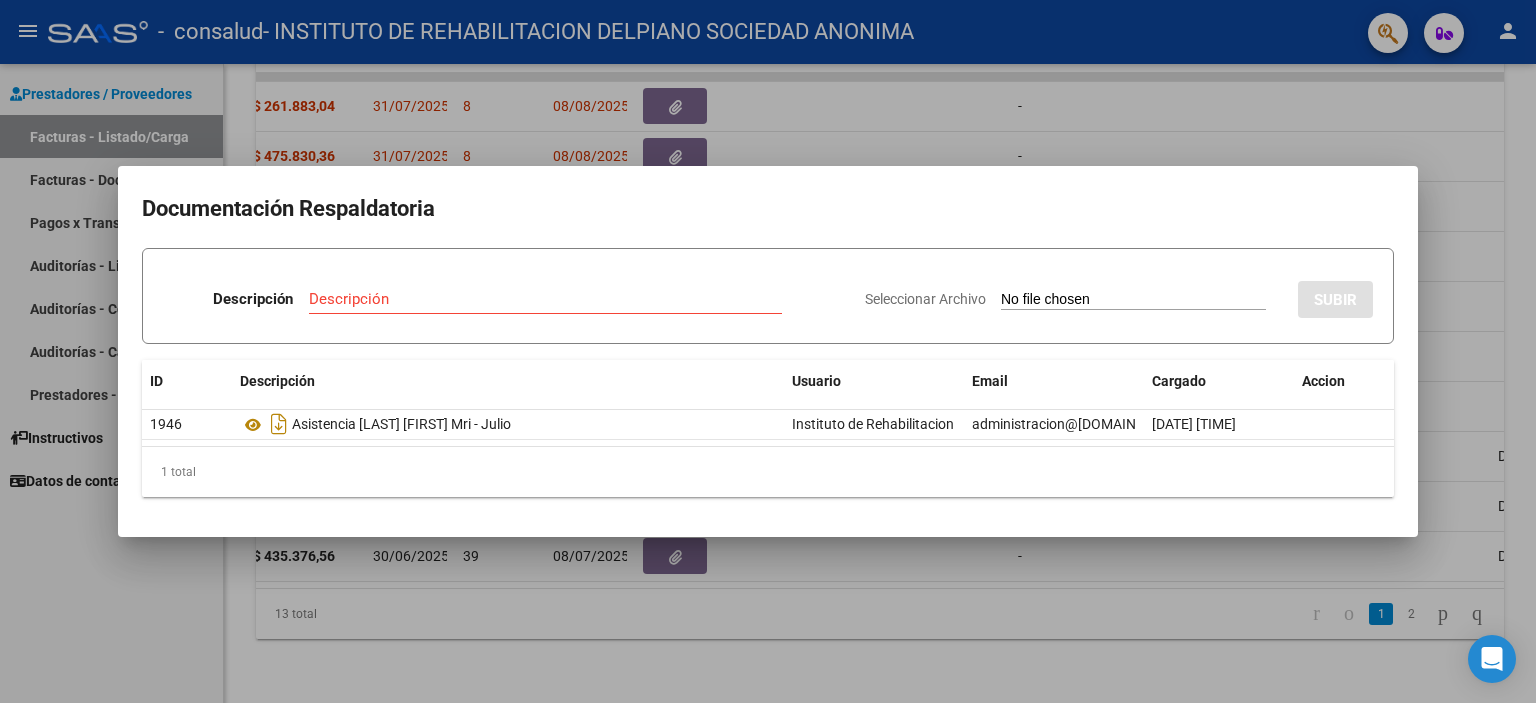 click on "1 total" 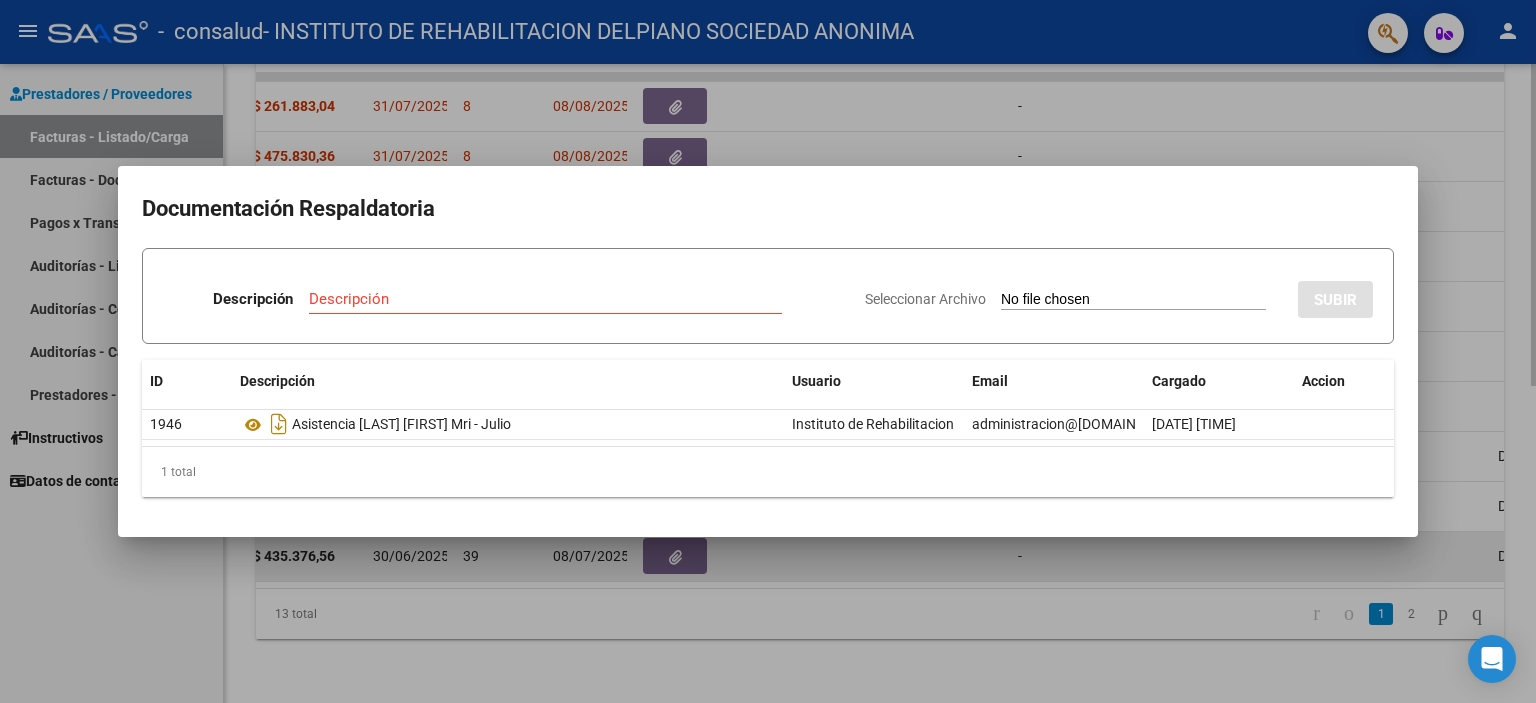drag, startPoint x: 1357, startPoint y: 550, endPoint x: 1332, endPoint y: 563, distance: 28.178005 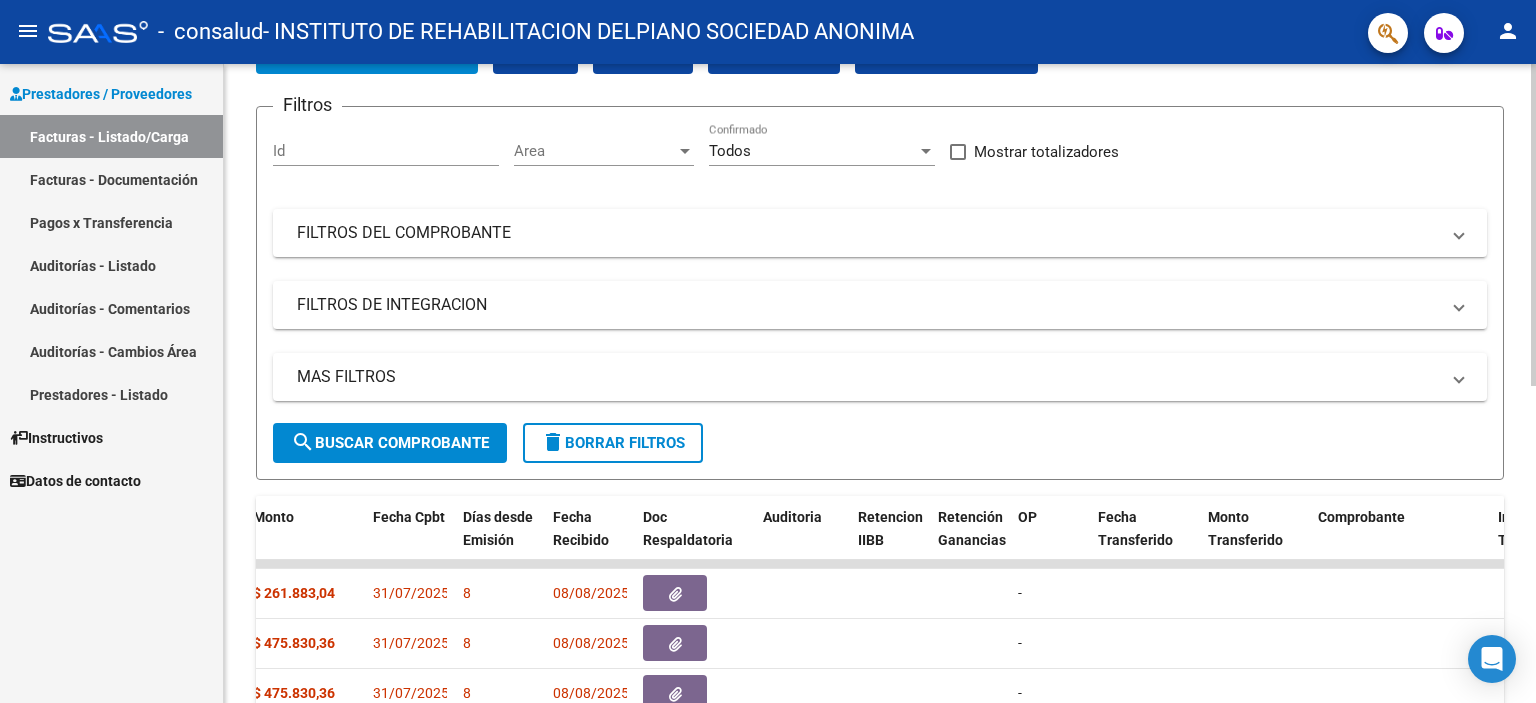 scroll, scrollTop: 331, scrollLeft: 0, axis: vertical 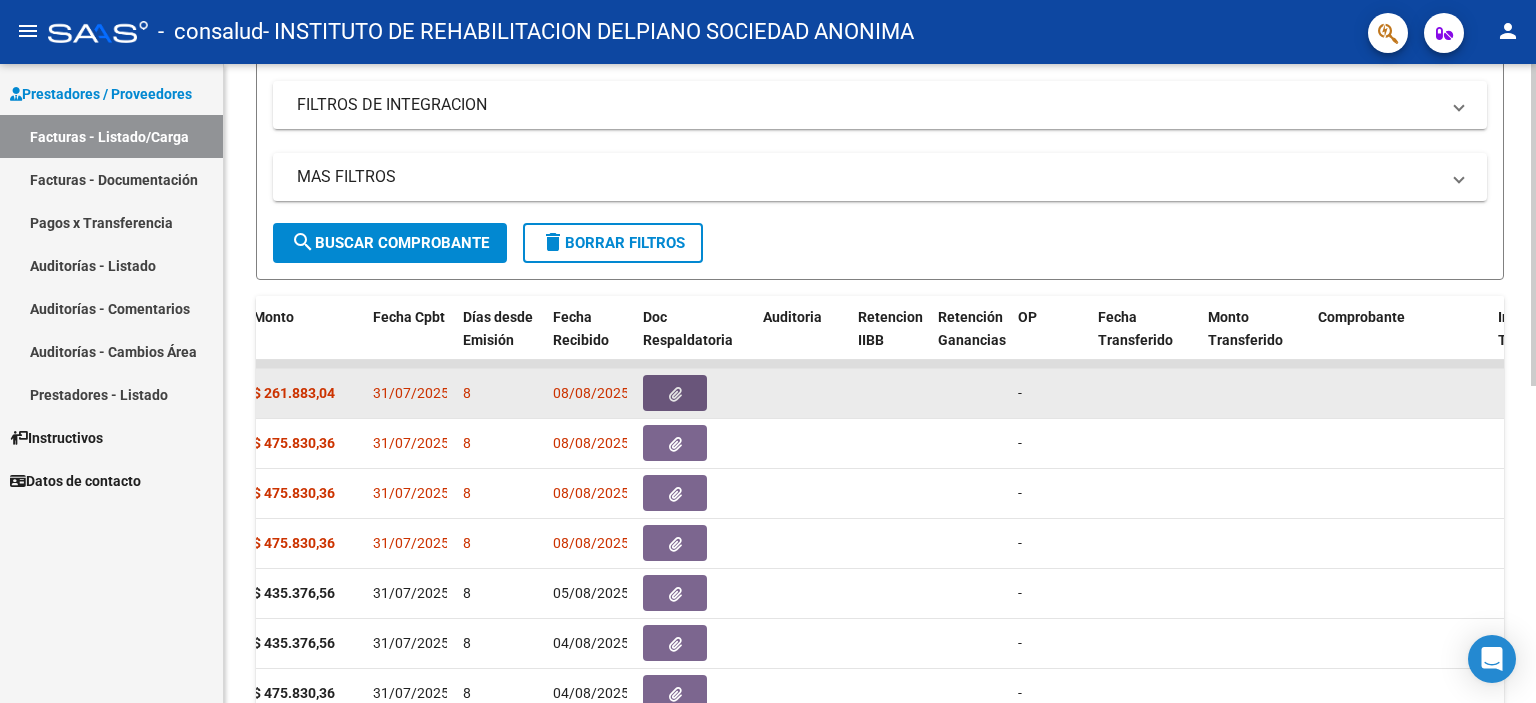 click 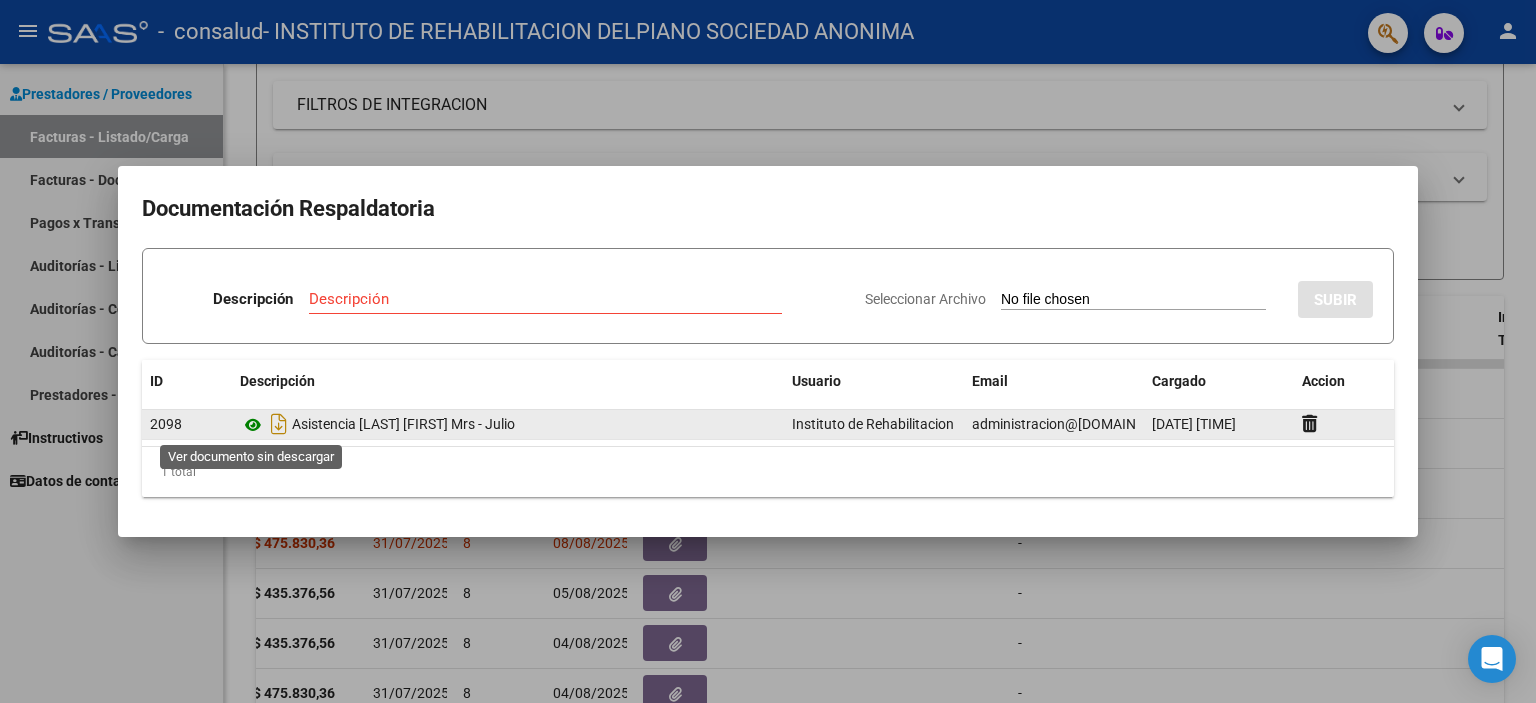 click 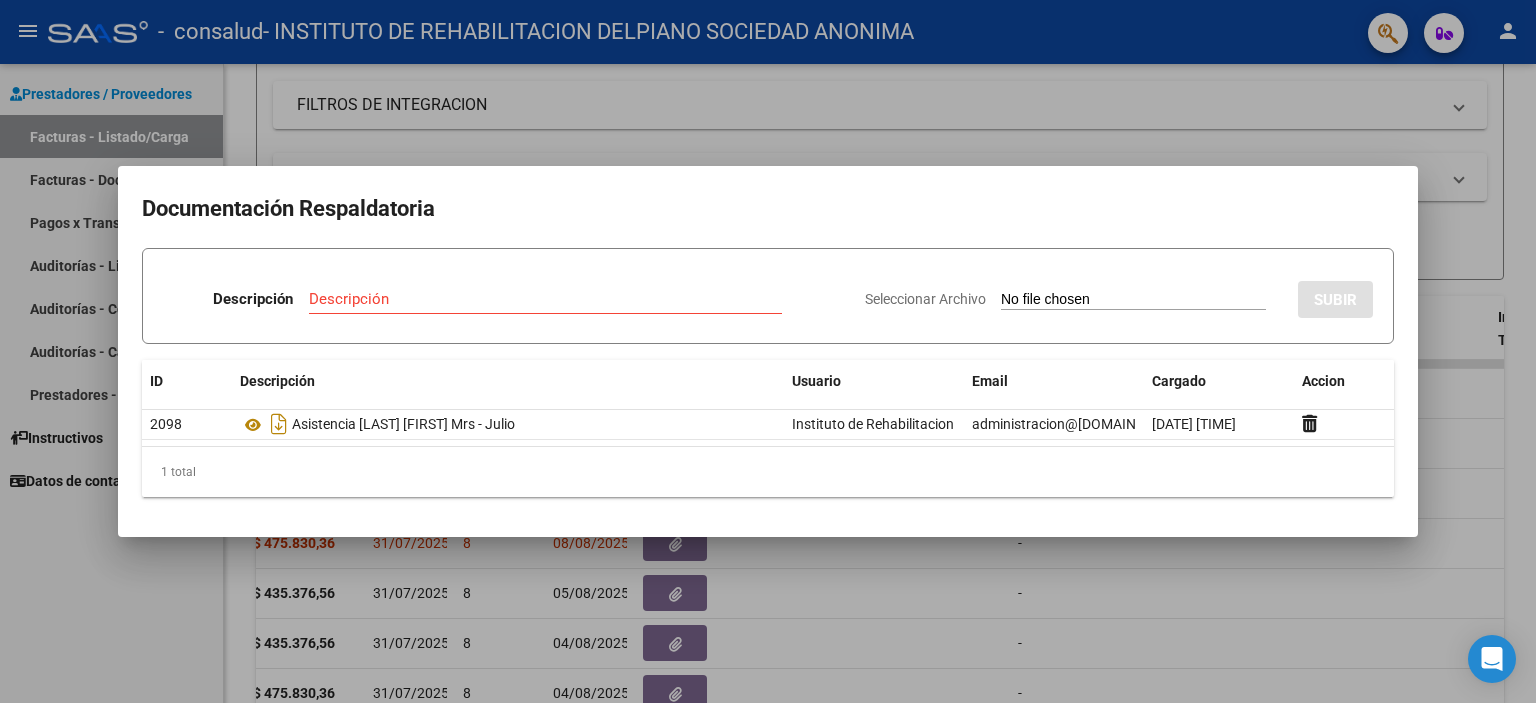 click at bounding box center (768, 351) 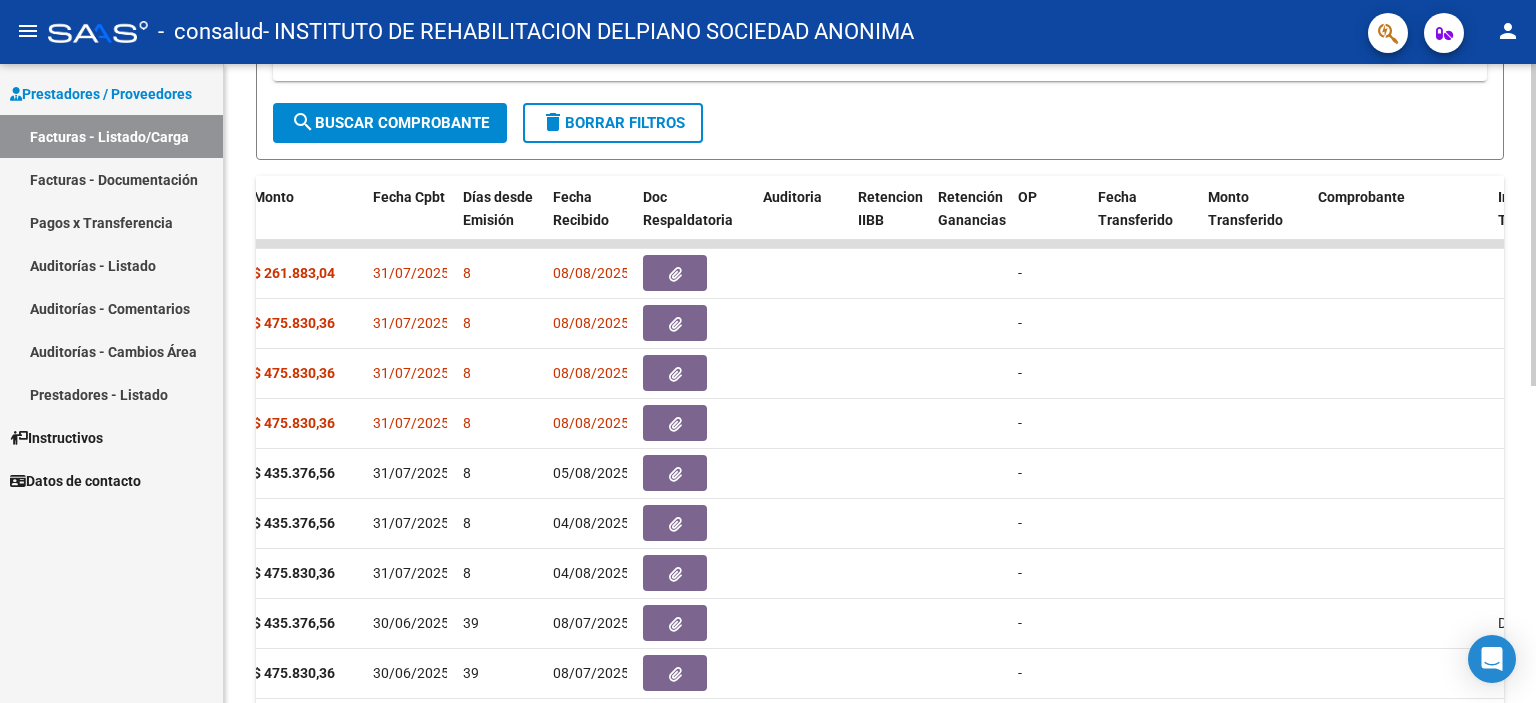 scroll, scrollTop: 600, scrollLeft: 0, axis: vertical 